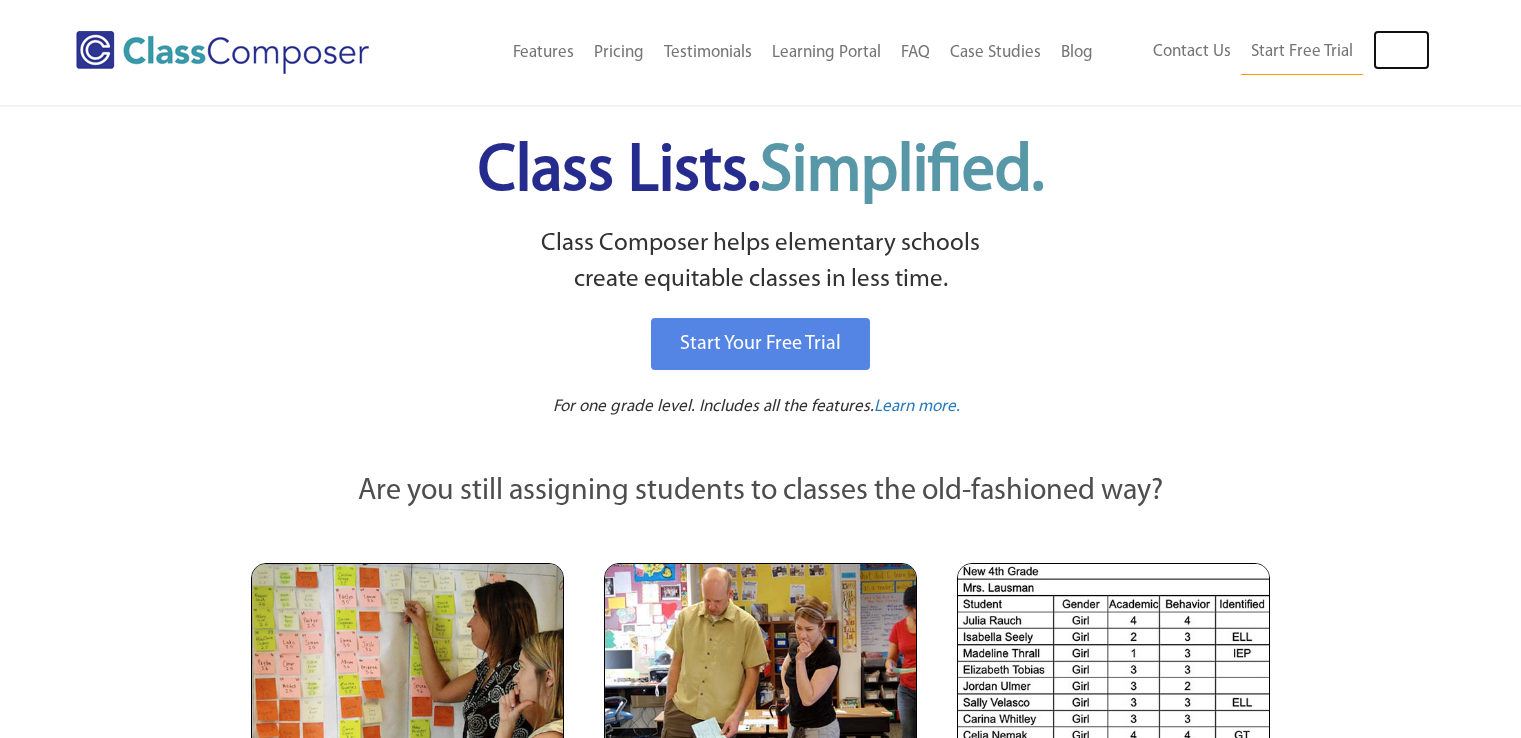 click on "Log In" at bounding box center [1401, 50] 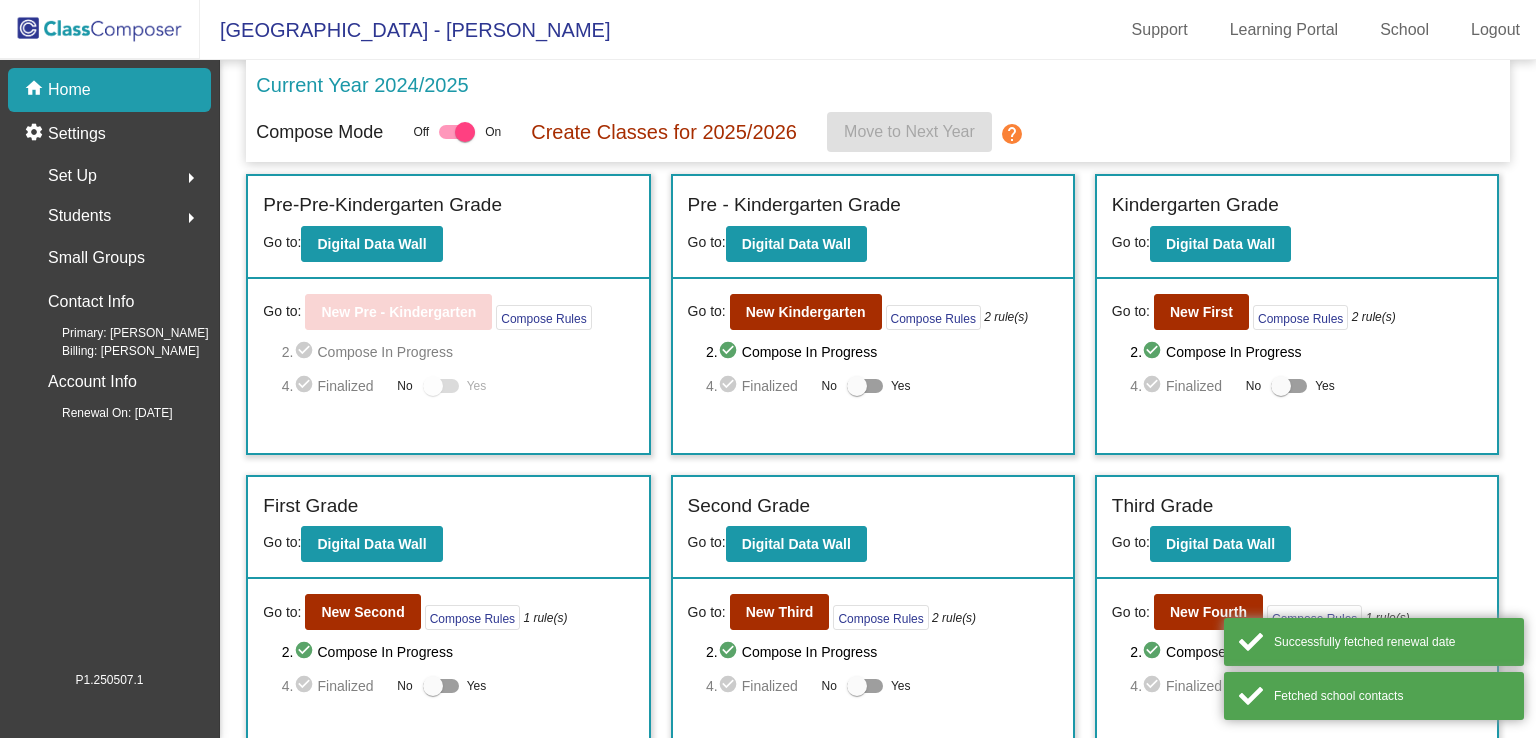 scroll, scrollTop: 0, scrollLeft: 0, axis: both 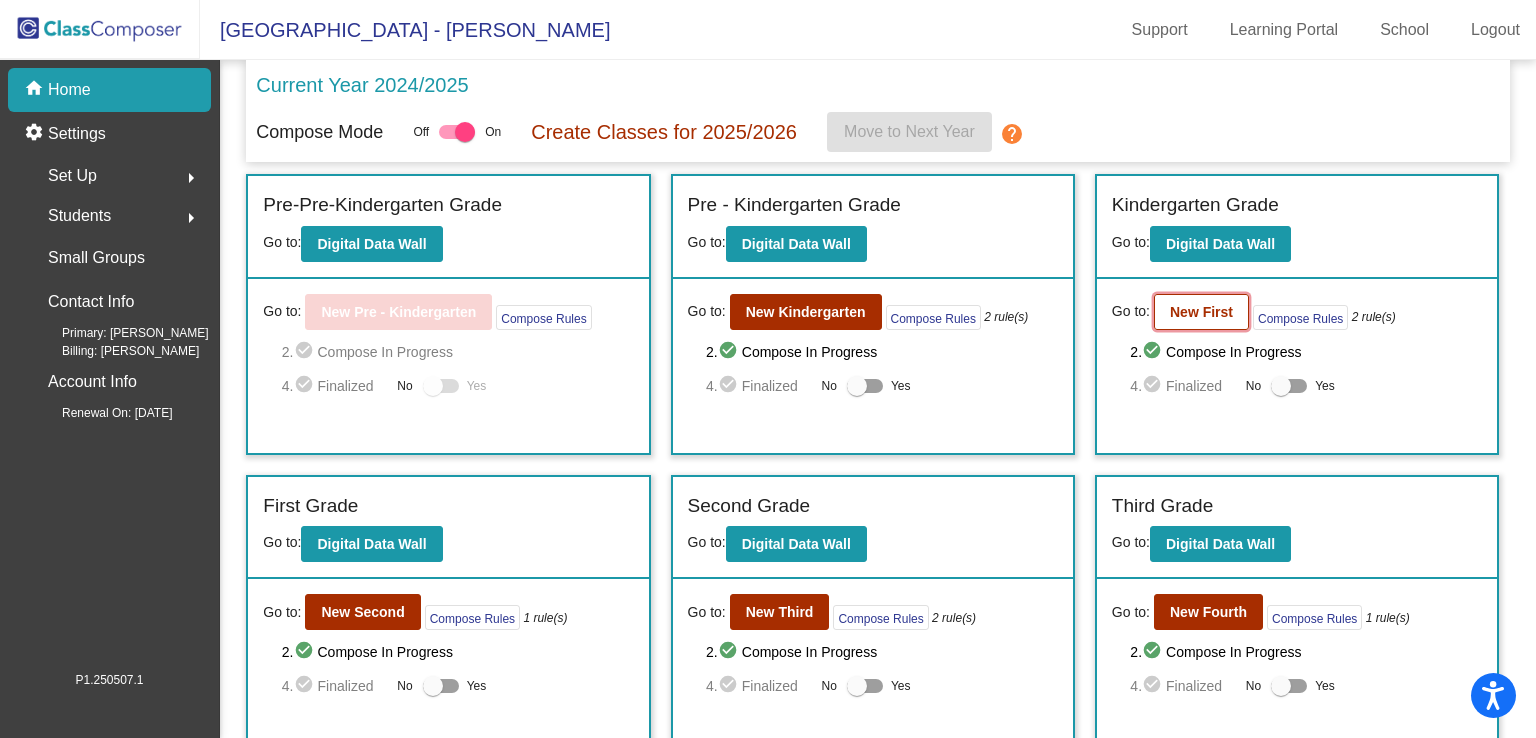 click on "New First" 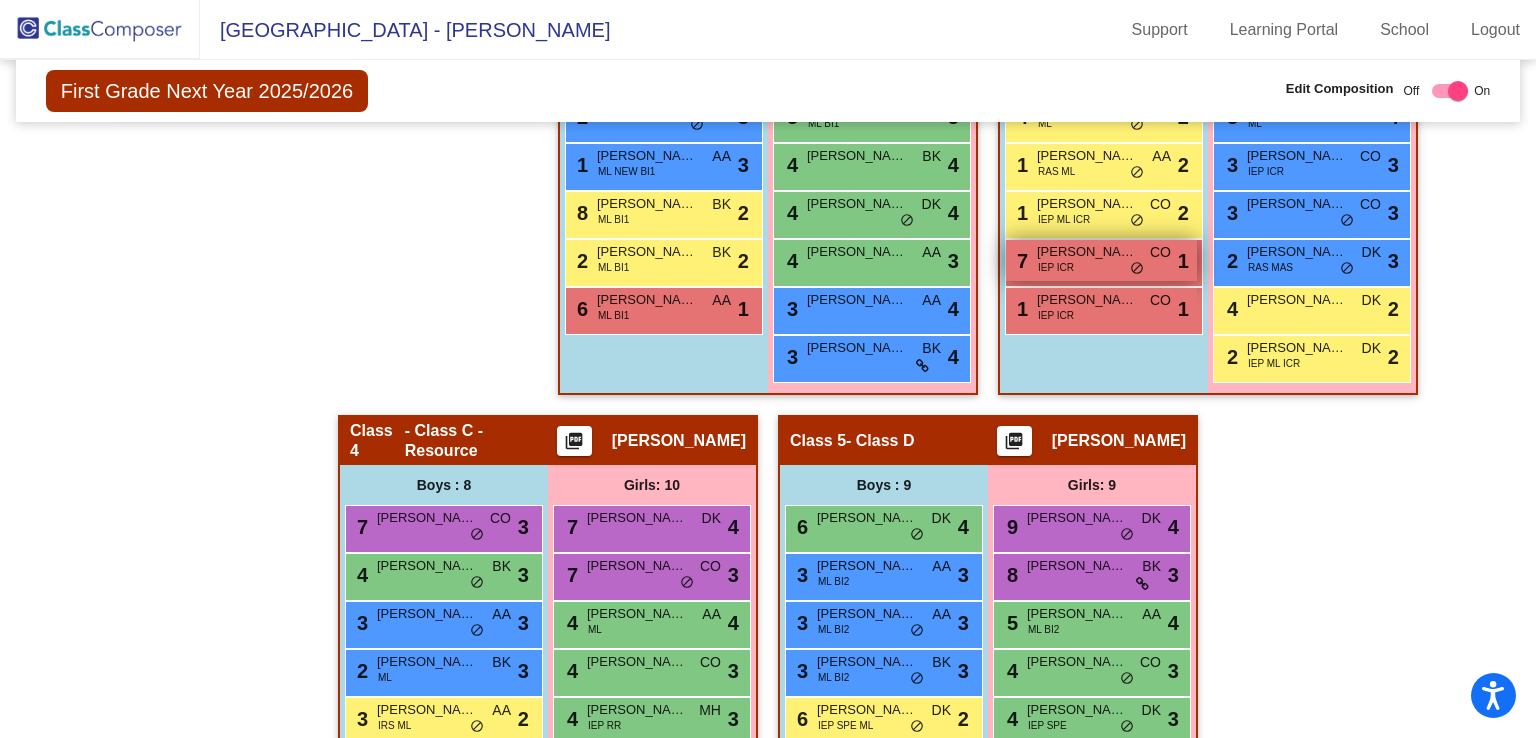 scroll, scrollTop: 776, scrollLeft: 0, axis: vertical 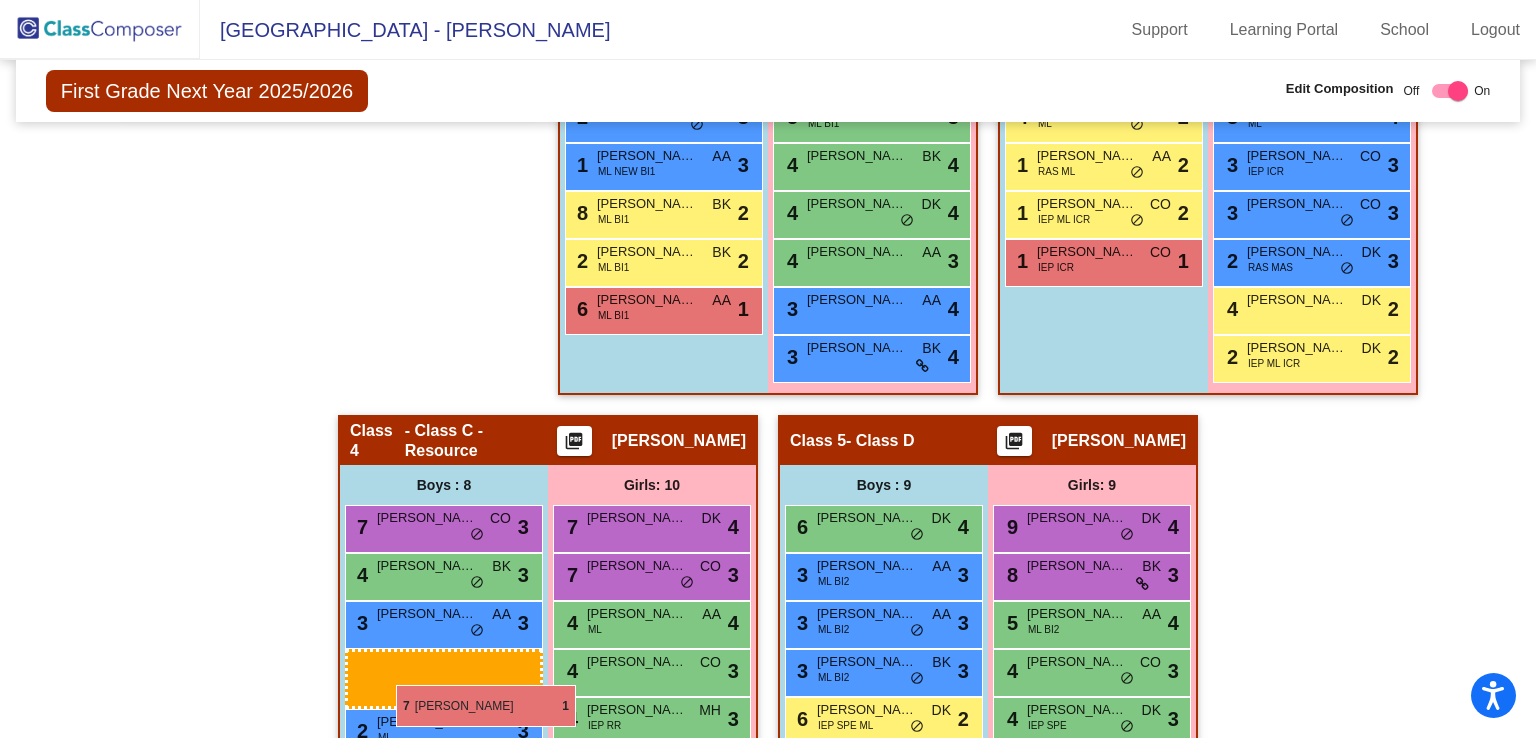drag, startPoint x: 1101, startPoint y: 261, endPoint x: 395, endPoint y: 681, distance: 821.484 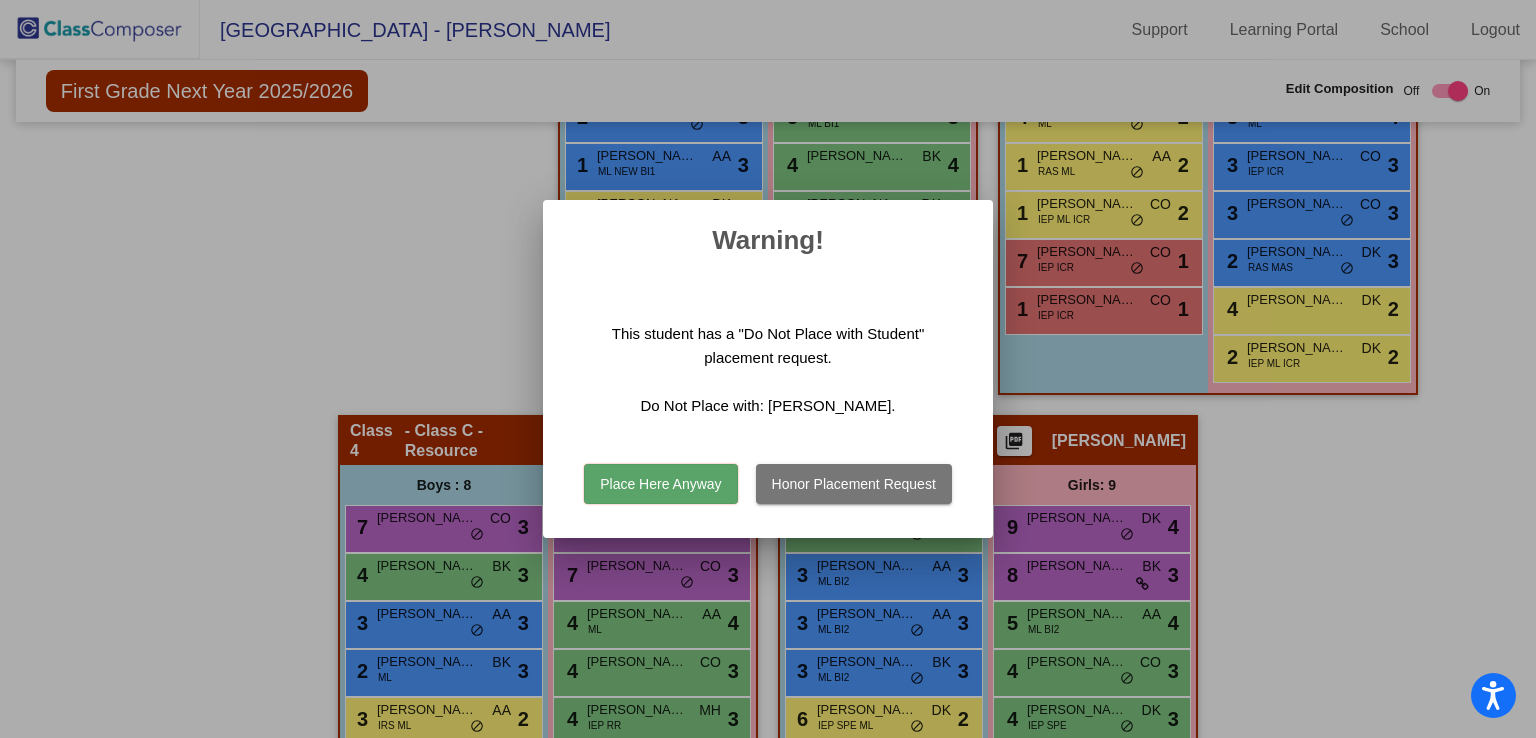 click on "Place Here Anyway" at bounding box center [660, 484] 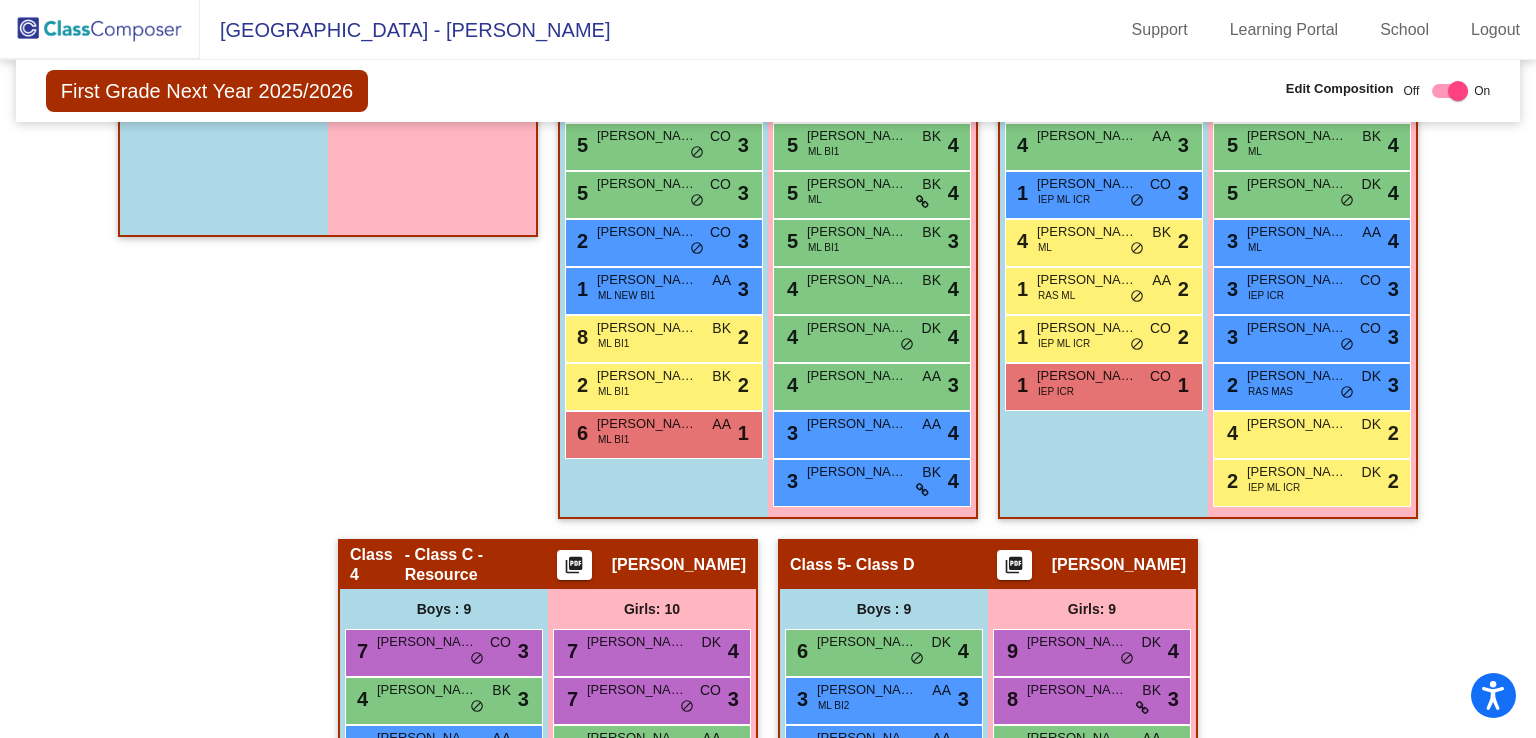scroll, scrollTop: 656, scrollLeft: 0, axis: vertical 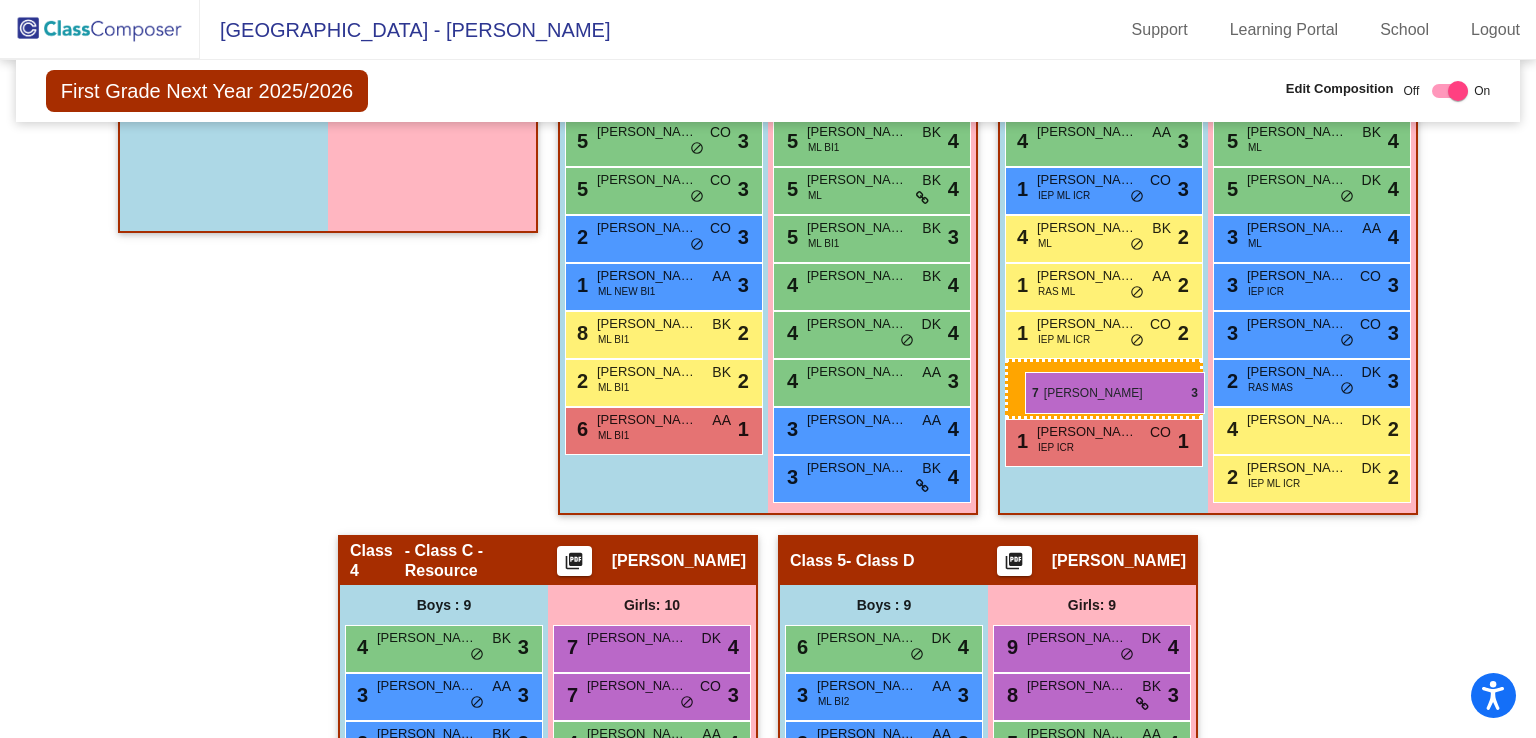 drag, startPoint x: 479, startPoint y: 632, endPoint x: 1025, endPoint y: 372, distance: 604.74457 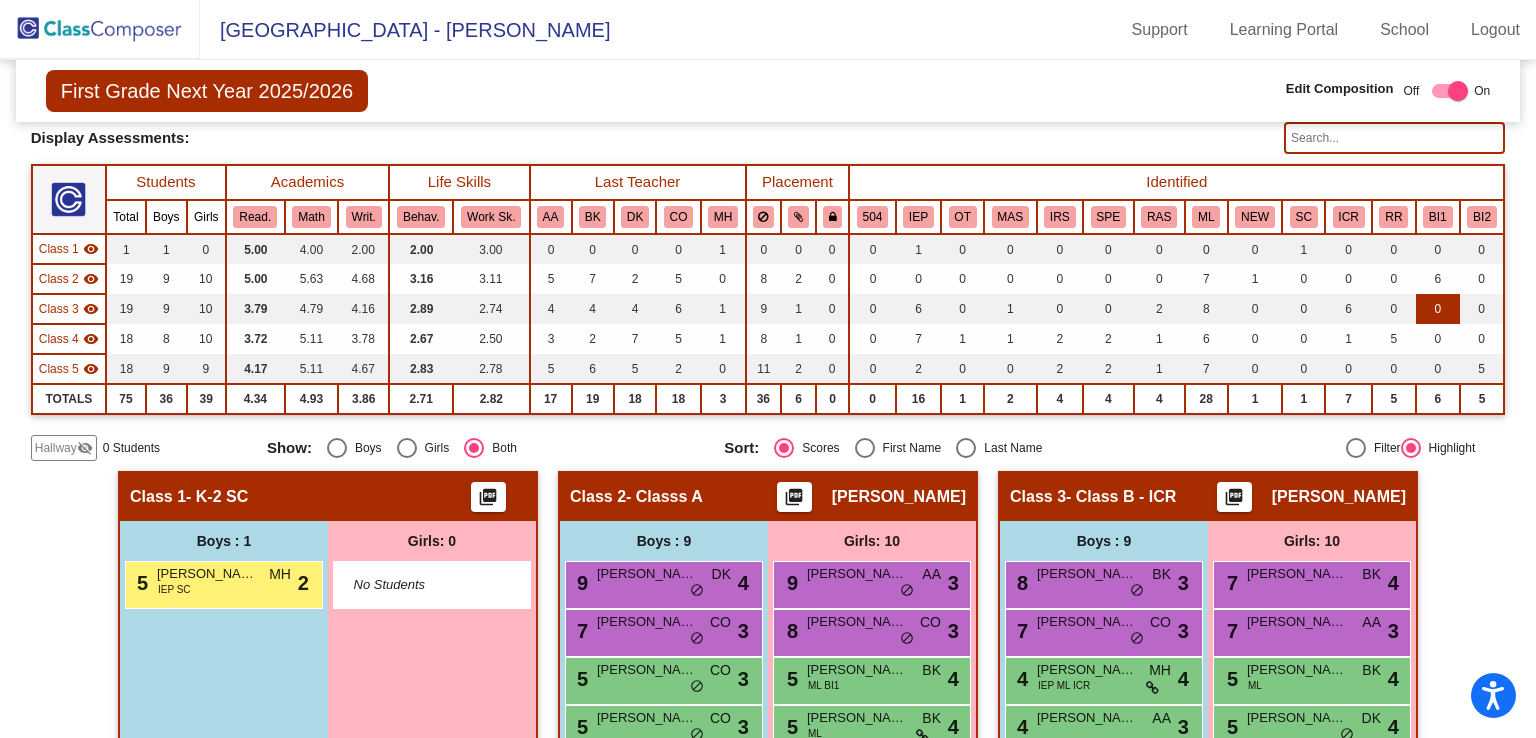 scroll, scrollTop: 107, scrollLeft: 0, axis: vertical 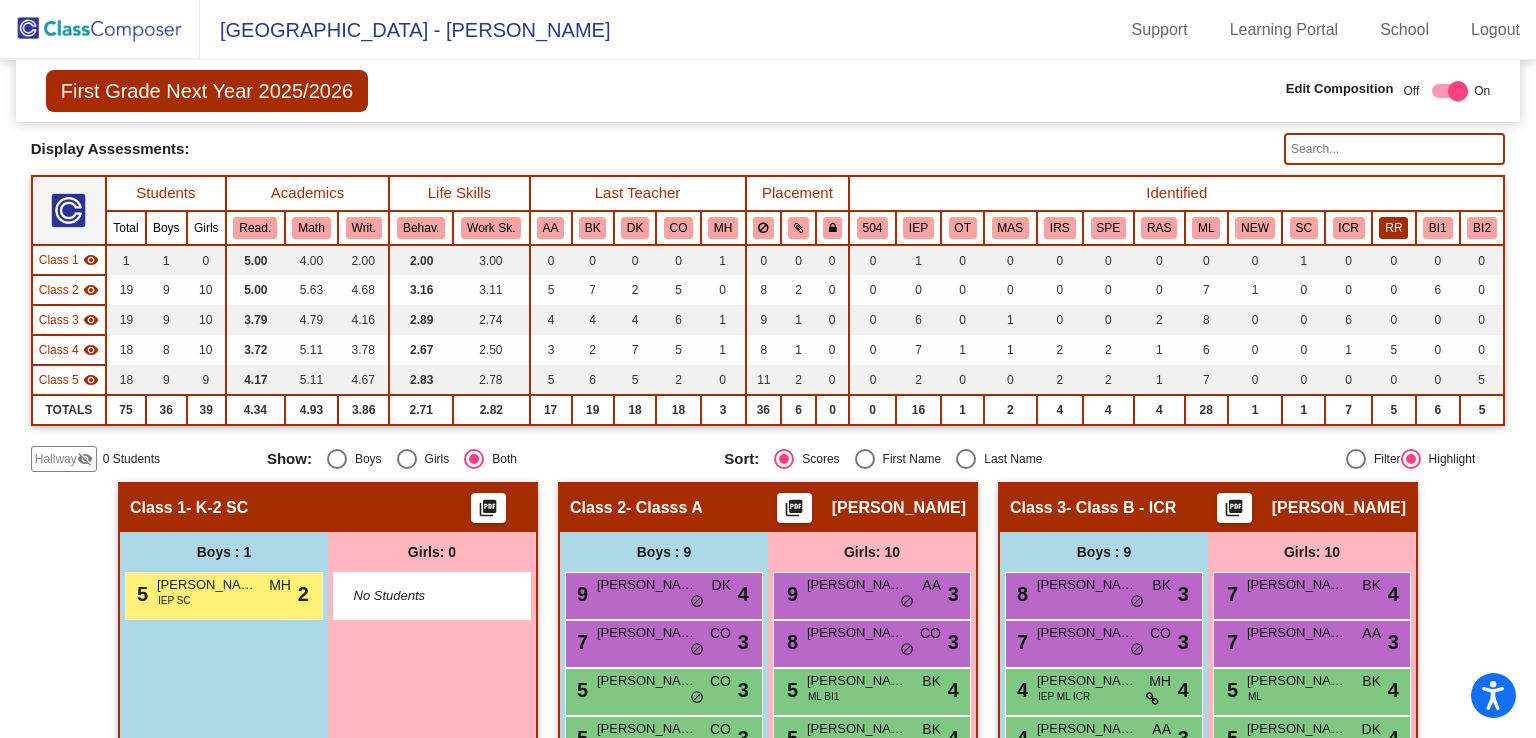 click on "RR" 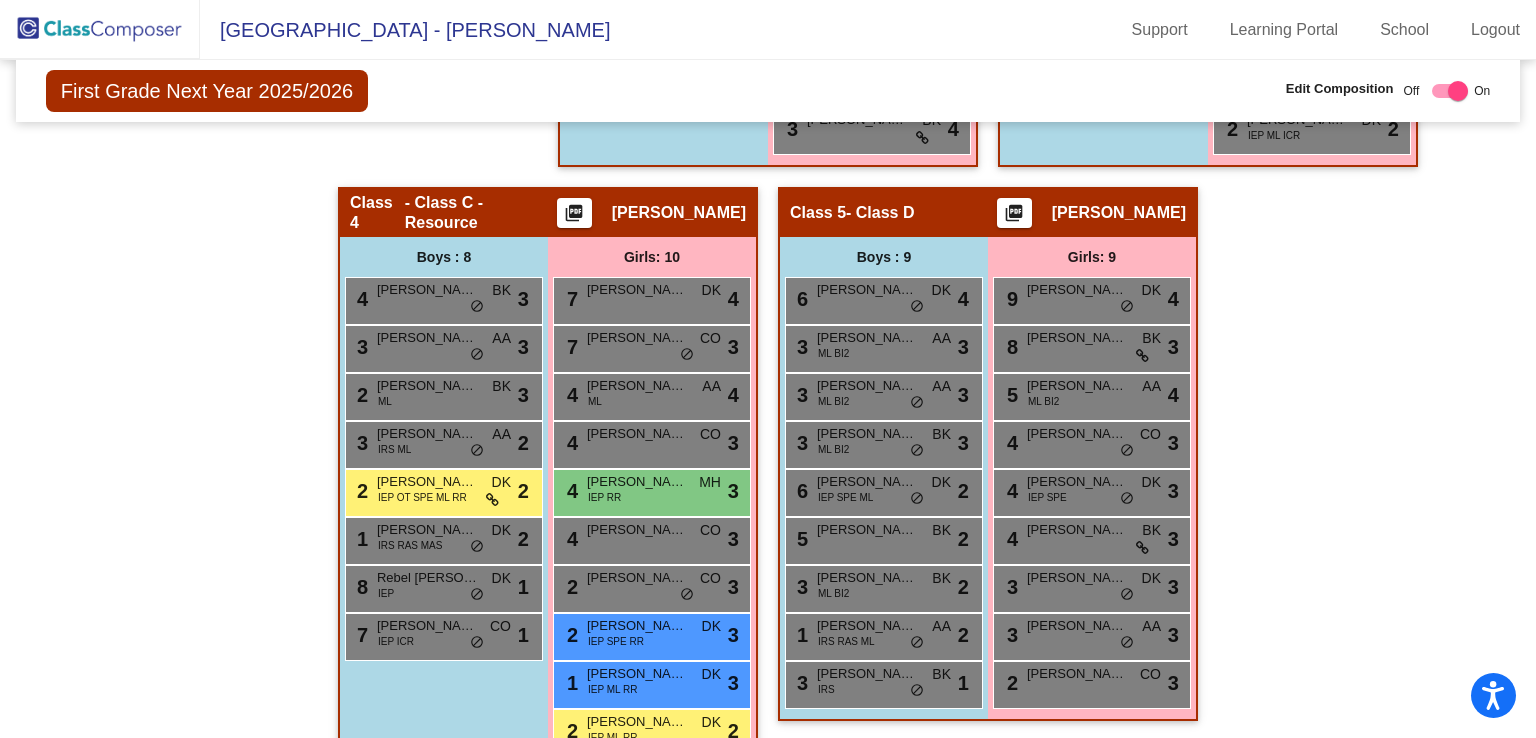 scroll, scrollTop: 1051, scrollLeft: 0, axis: vertical 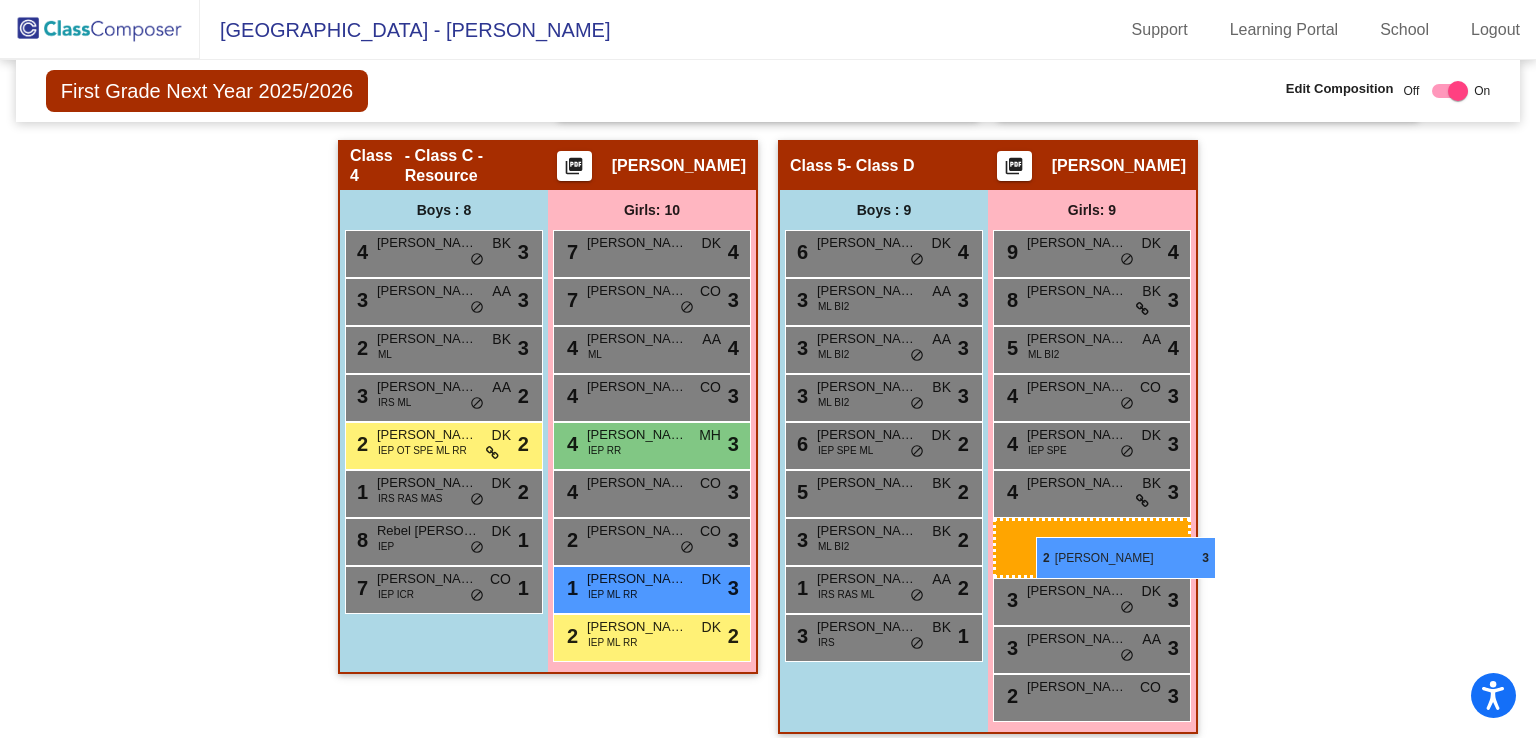 drag, startPoint x: 650, startPoint y: 573, endPoint x: 1036, endPoint y: 537, distance: 387.6751 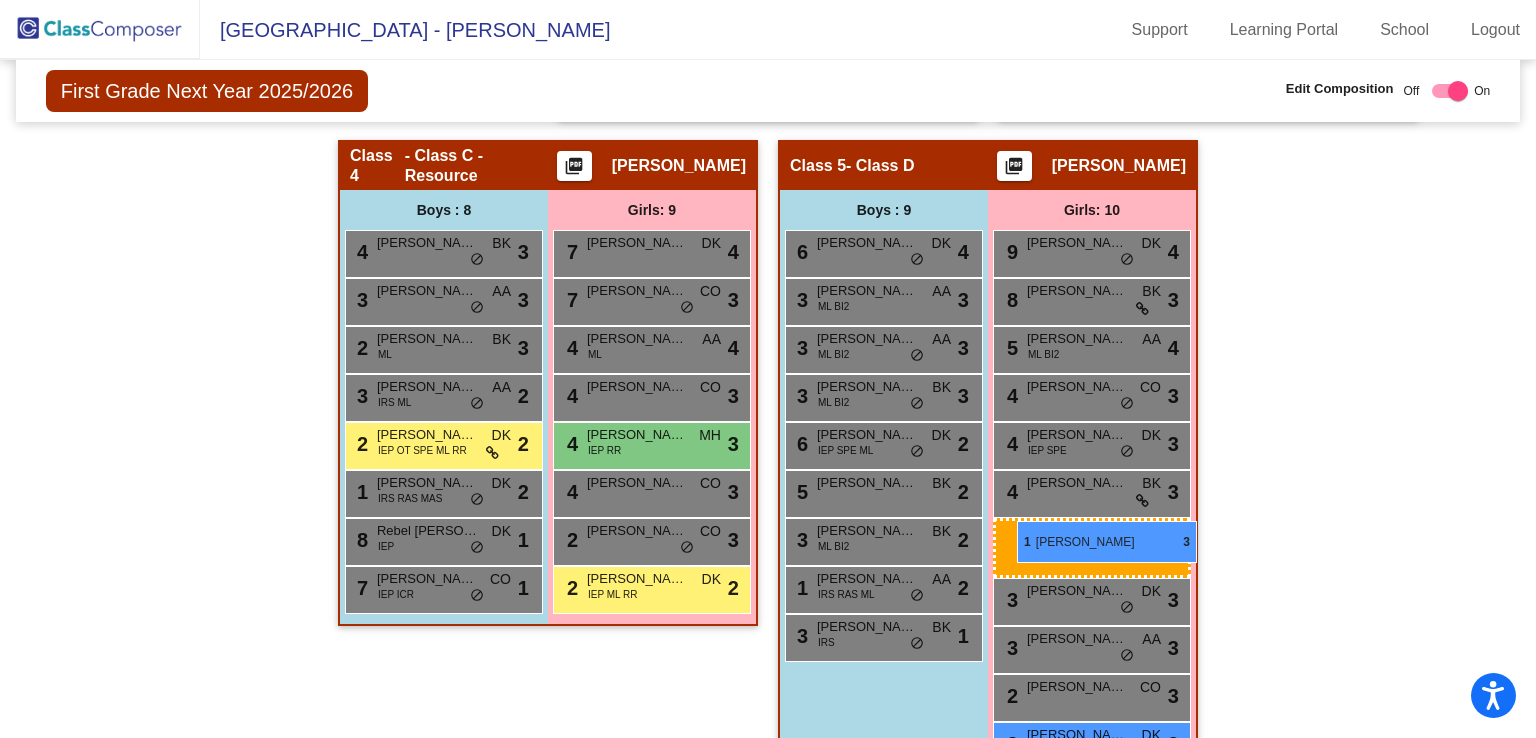 drag, startPoint x: 604, startPoint y: 595, endPoint x: 1017, endPoint y: 521, distance: 419.57718 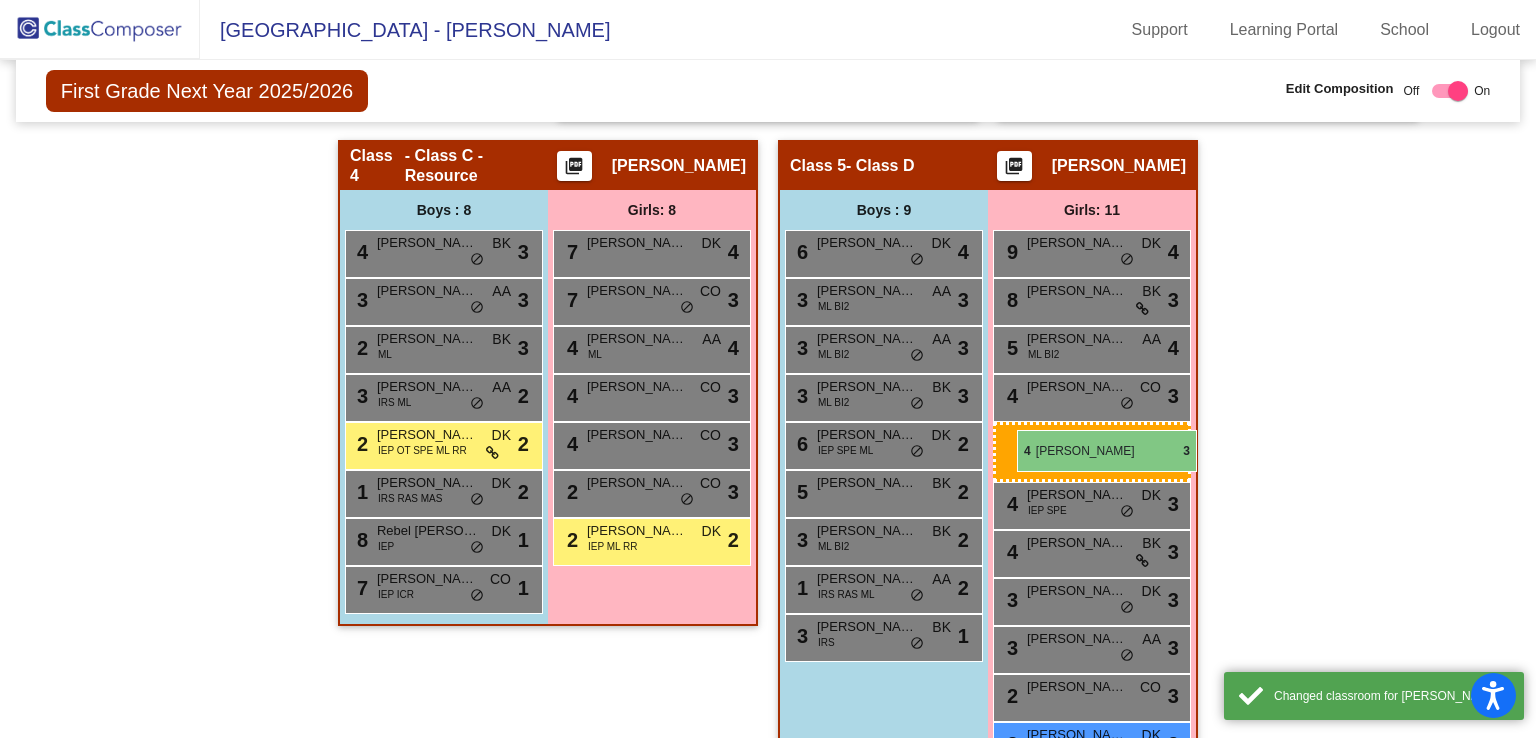 drag, startPoint x: 628, startPoint y: 448, endPoint x: 1017, endPoint y: 430, distance: 389.41623 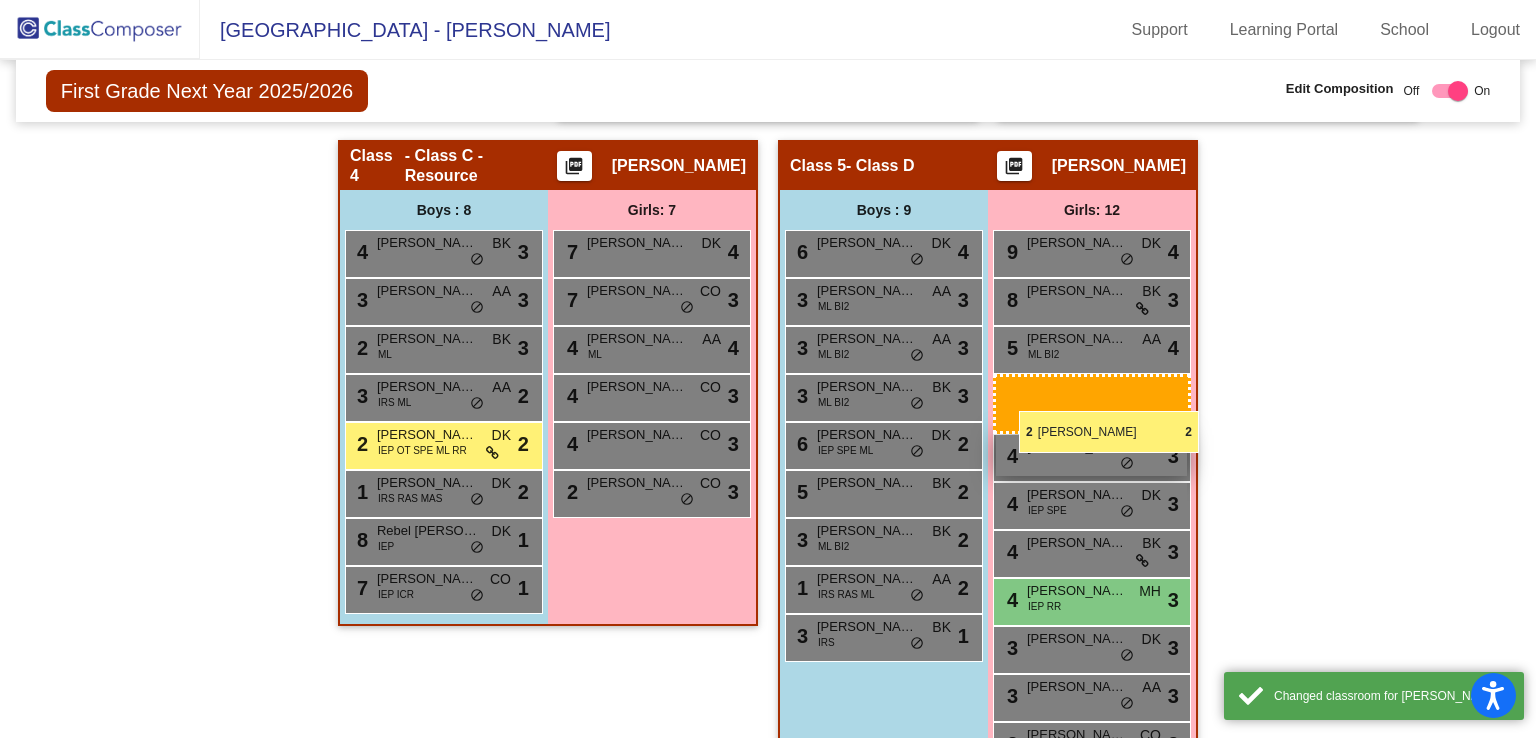 drag, startPoint x: 645, startPoint y: 540, endPoint x: 1022, endPoint y: 410, distance: 398.7844 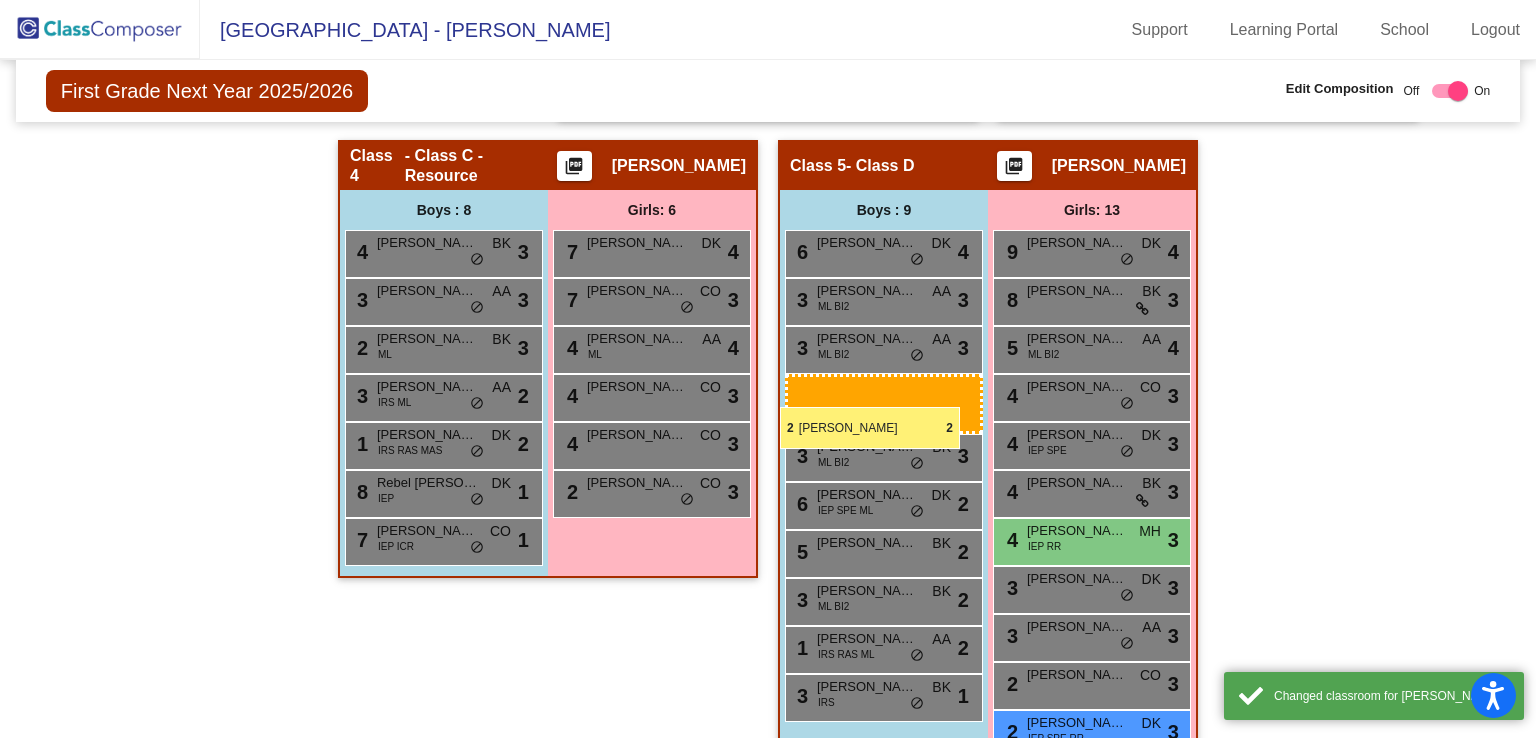 drag, startPoint x: 440, startPoint y: 446, endPoint x: 796, endPoint y: 408, distance: 358.02234 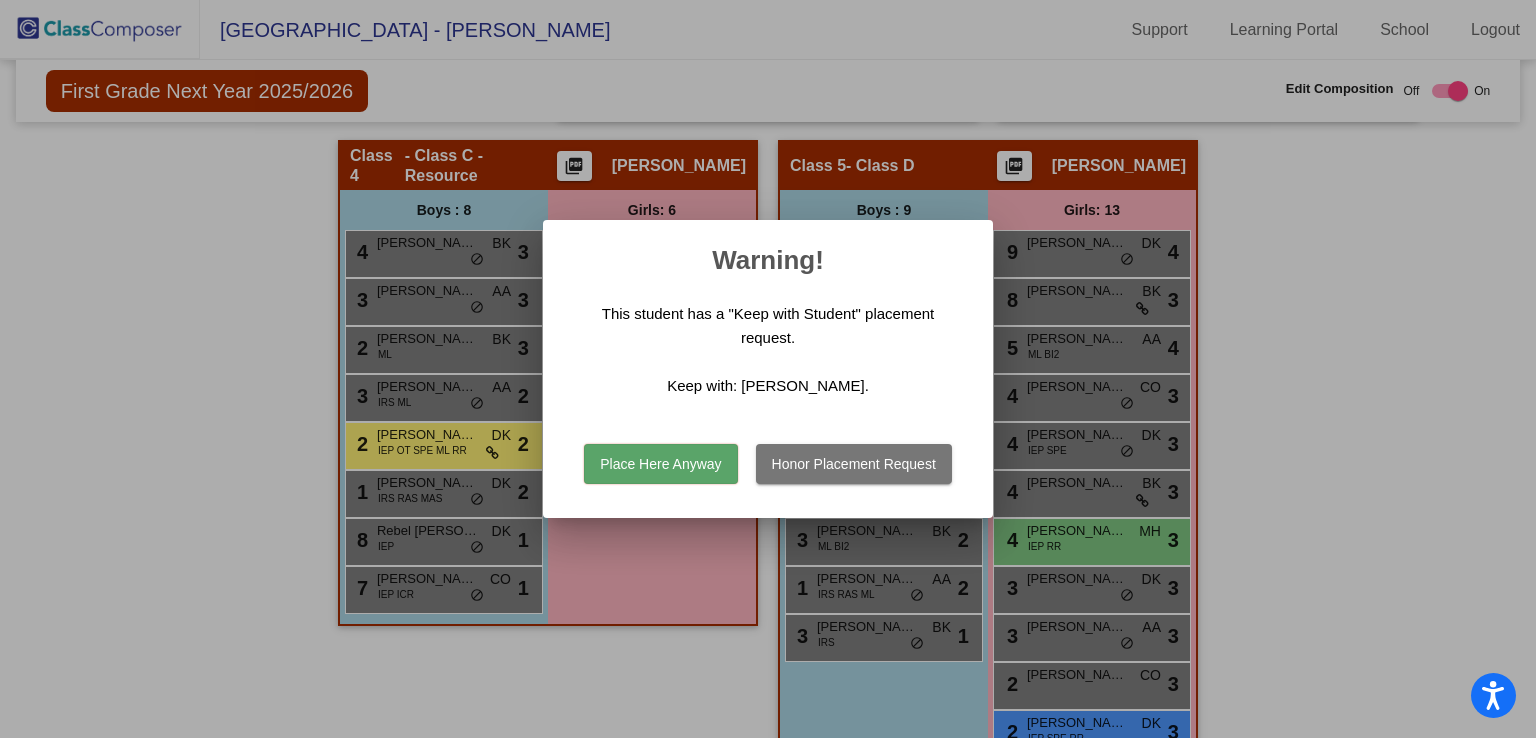 click on "Place Here Anyway" at bounding box center [660, 464] 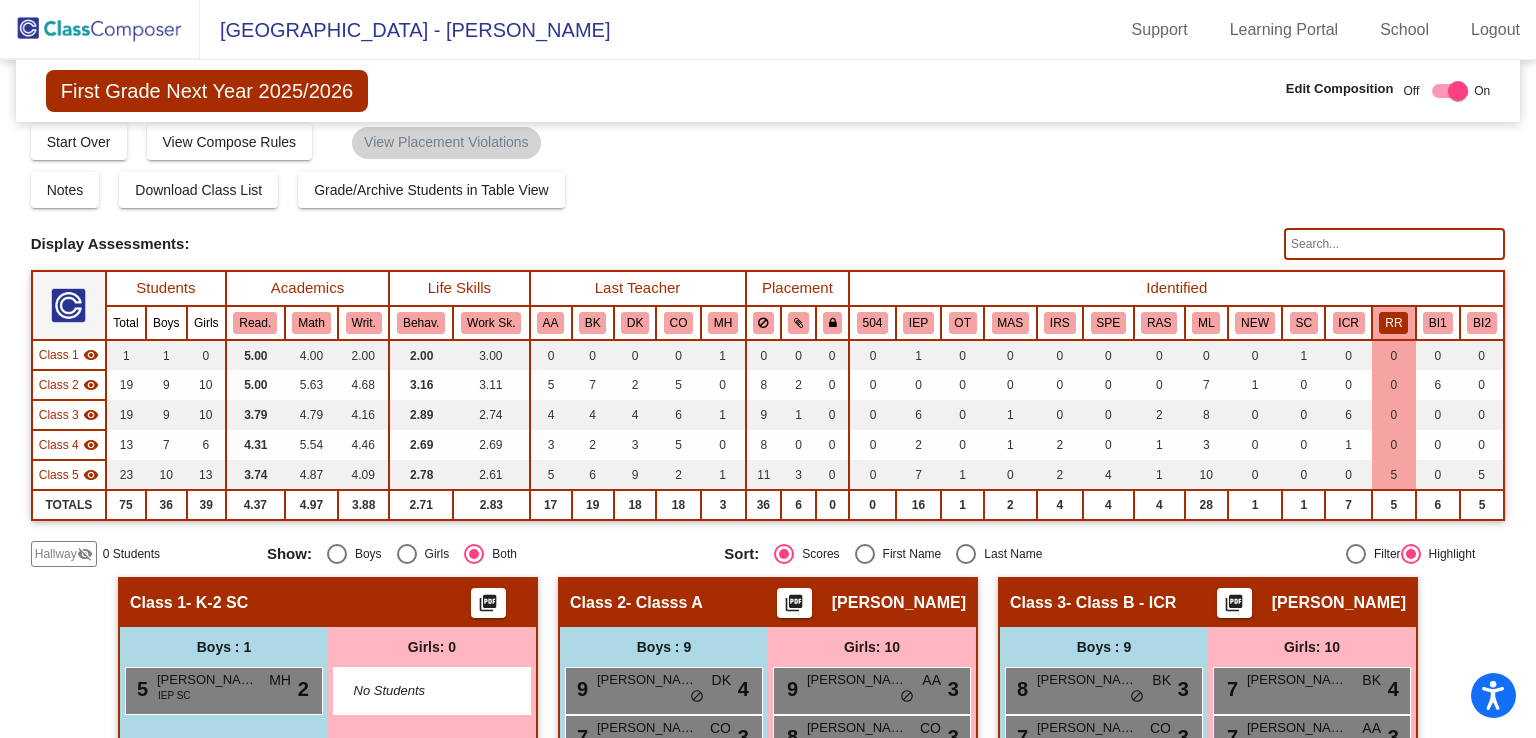 scroll, scrollTop: 6, scrollLeft: 0, axis: vertical 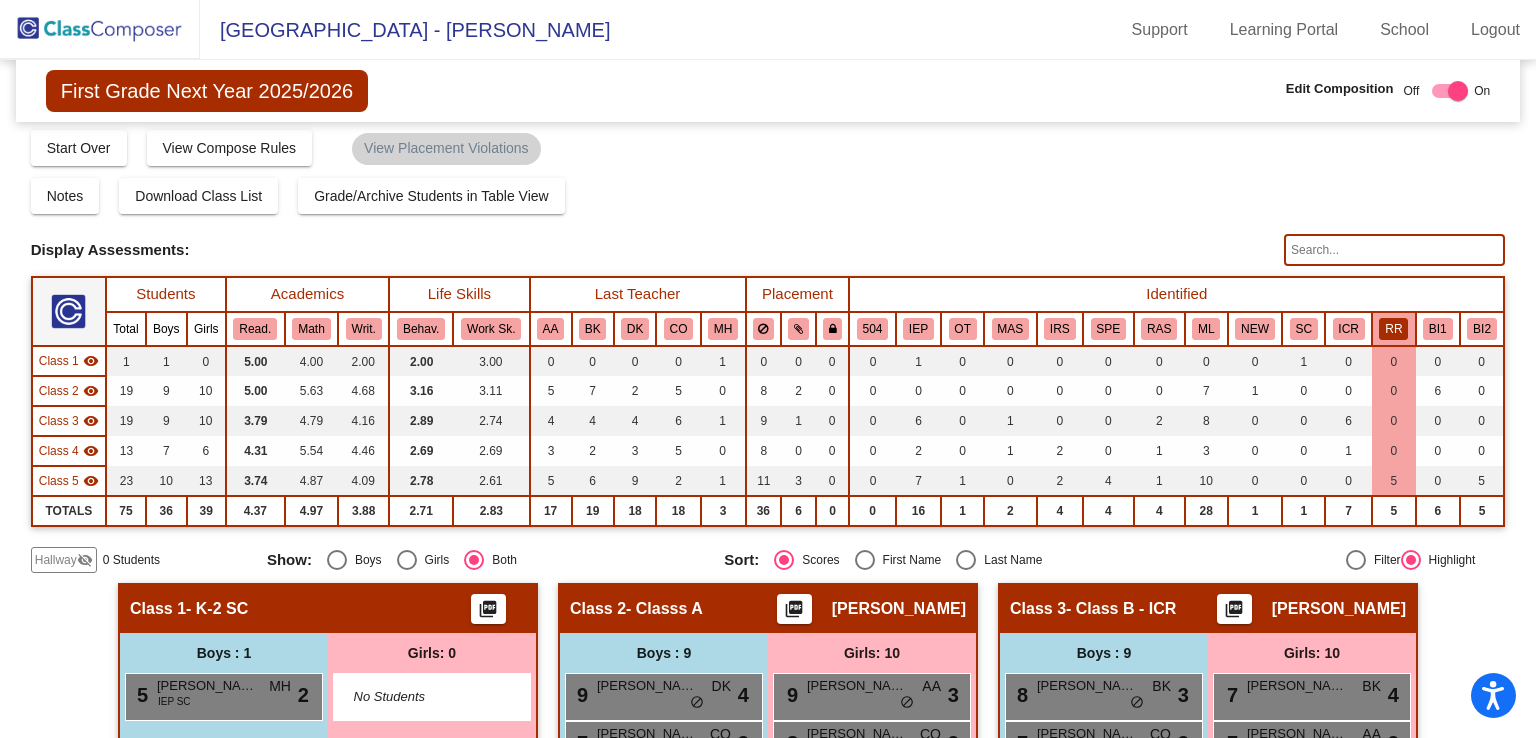 click on "RR" 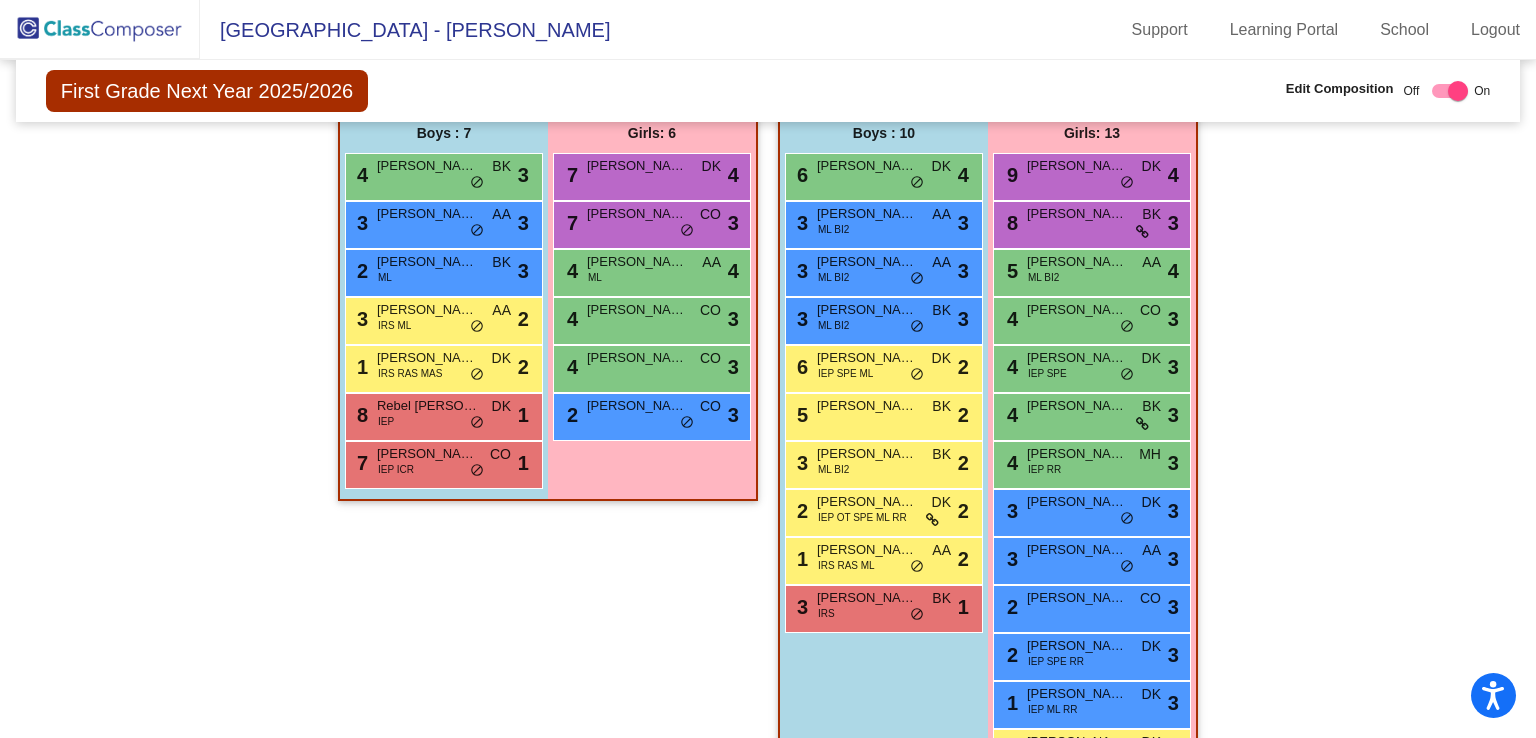 scroll, scrollTop: 1087, scrollLeft: 0, axis: vertical 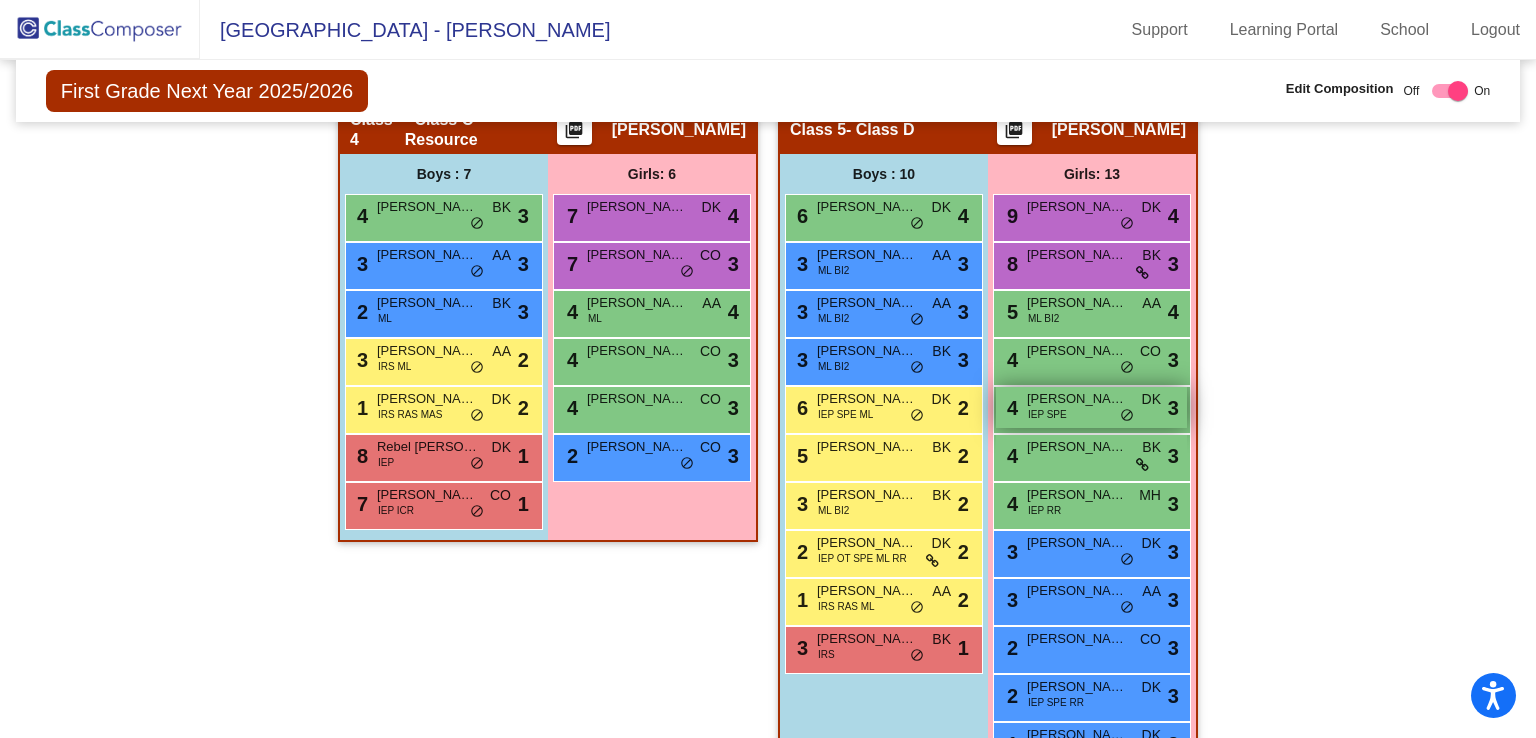 click on "Yara Thompson" at bounding box center [1077, 399] 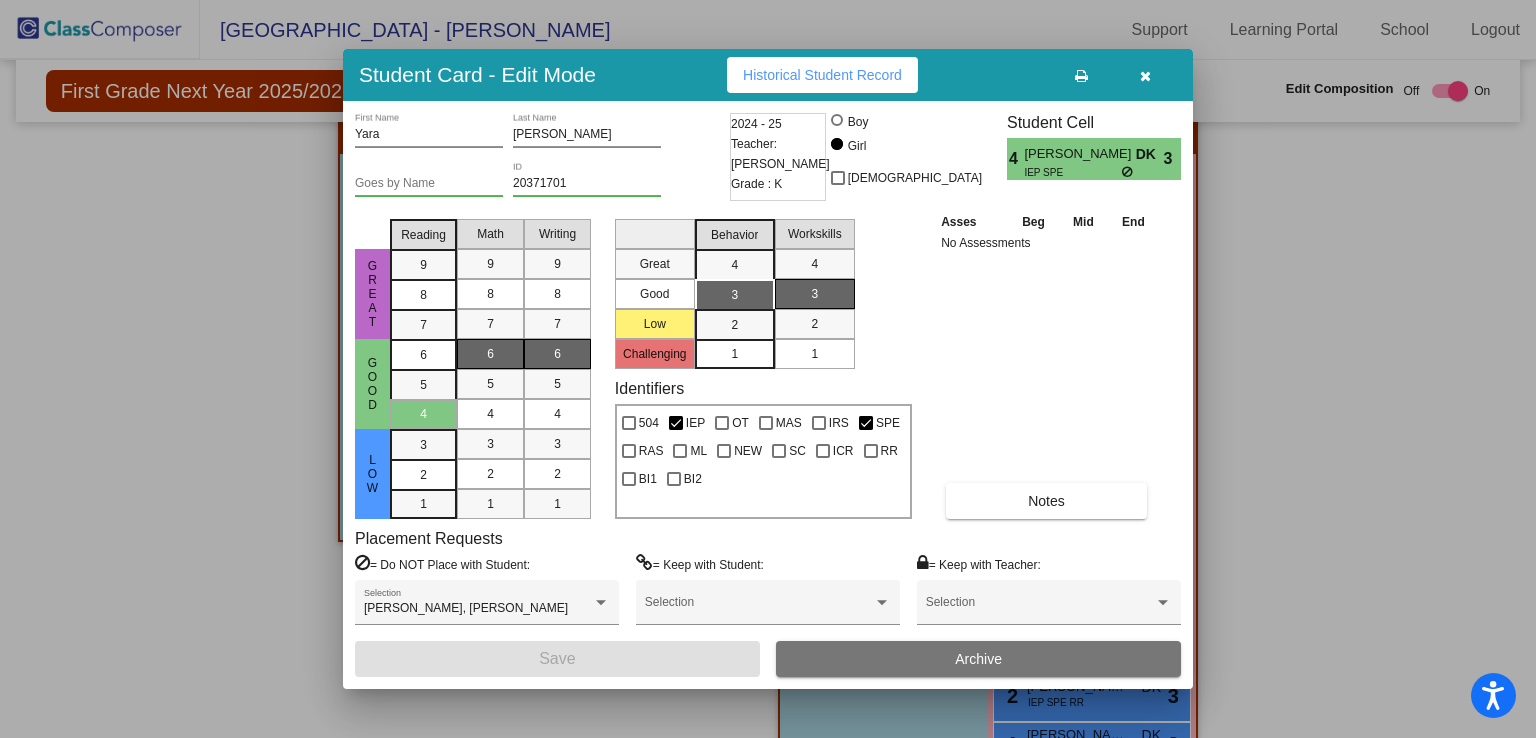 click at bounding box center [1145, 76] 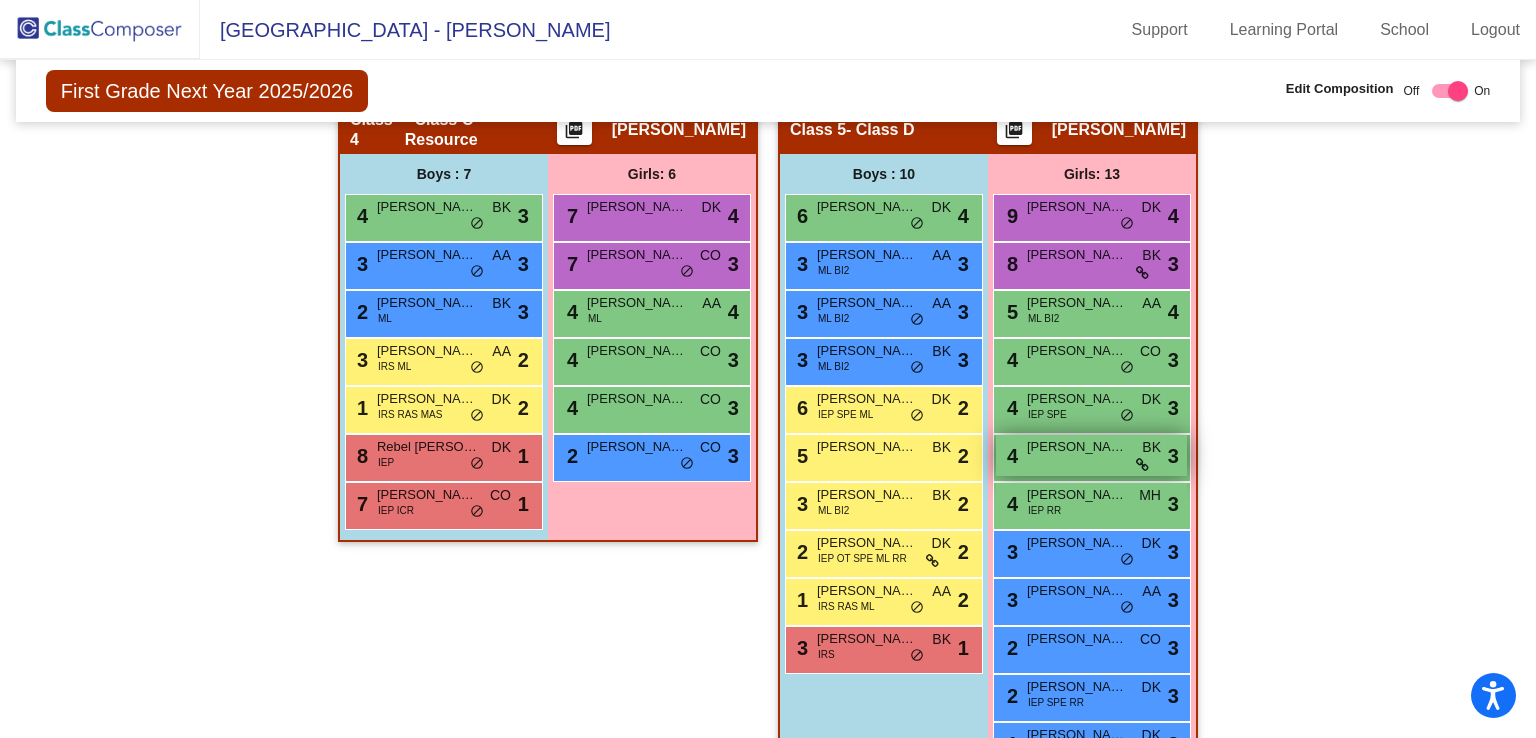 click on "4 Luna Garcia Ruiz BK lock do_not_disturb_alt 3" at bounding box center [1091, 455] 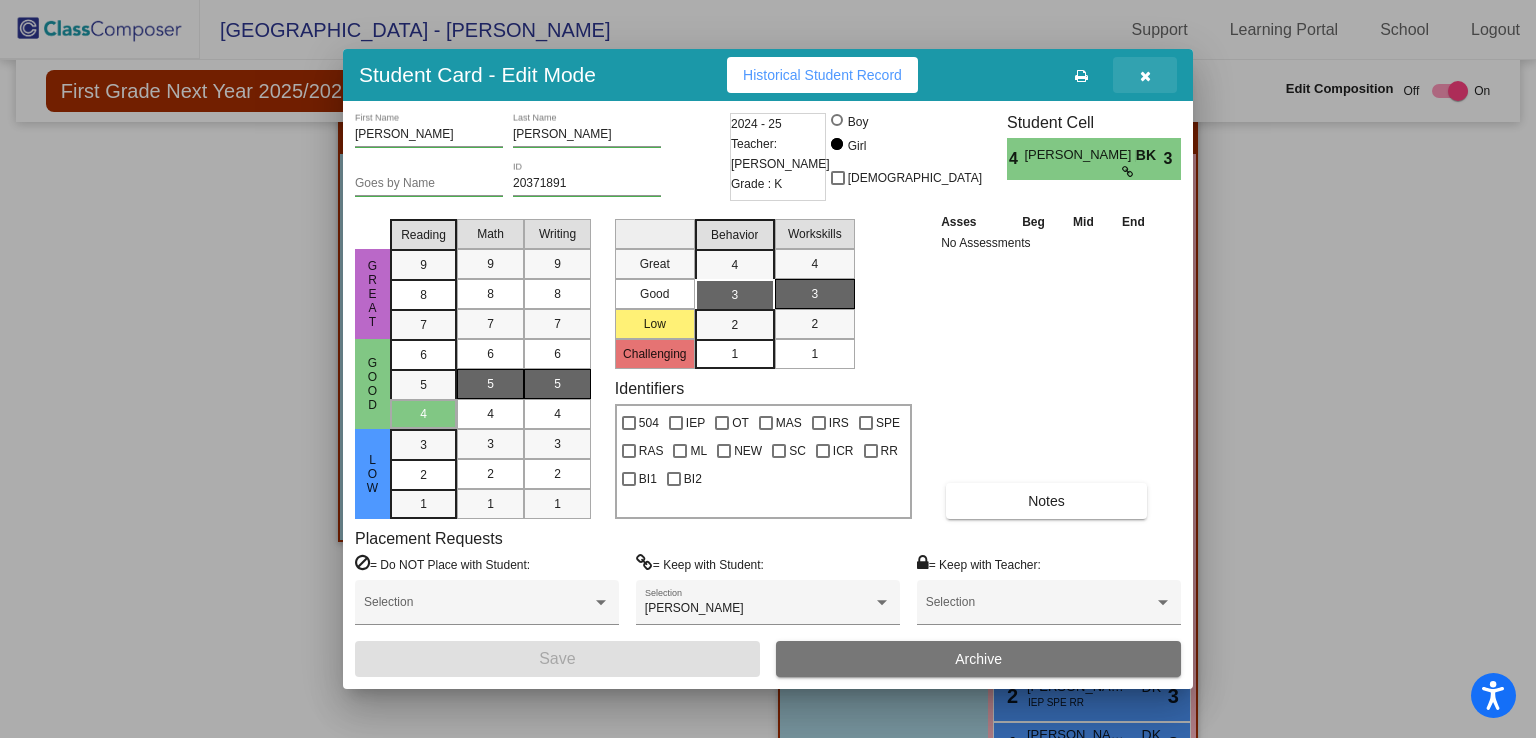 click at bounding box center (1145, 76) 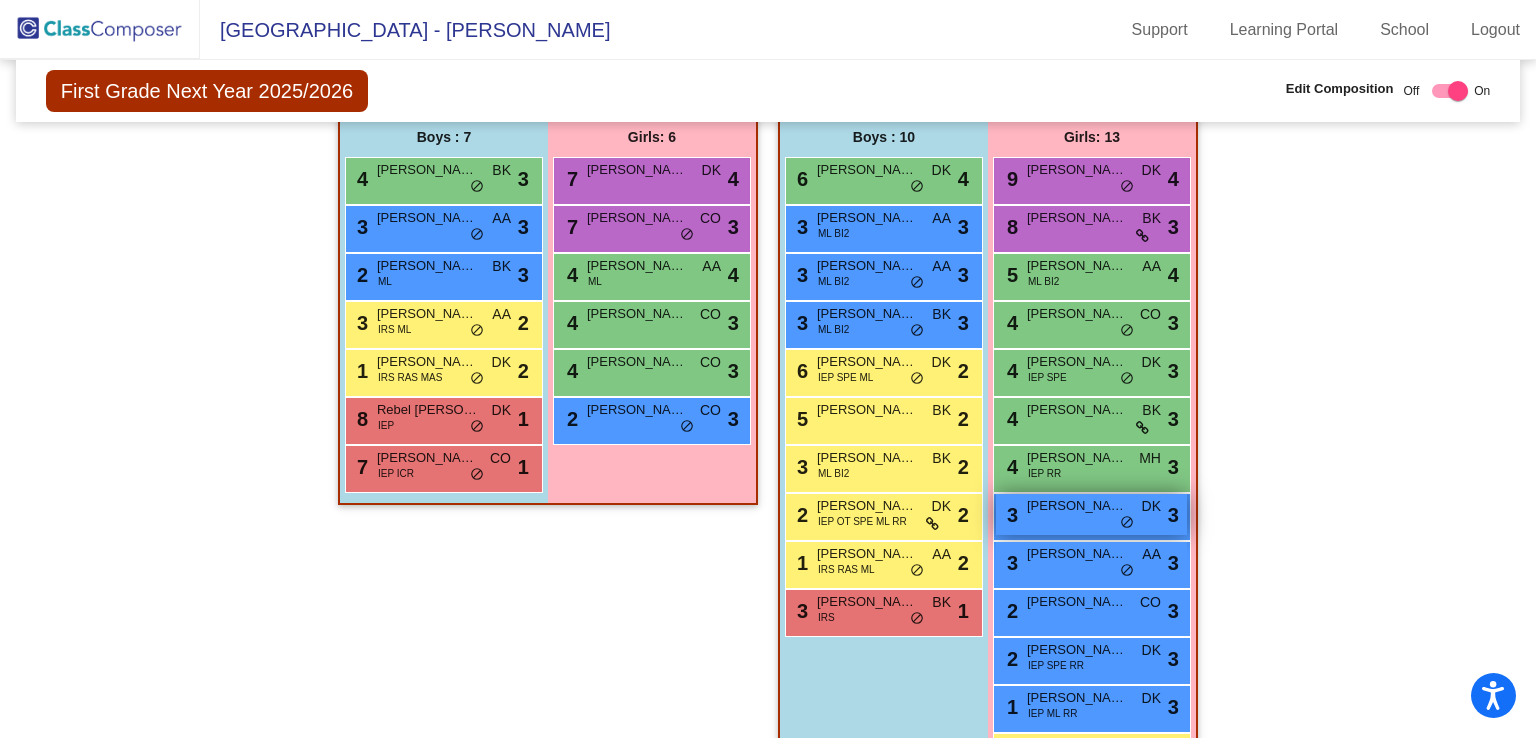 scroll, scrollTop: 1126, scrollLeft: 0, axis: vertical 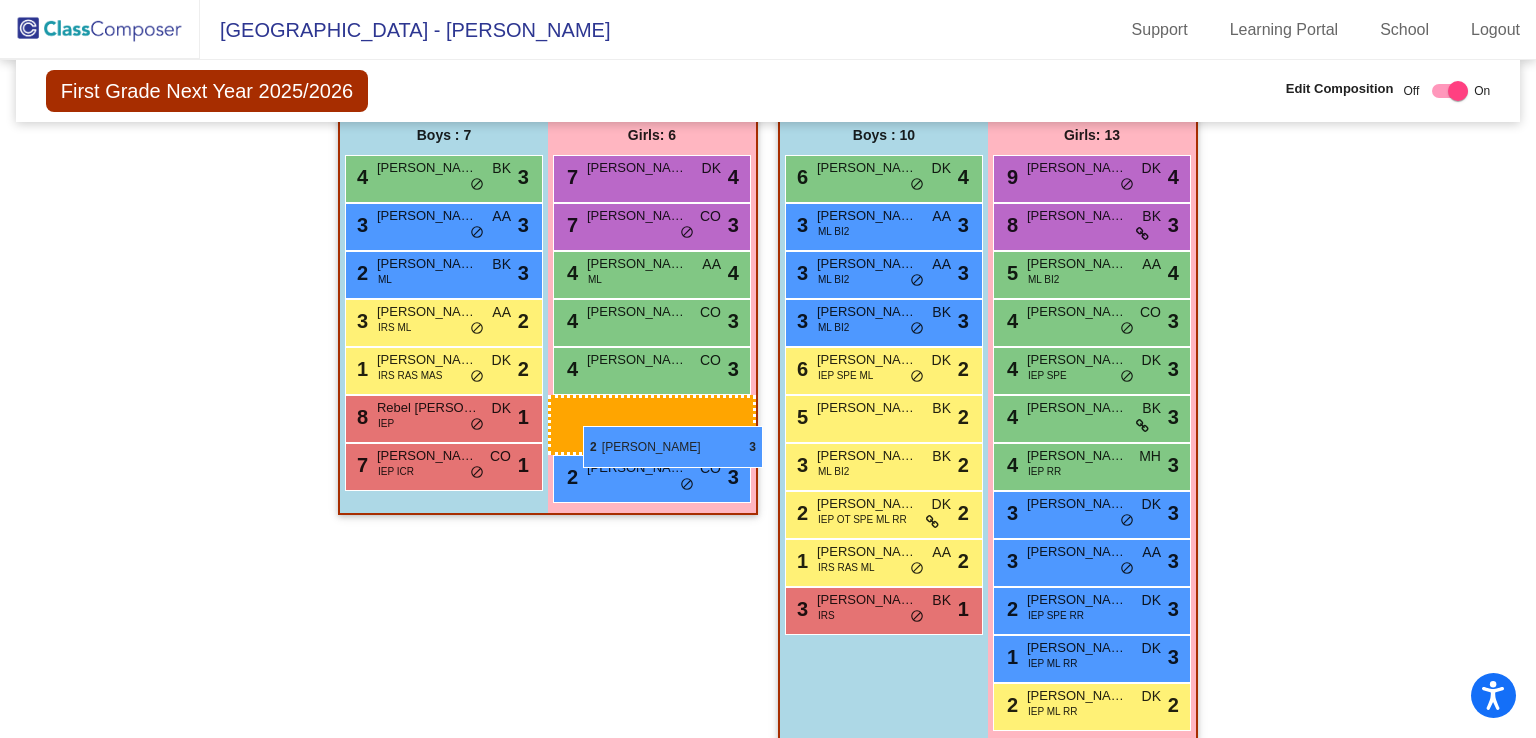 drag, startPoint x: 1080, startPoint y: 602, endPoint x: 583, endPoint y: 426, distance: 527.2428 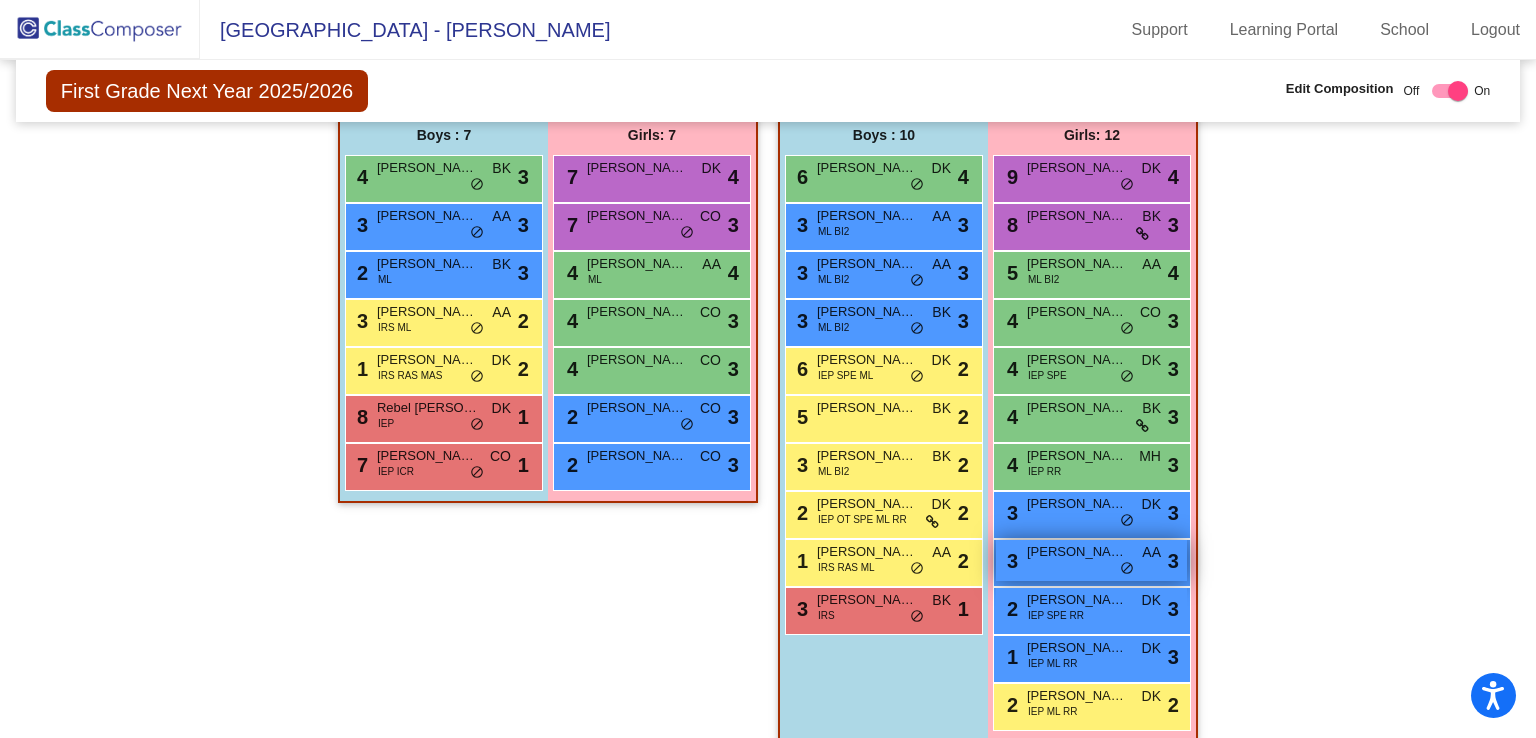 click on "3 Makayla Santiago AA lock do_not_disturb_alt 3" at bounding box center (1091, 560) 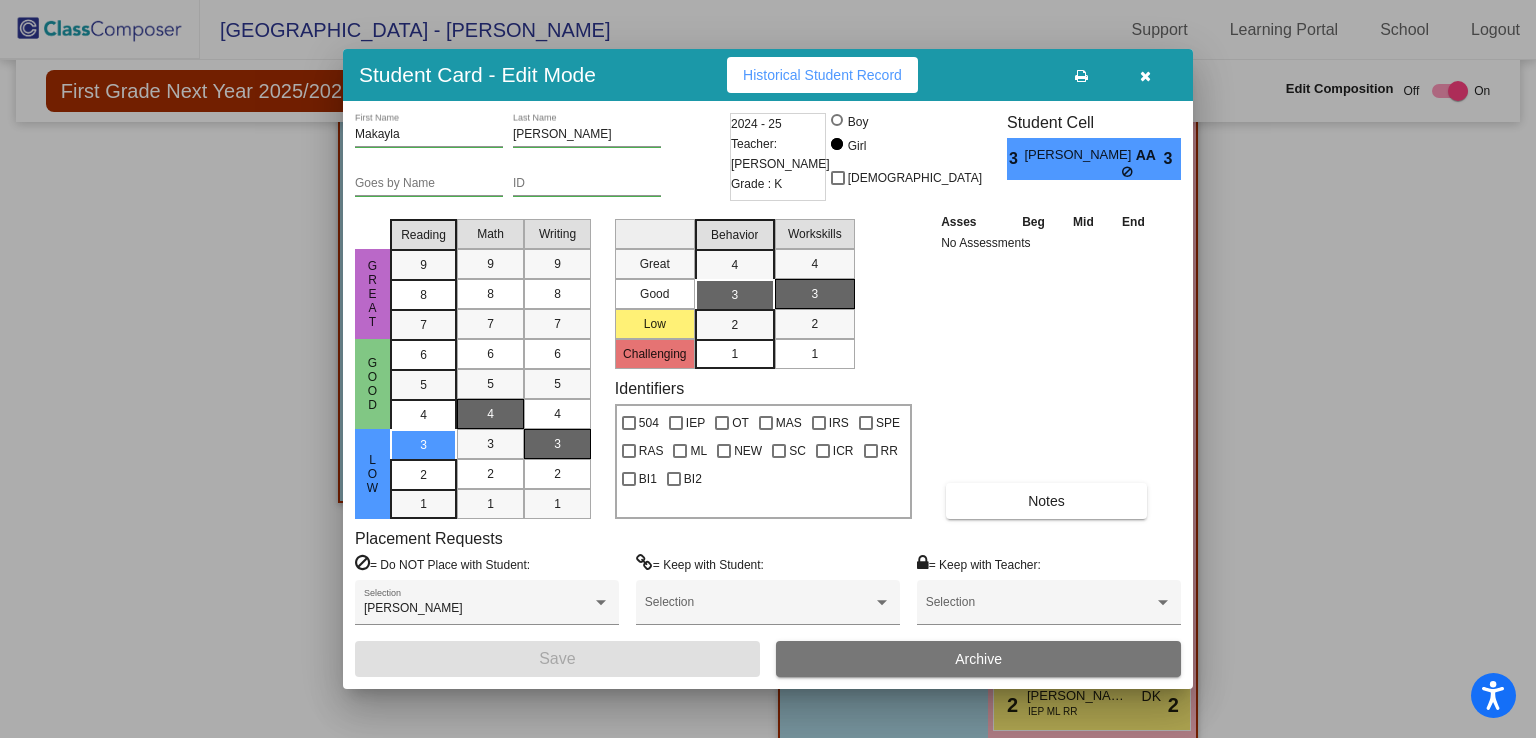 click at bounding box center [1145, 76] 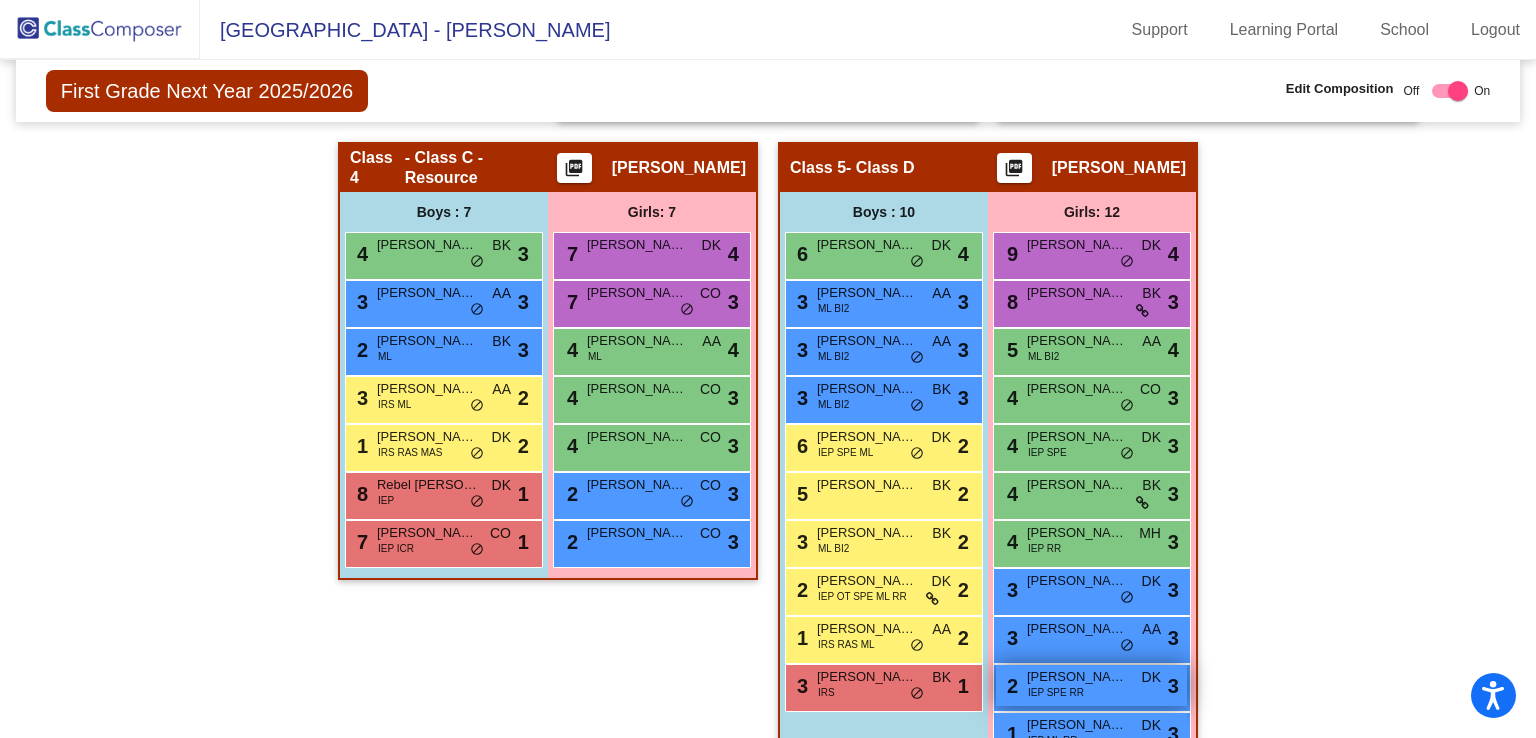 scroll, scrollTop: 1045, scrollLeft: 0, axis: vertical 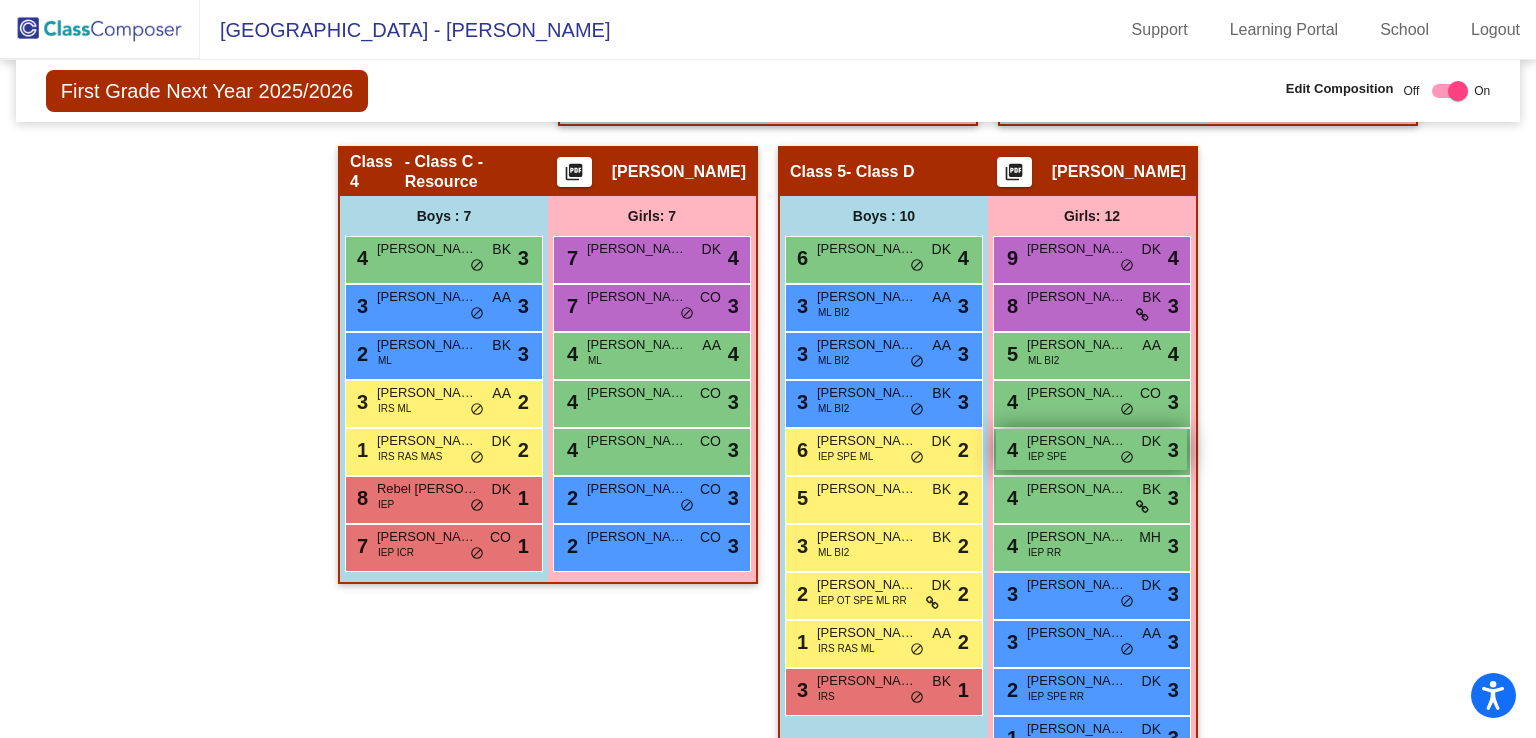 click on "4 Yara Thompson IEP SPE DK lock do_not_disturb_alt 3" at bounding box center [1091, 449] 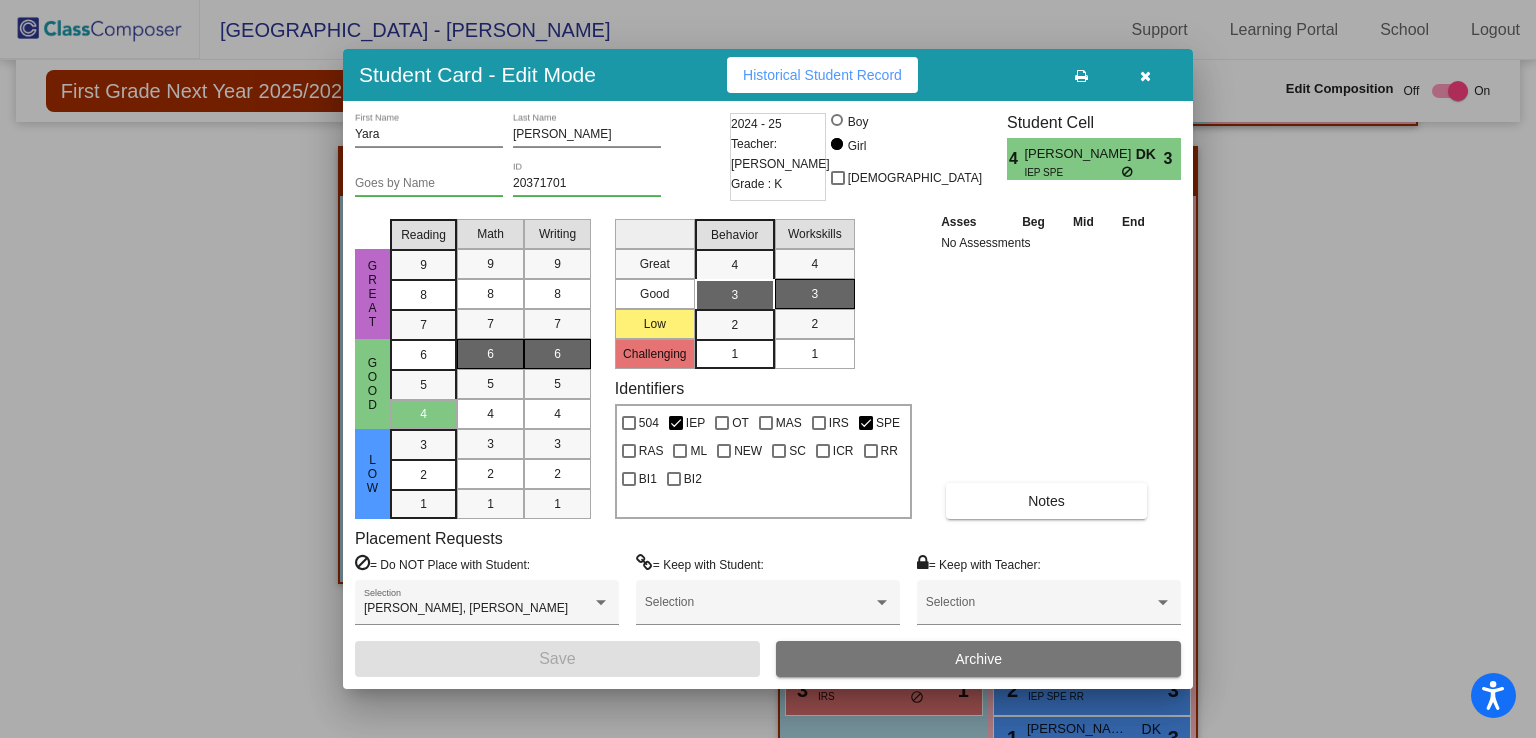 click at bounding box center (1145, 76) 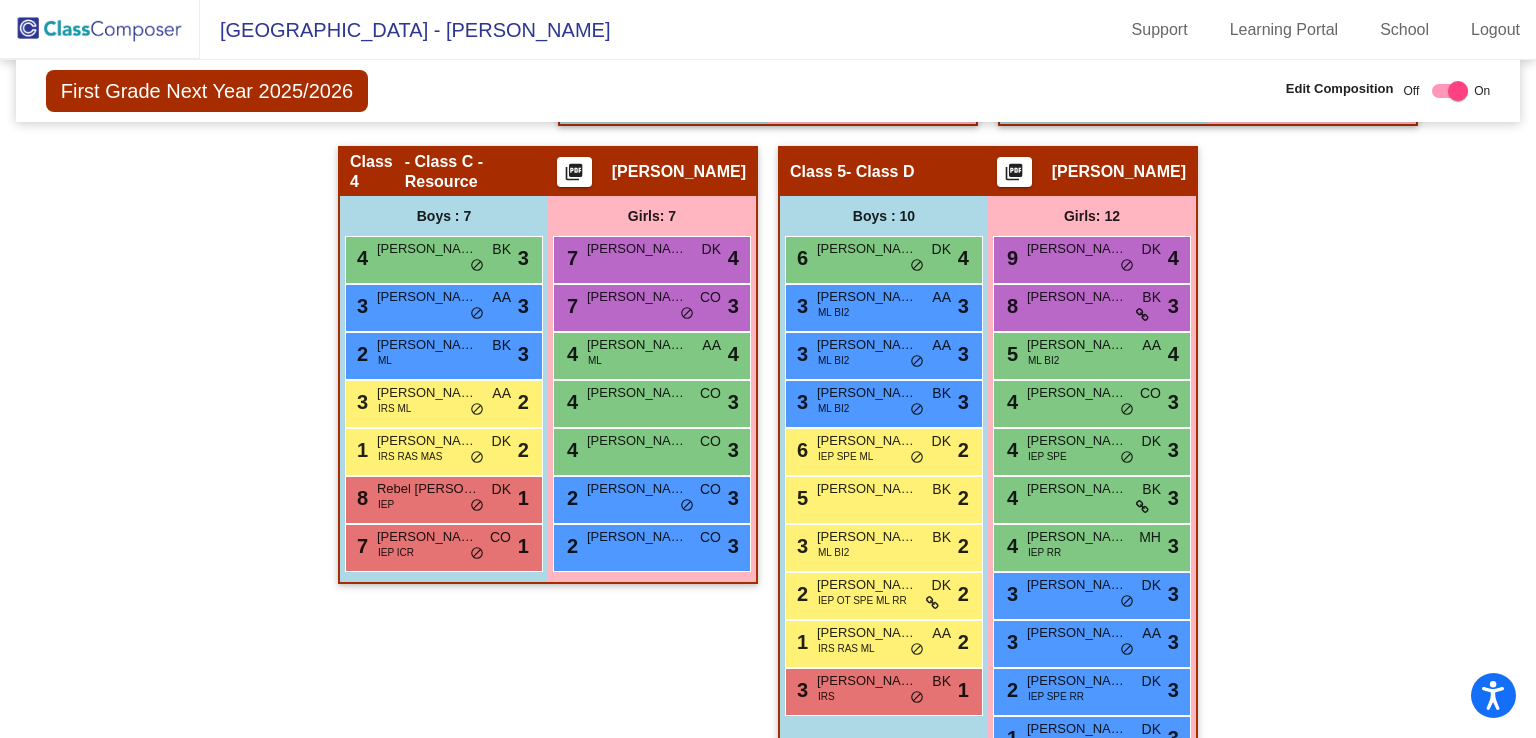 click on "9 Penelope Jensen DK lock do_not_disturb_alt 4" at bounding box center (1092, 260) 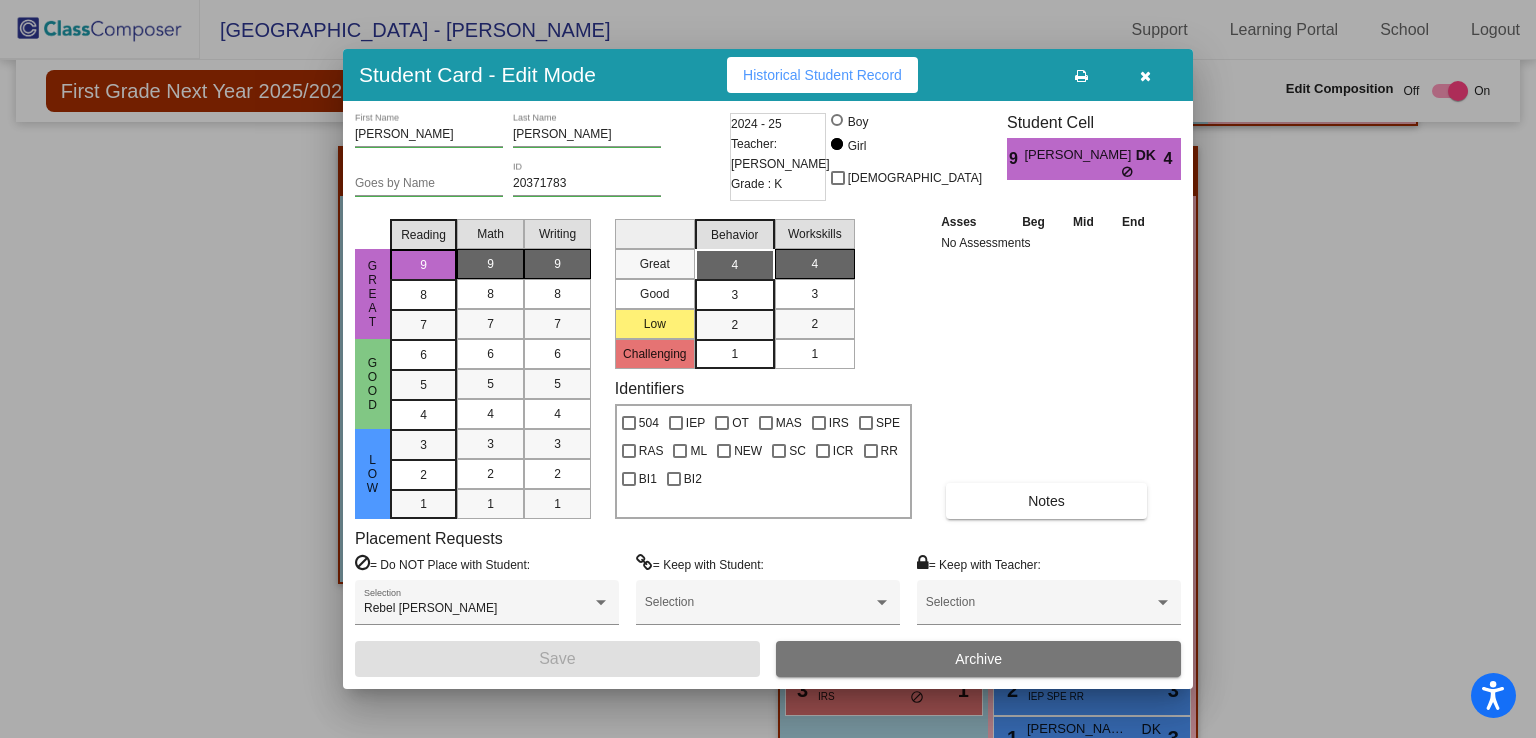 click at bounding box center [1145, 75] 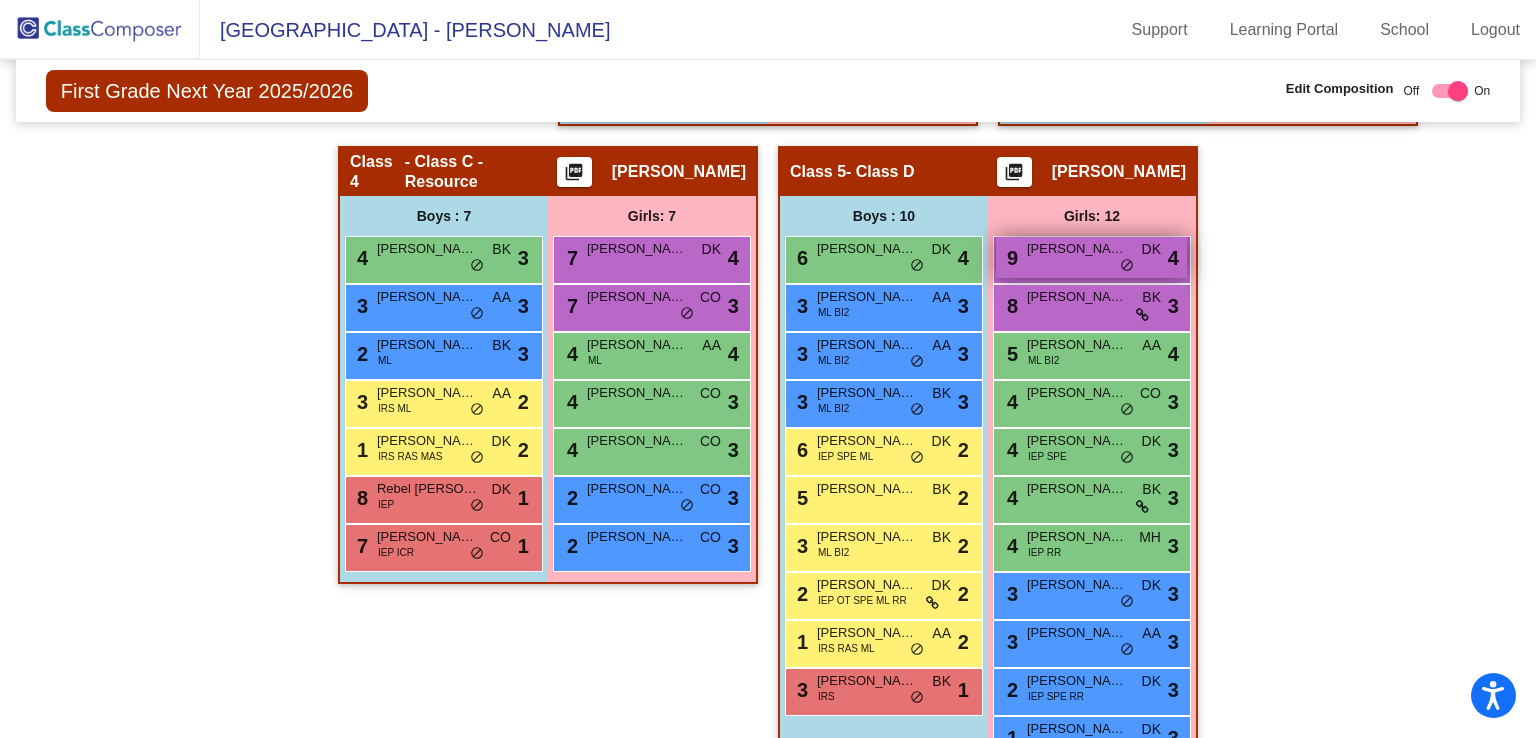 click on "Penelope Jensen" at bounding box center [1077, 249] 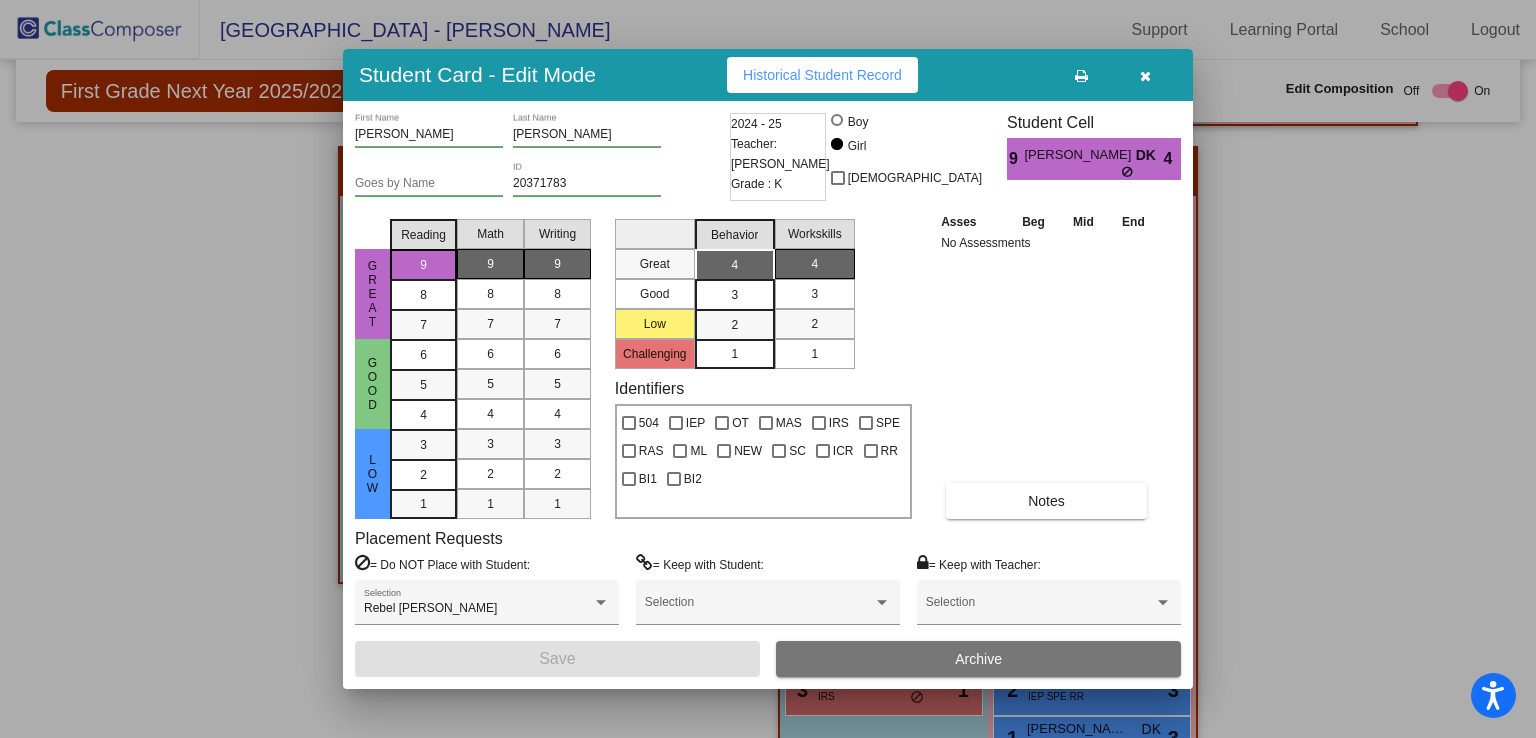 click at bounding box center [1145, 75] 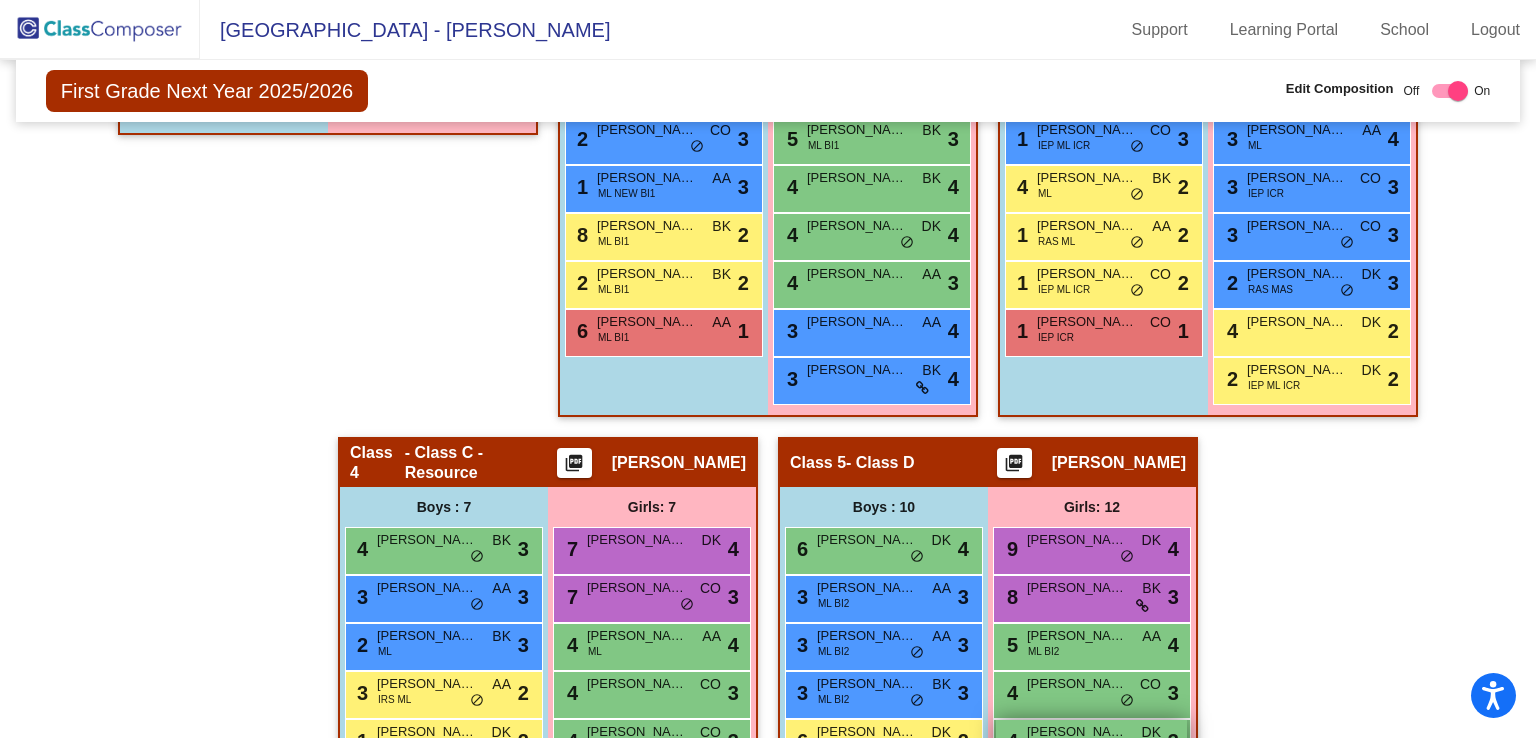 scroll, scrollTop: 761, scrollLeft: 0, axis: vertical 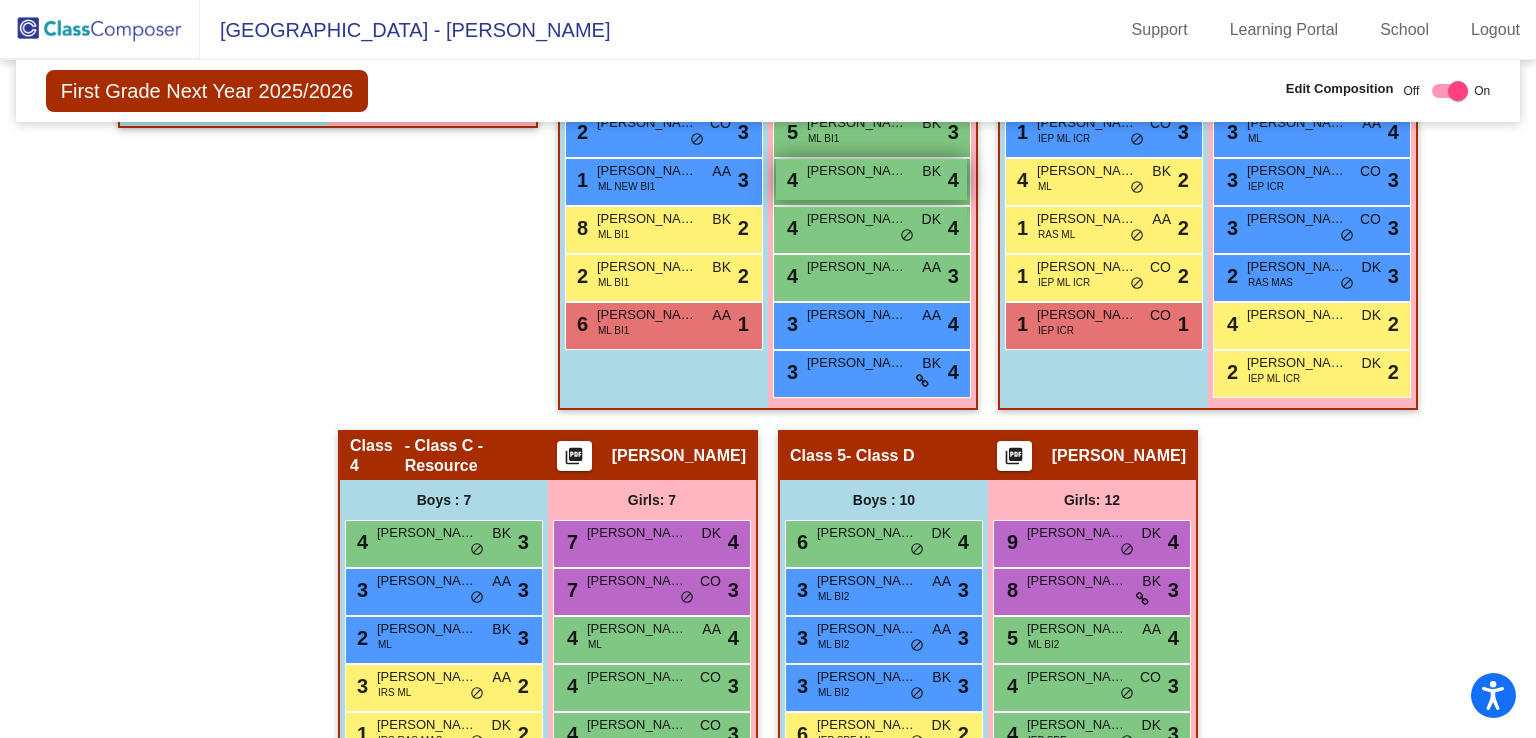 click on "Alina Vilchis" at bounding box center [857, 171] 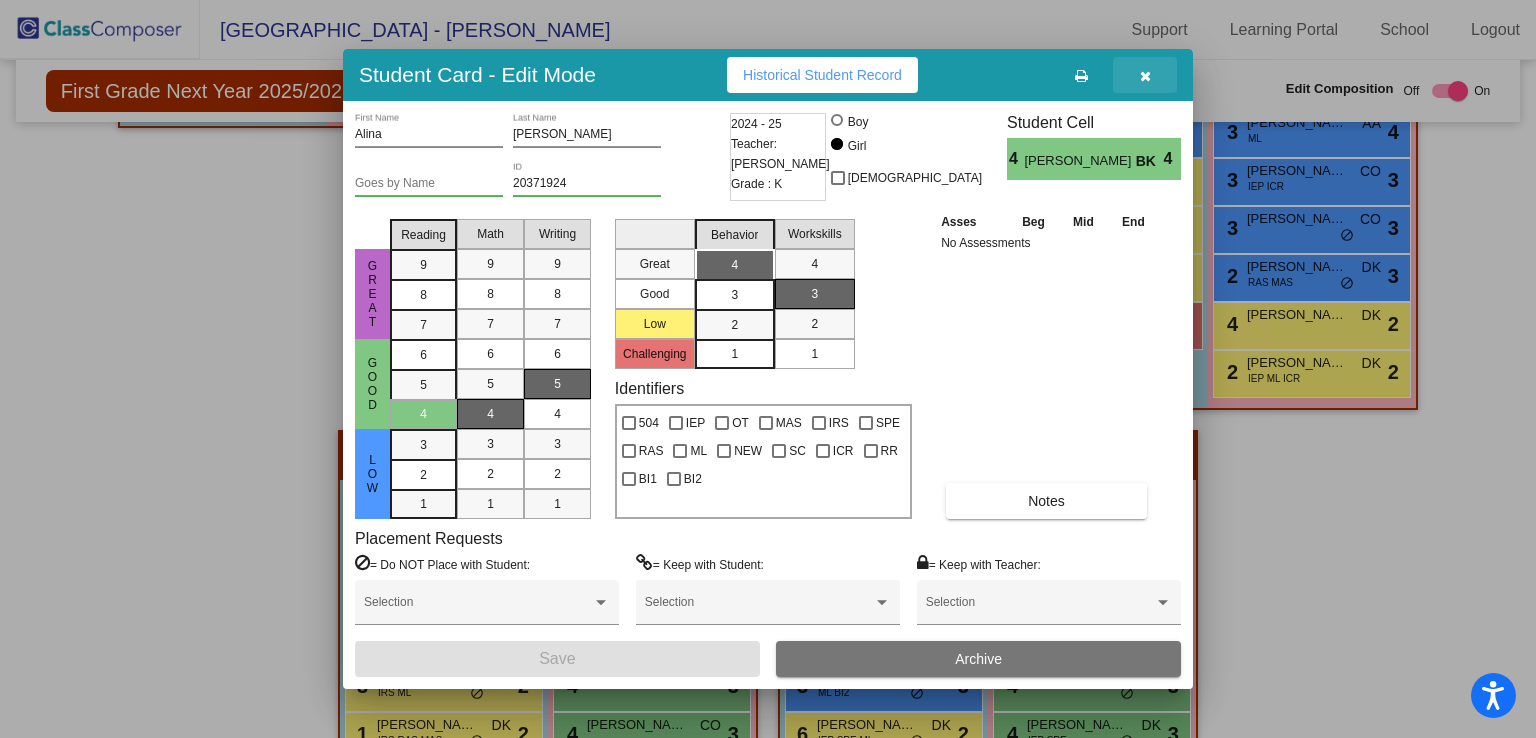 click at bounding box center [1145, 75] 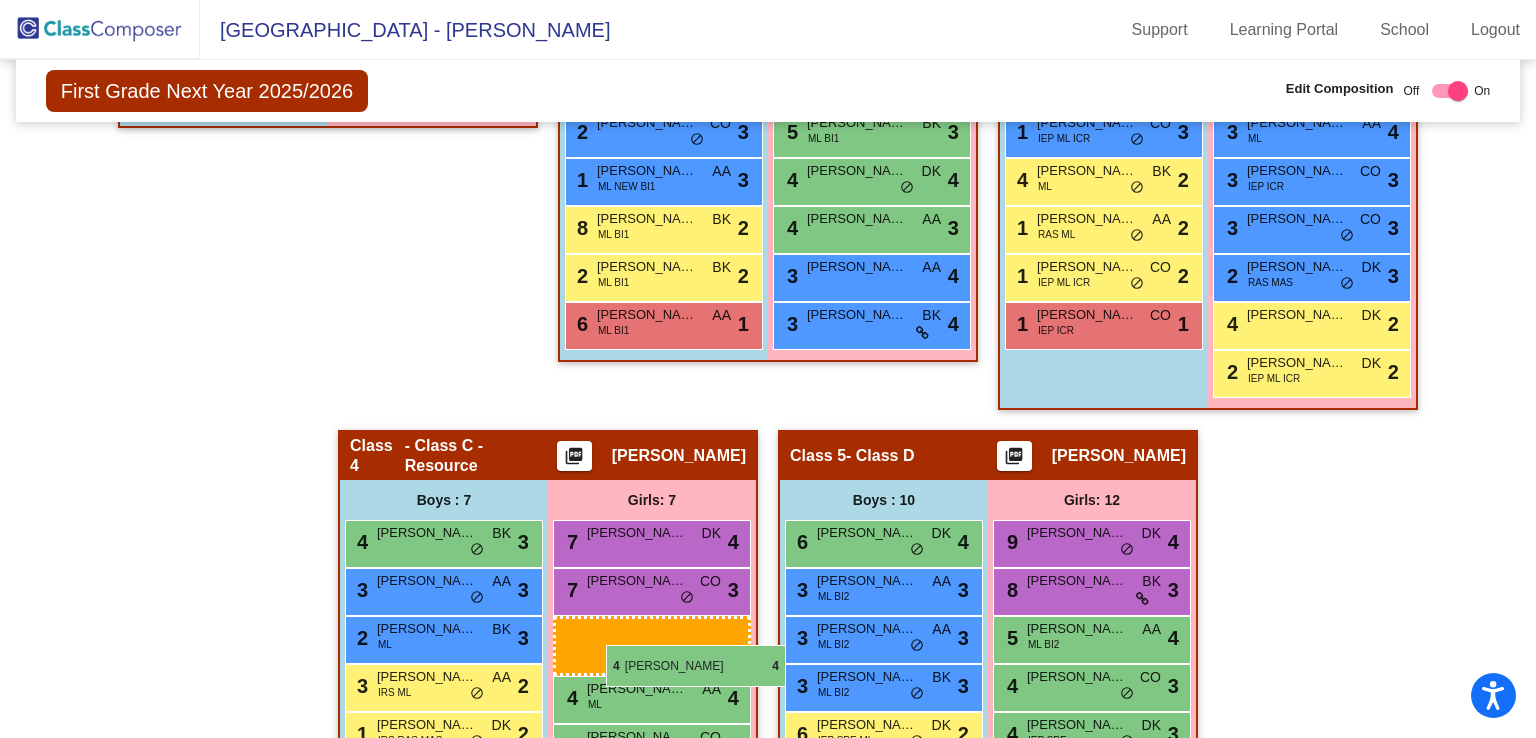 drag, startPoint x: 832, startPoint y: 172, endPoint x: 606, endPoint y: 645, distance: 524.21844 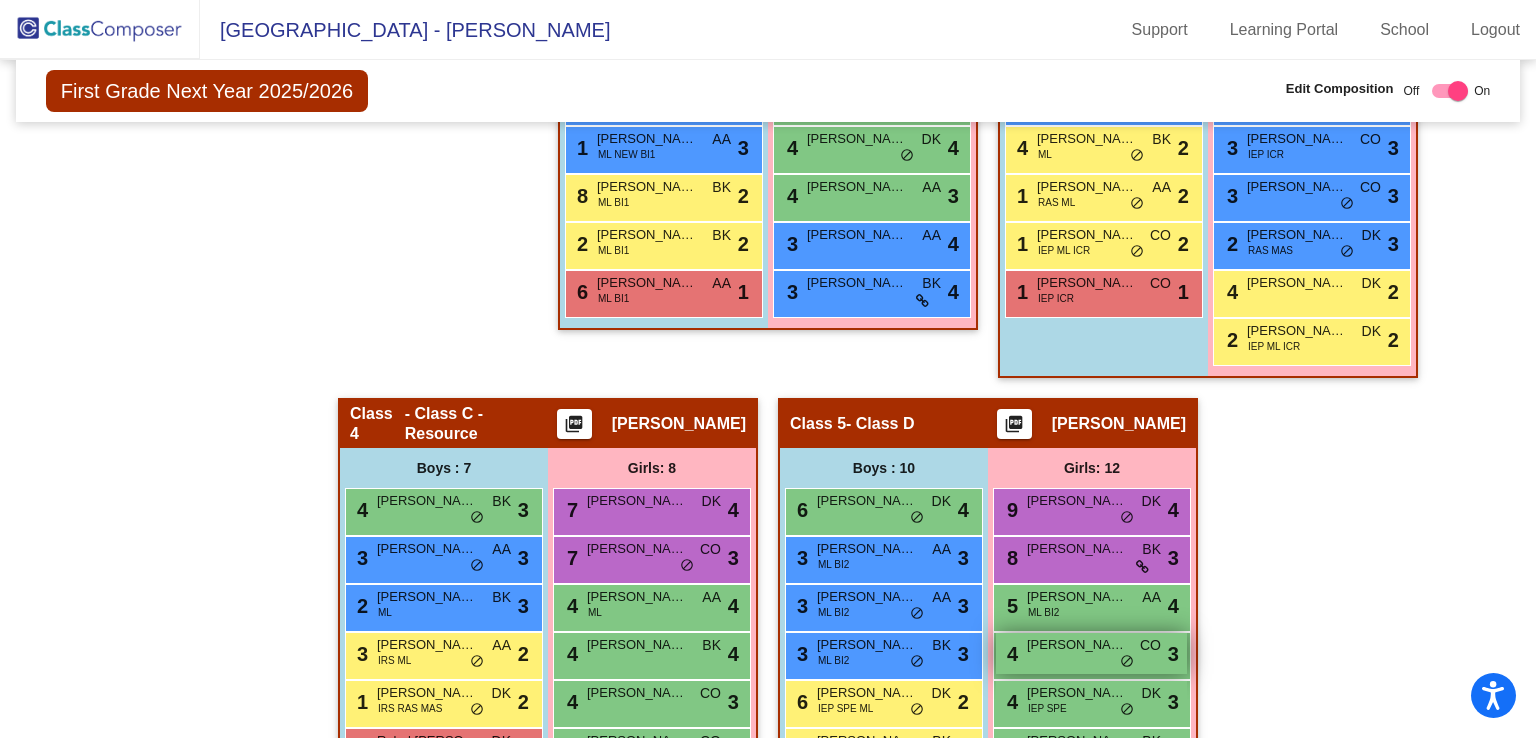 scroll, scrollTop: 812, scrollLeft: 0, axis: vertical 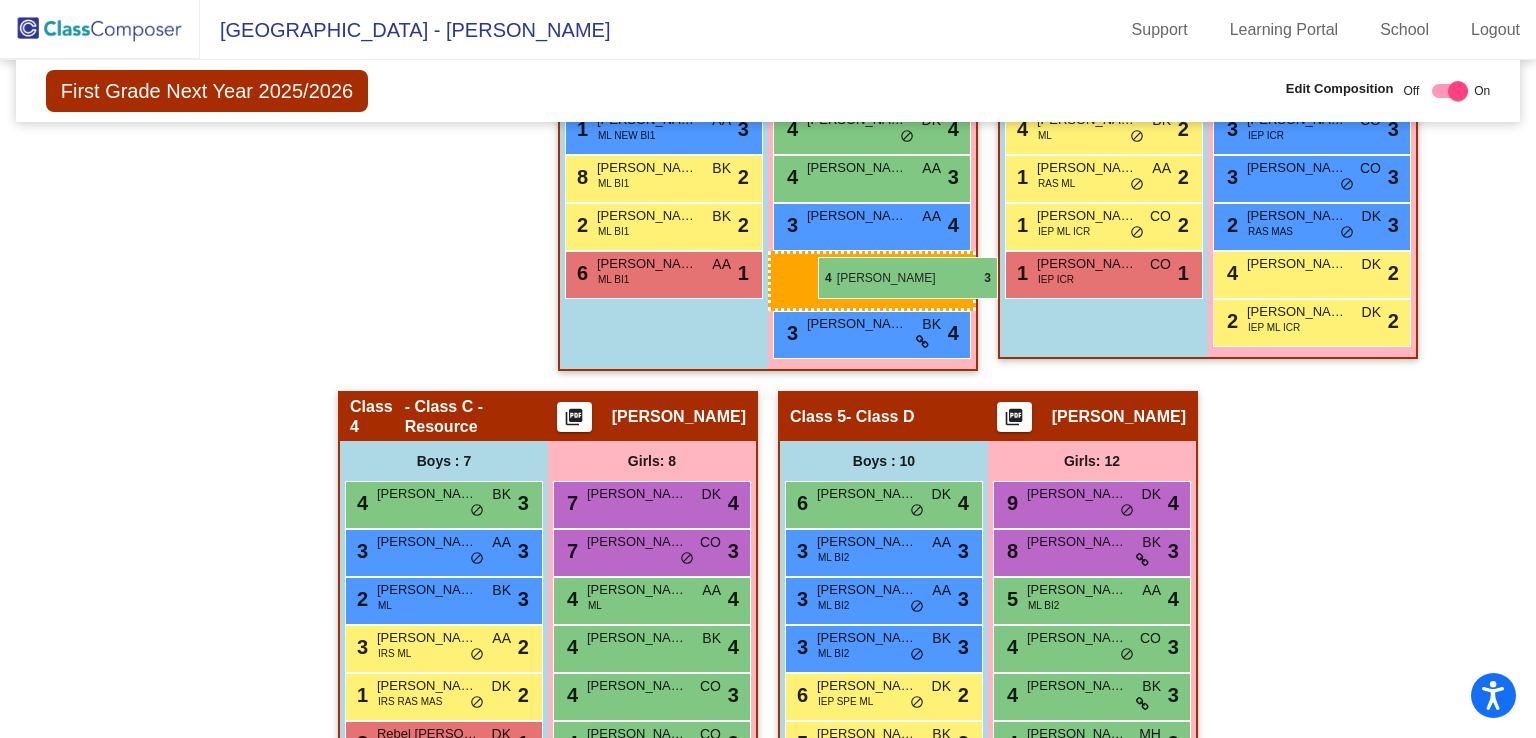 drag, startPoint x: 1051, startPoint y: 672, endPoint x: 818, endPoint y: 257, distance: 475.93488 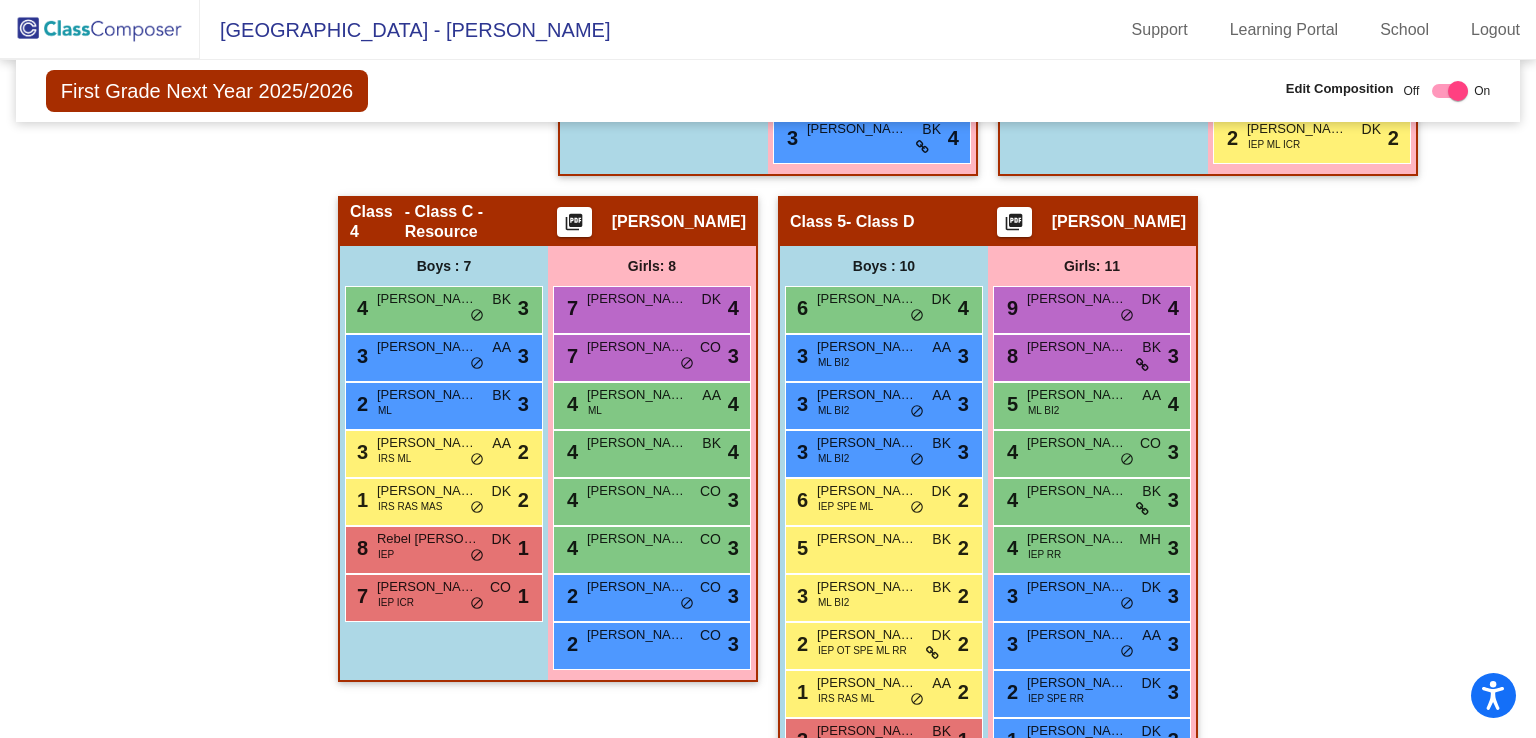 scroll, scrollTop: 997, scrollLeft: 0, axis: vertical 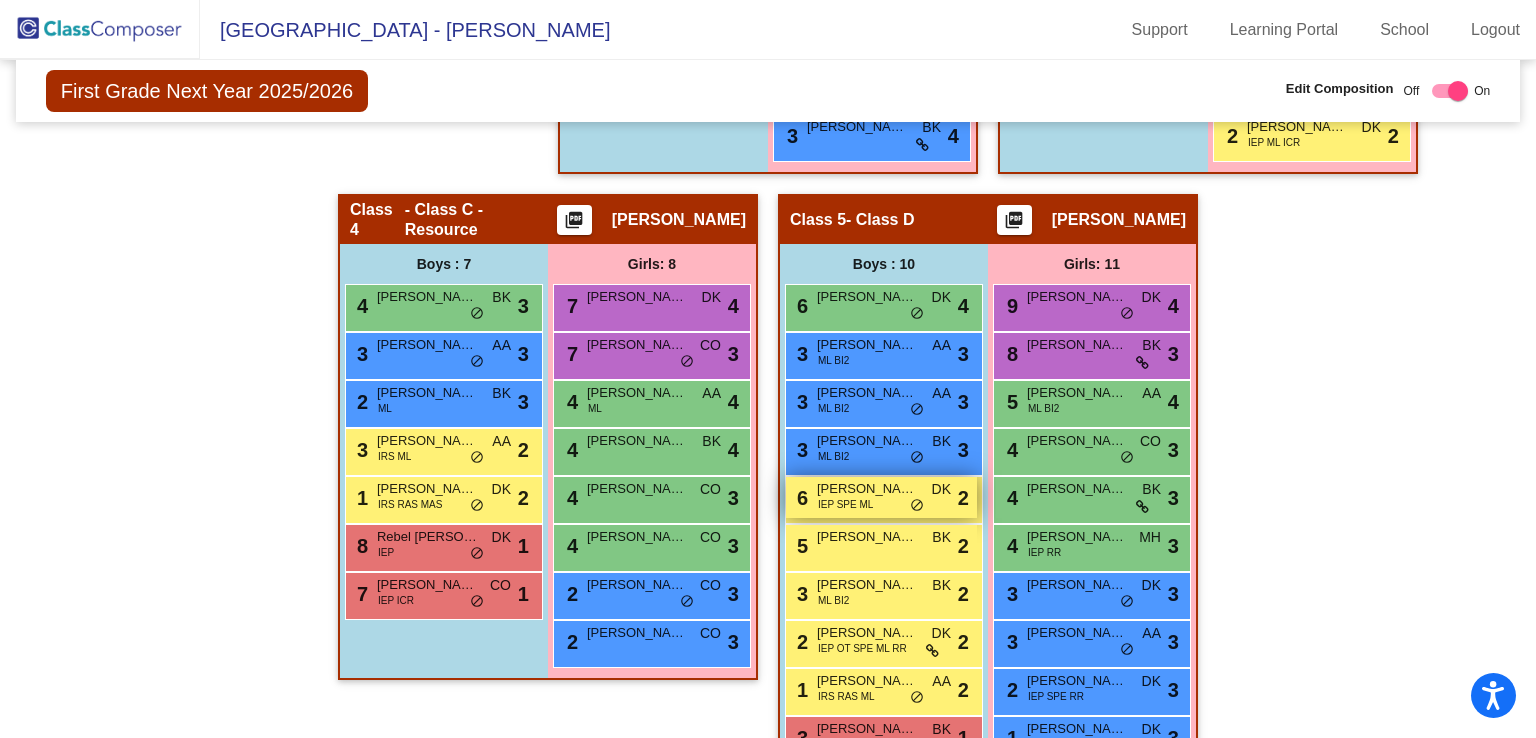 click on "Aydan Morales" at bounding box center [867, 489] 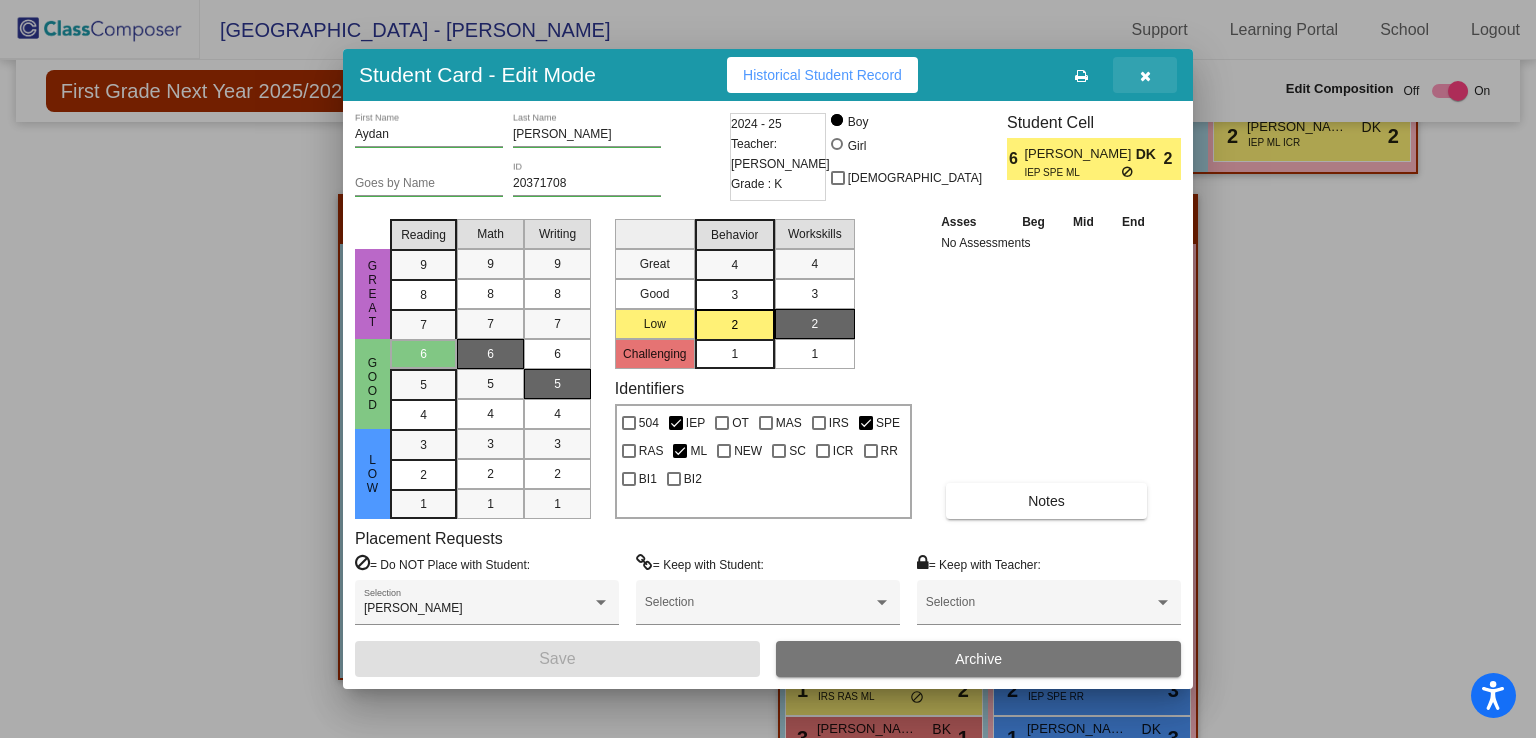 click at bounding box center [1145, 75] 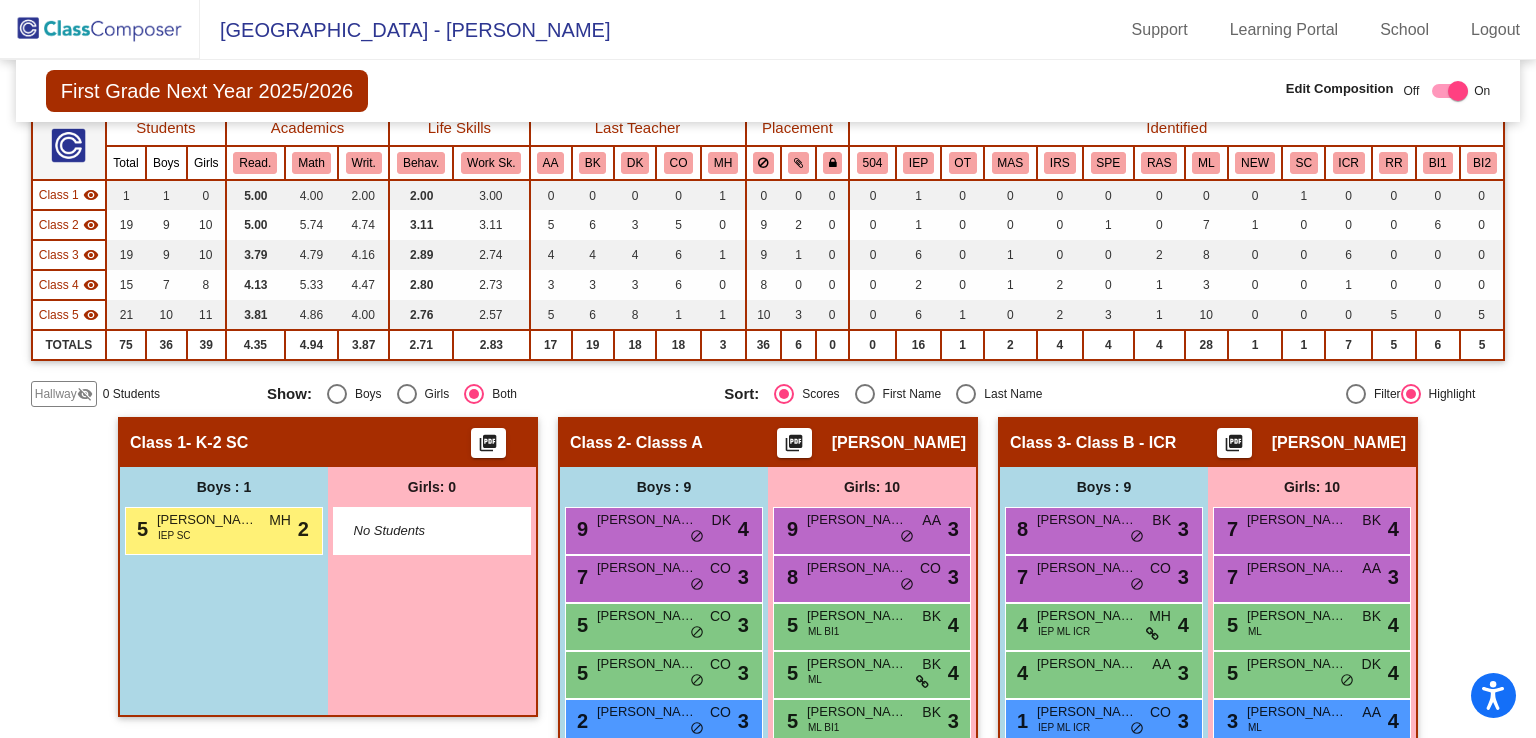 scroll, scrollTop: 0, scrollLeft: 0, axis: both 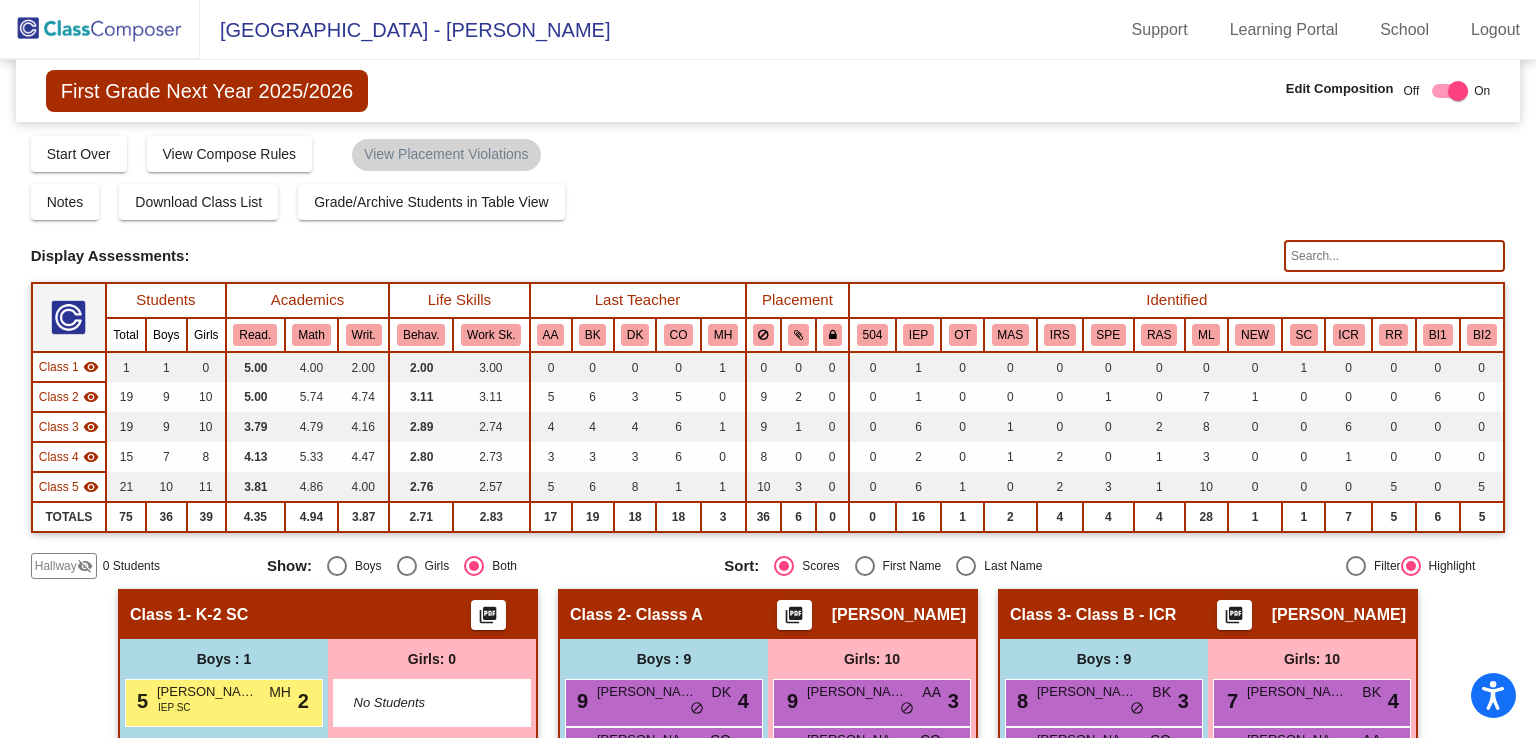 click 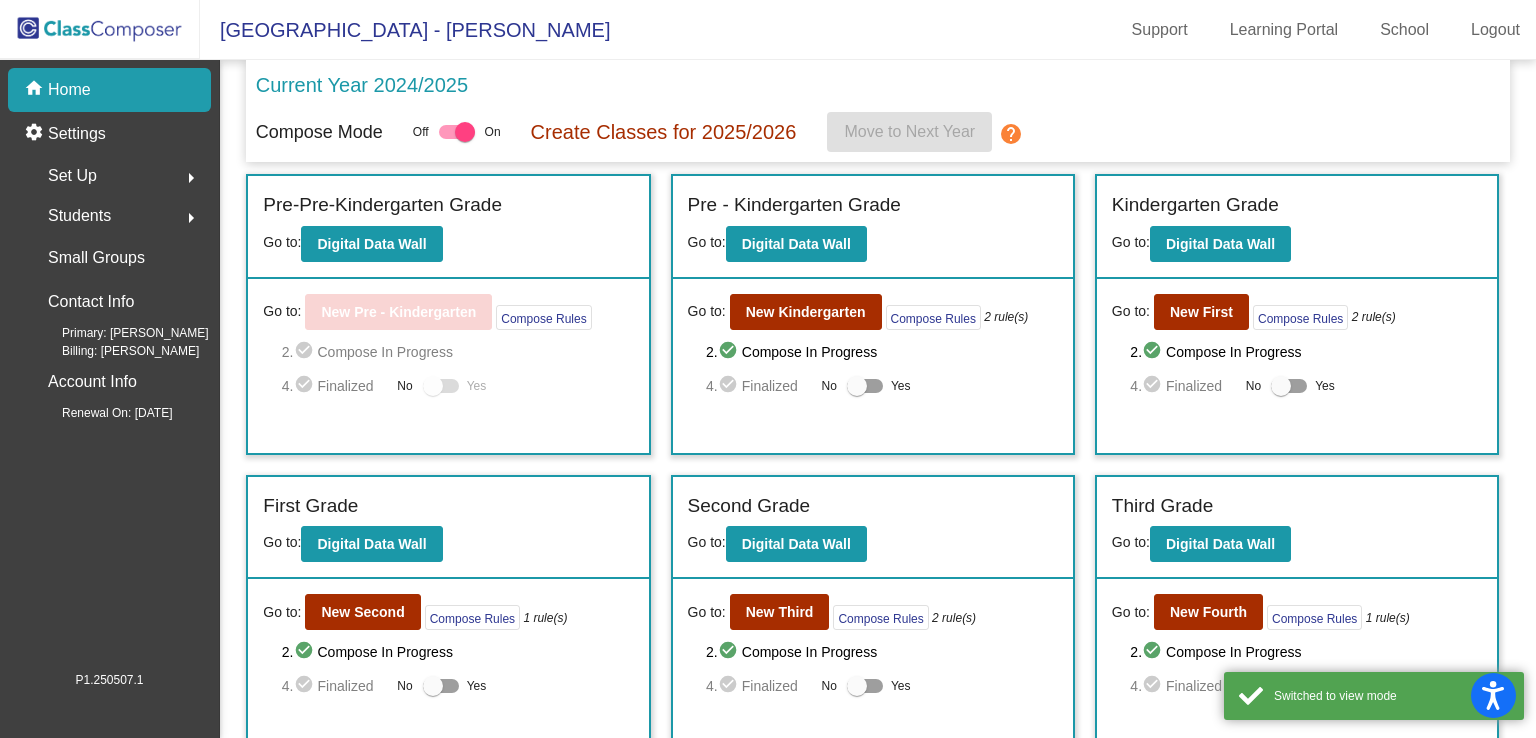 click on "Set Up  arrow_right" 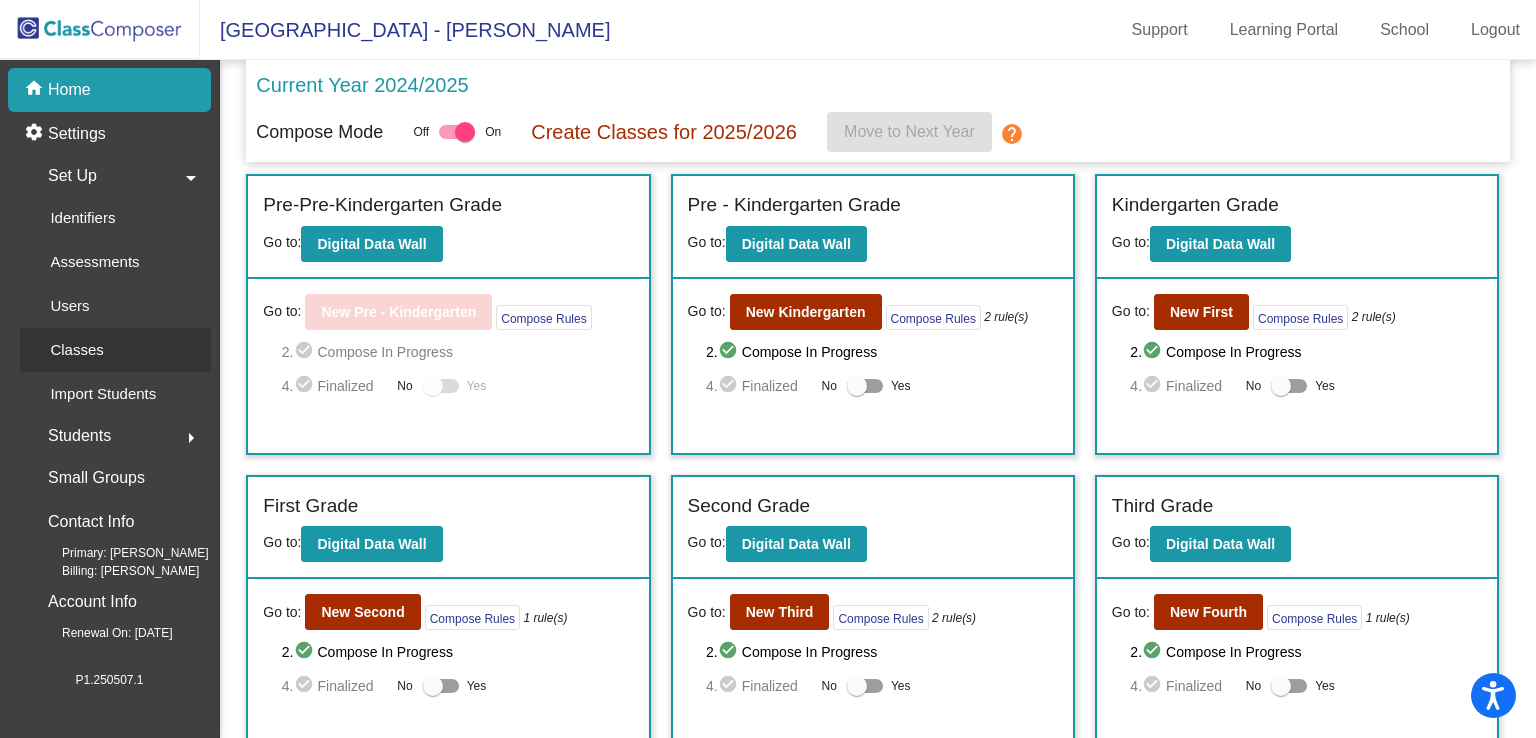 click on "Classes" 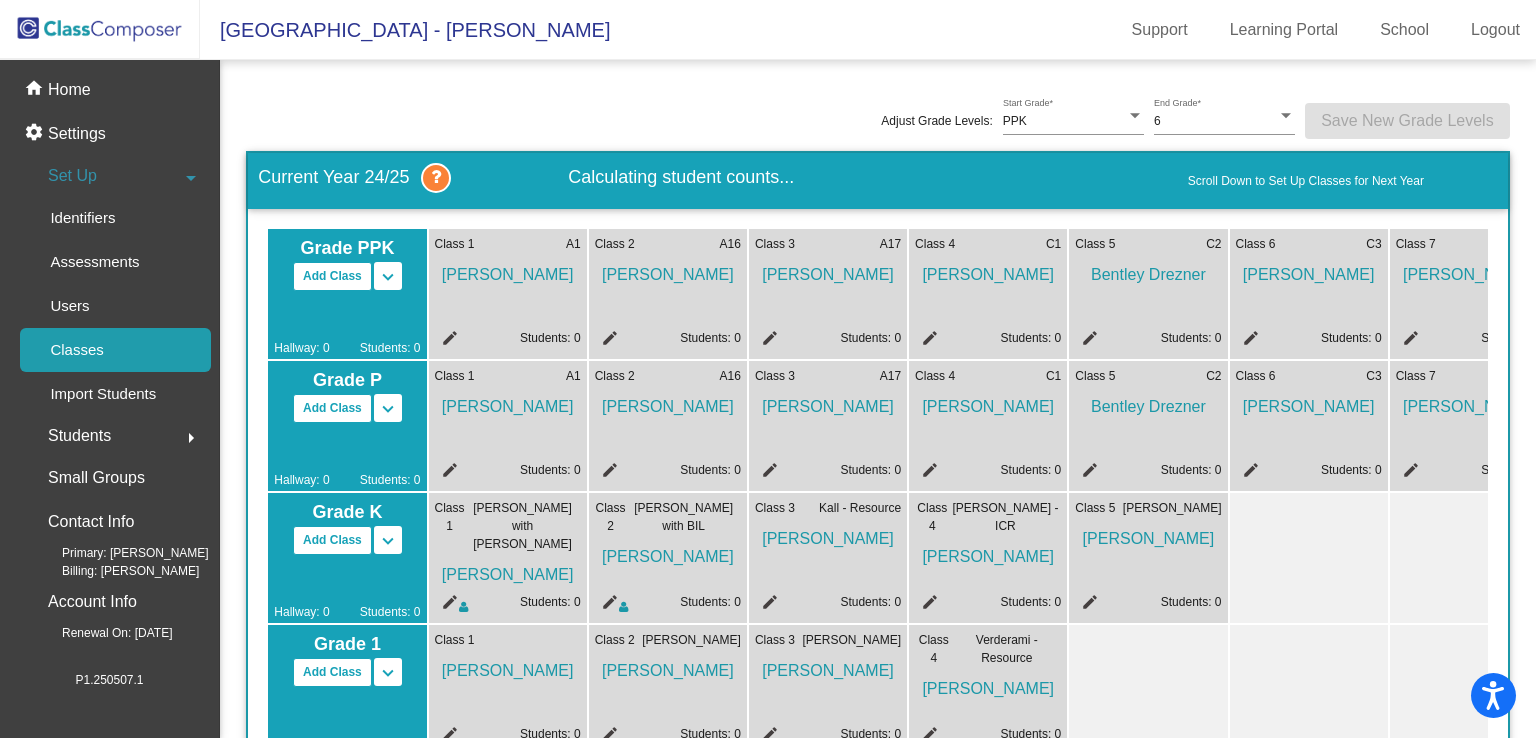 scroll, scrollTop: 0, scrollLeft: 0, axis: both 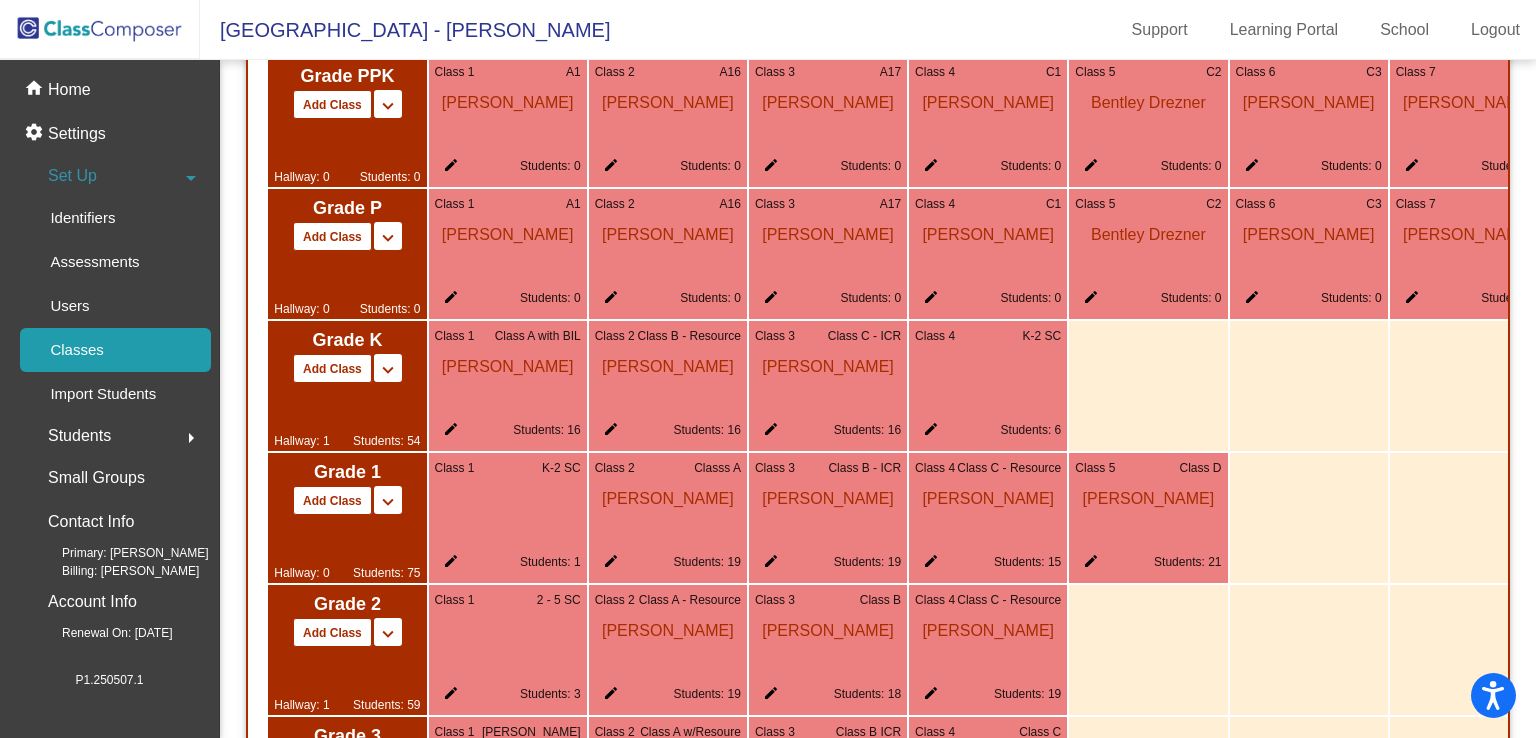 click on "edit" 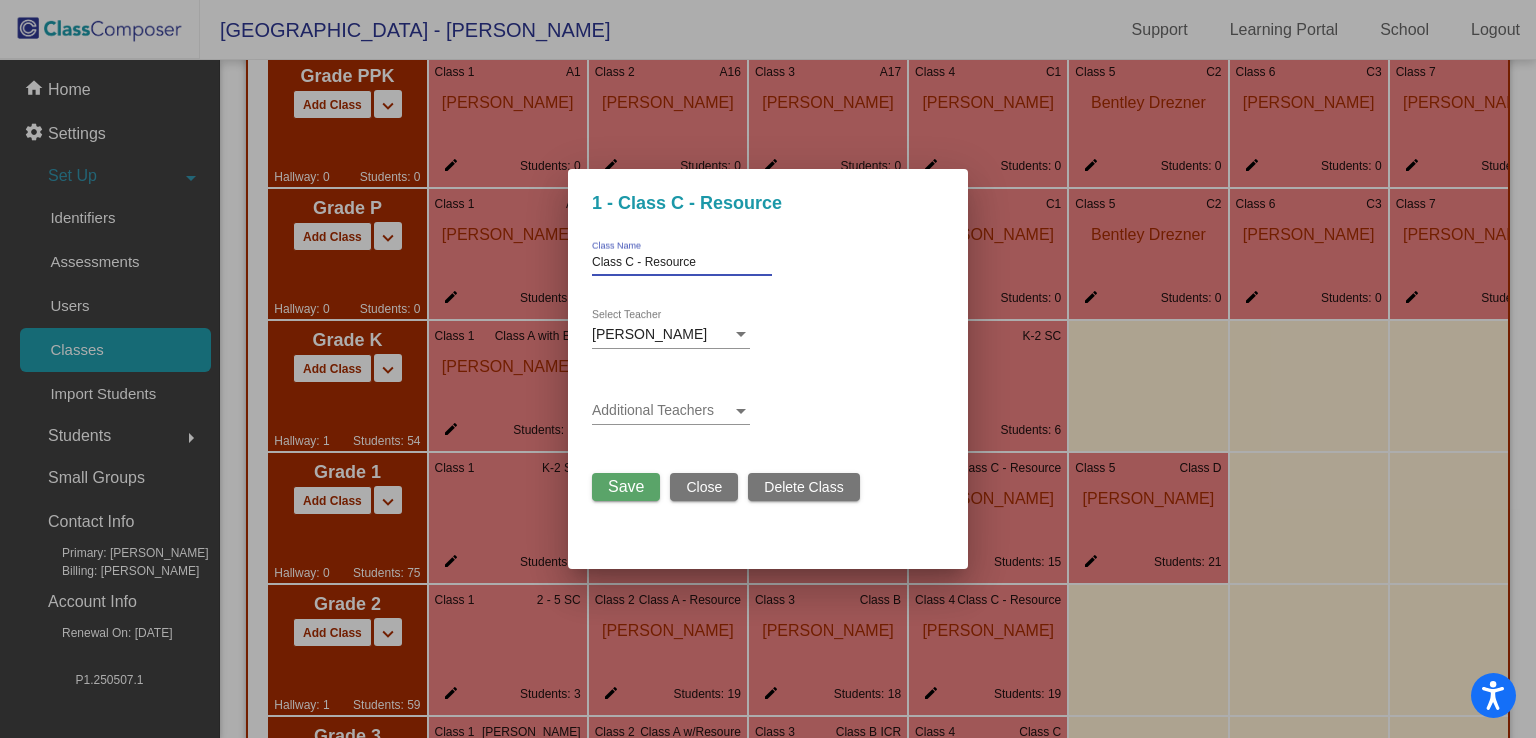 drag, startPoint x: 636, startPoint y: 257, endPoint x: 715, endPoint y: 261, distance: 79.101204 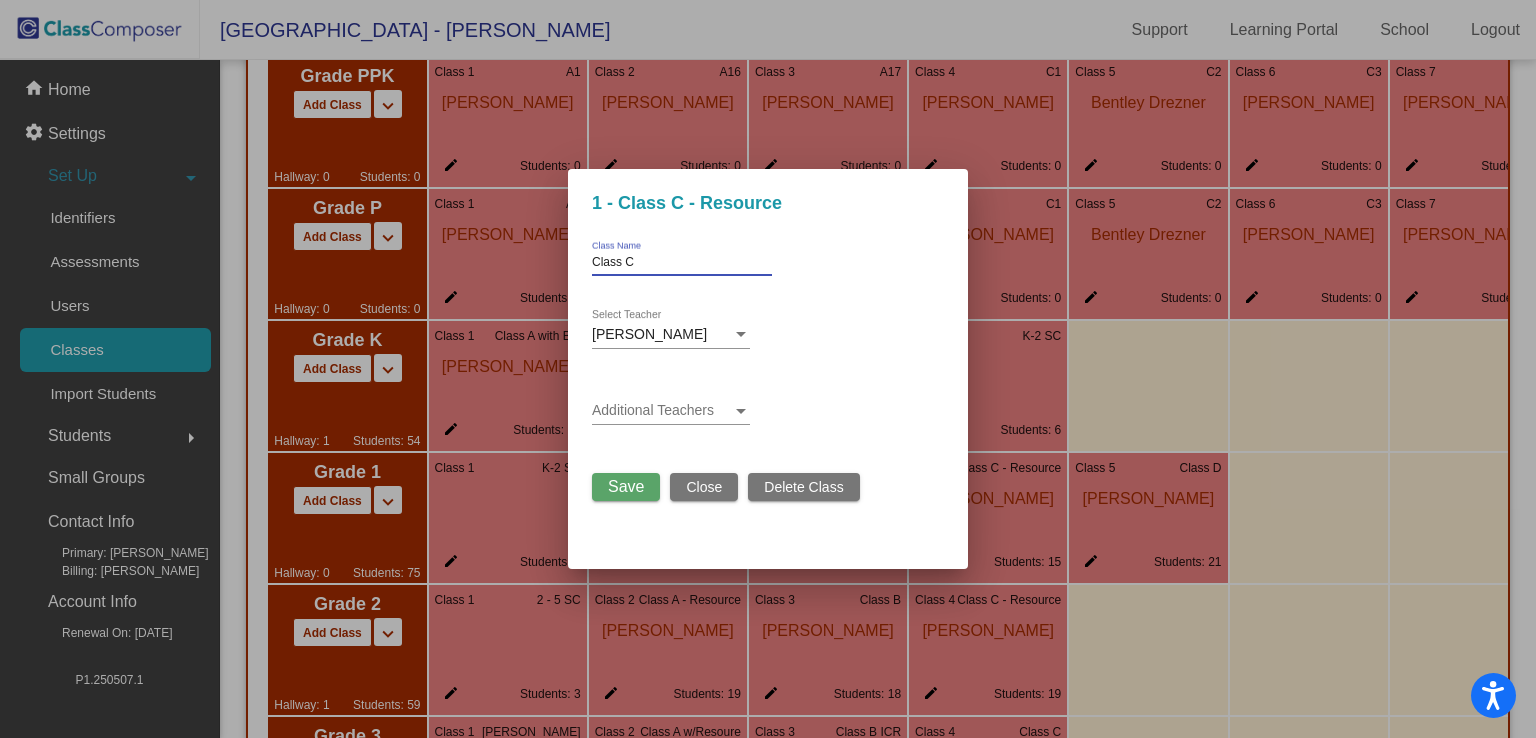 type on "Class C" 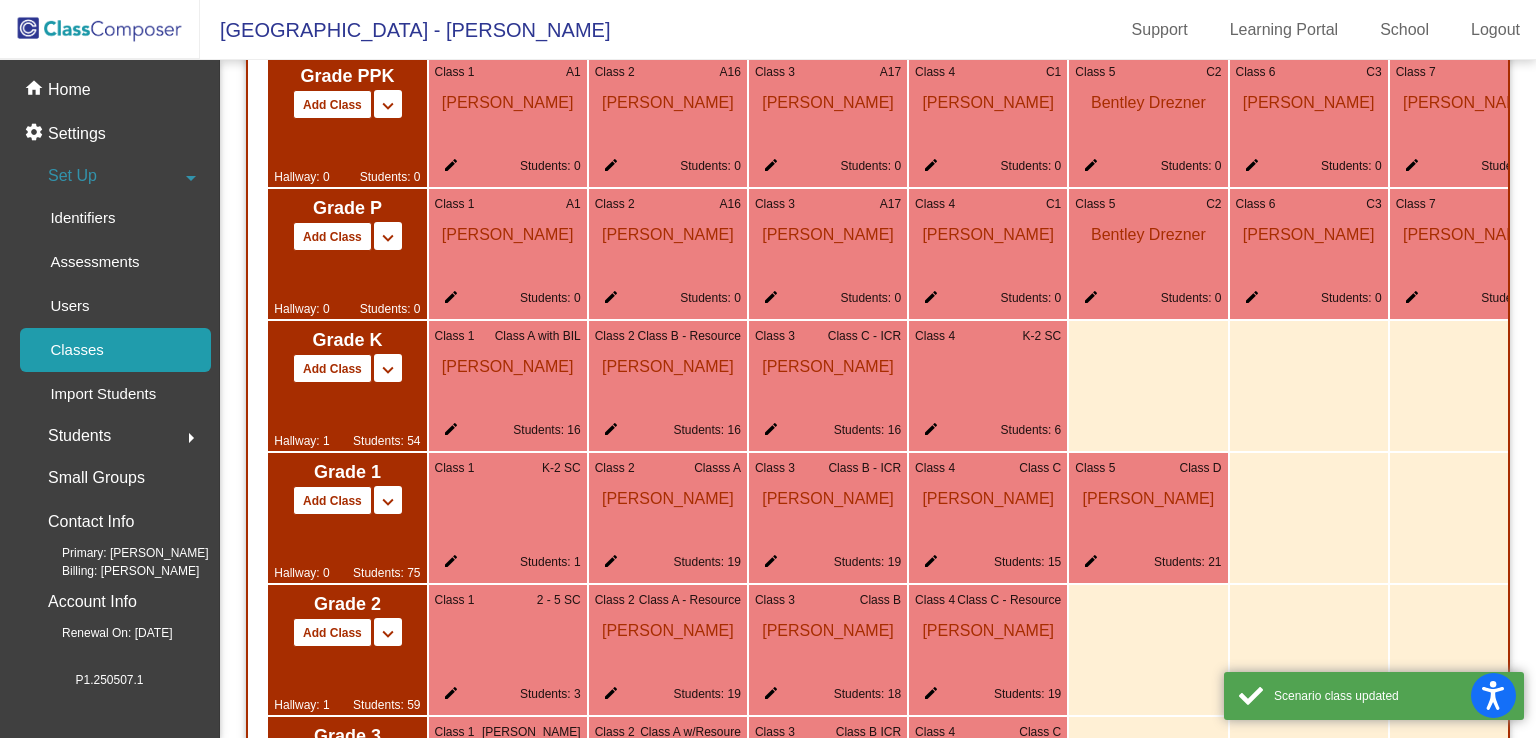 click on "edit" 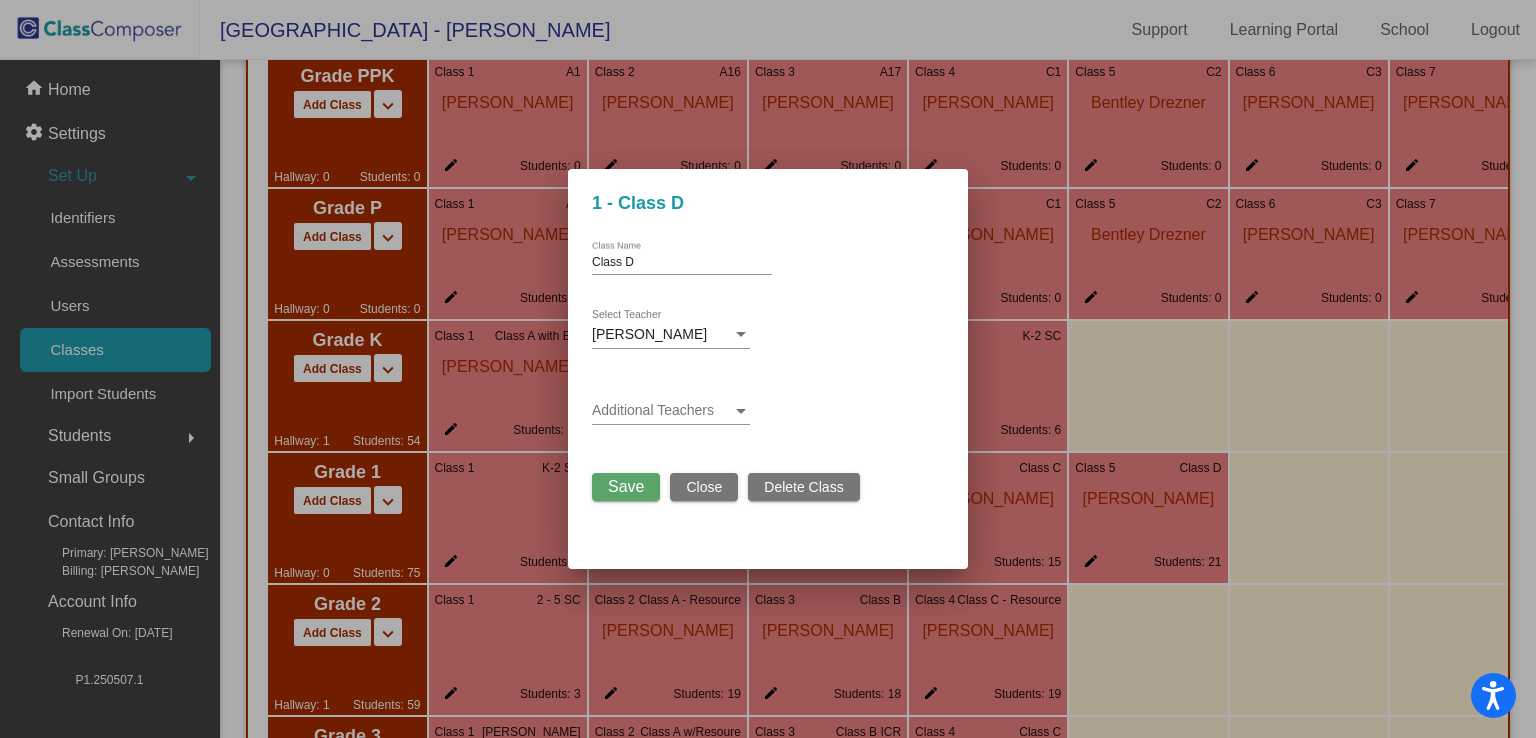 click on "Class D" at bounding box center [682, 263] 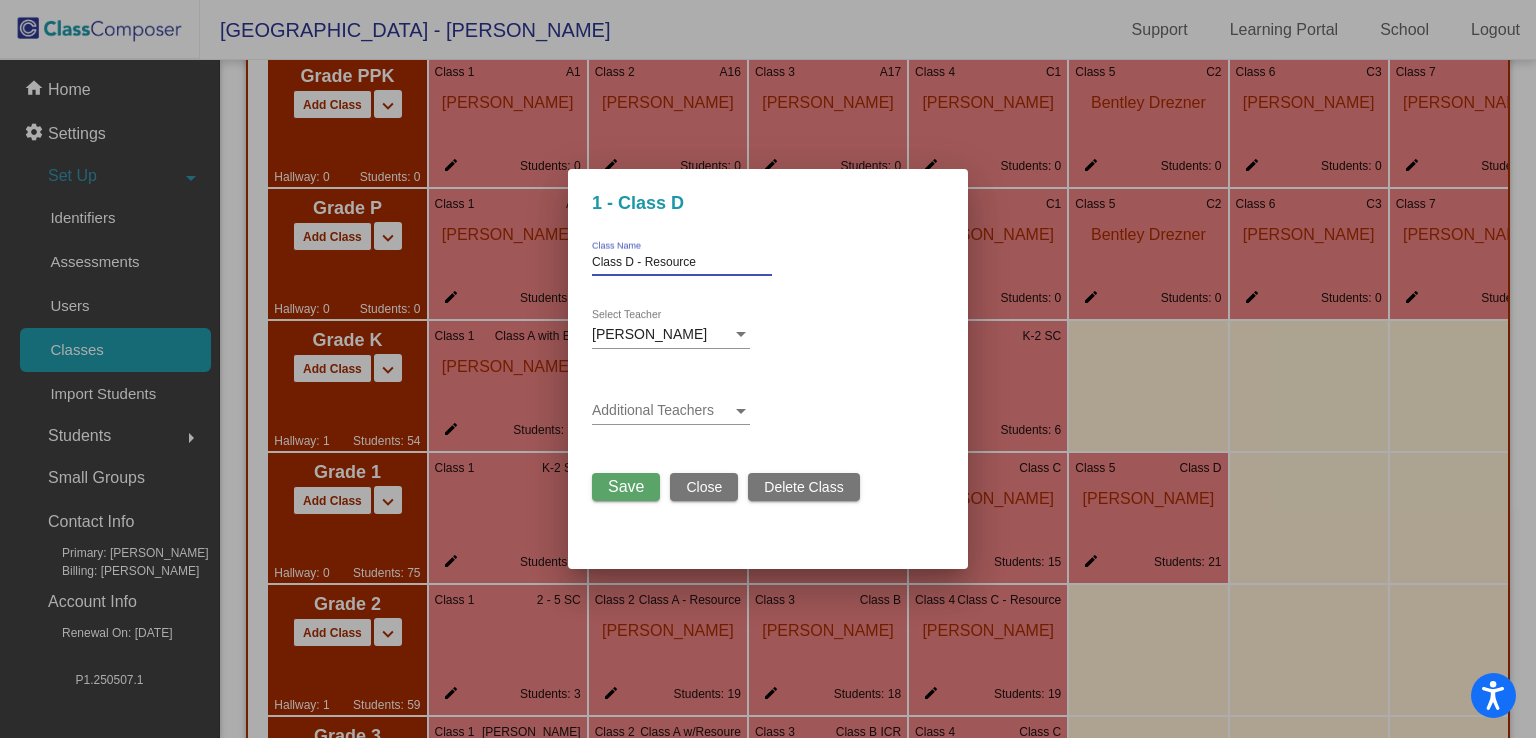 type on "Class D - Resource" 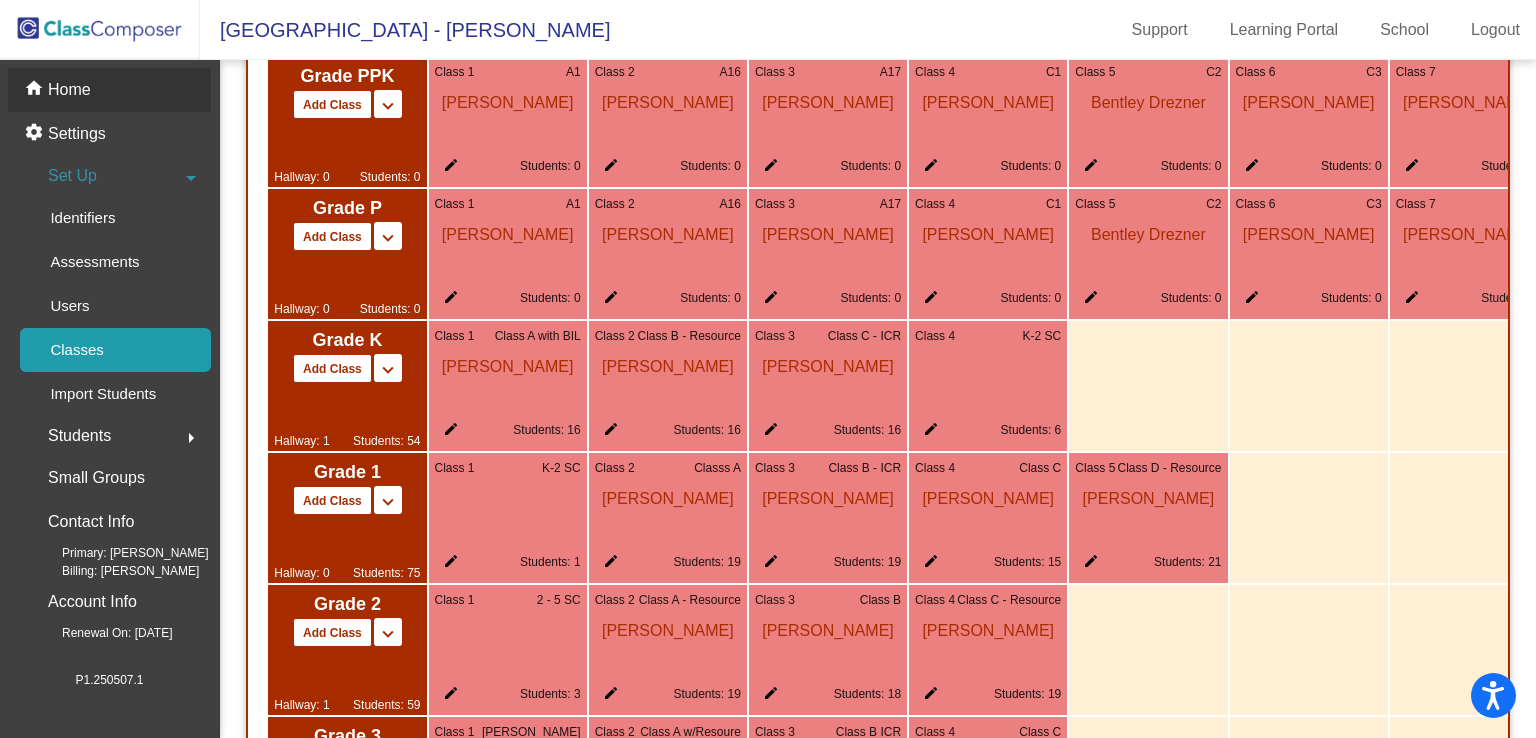 click on "Home" 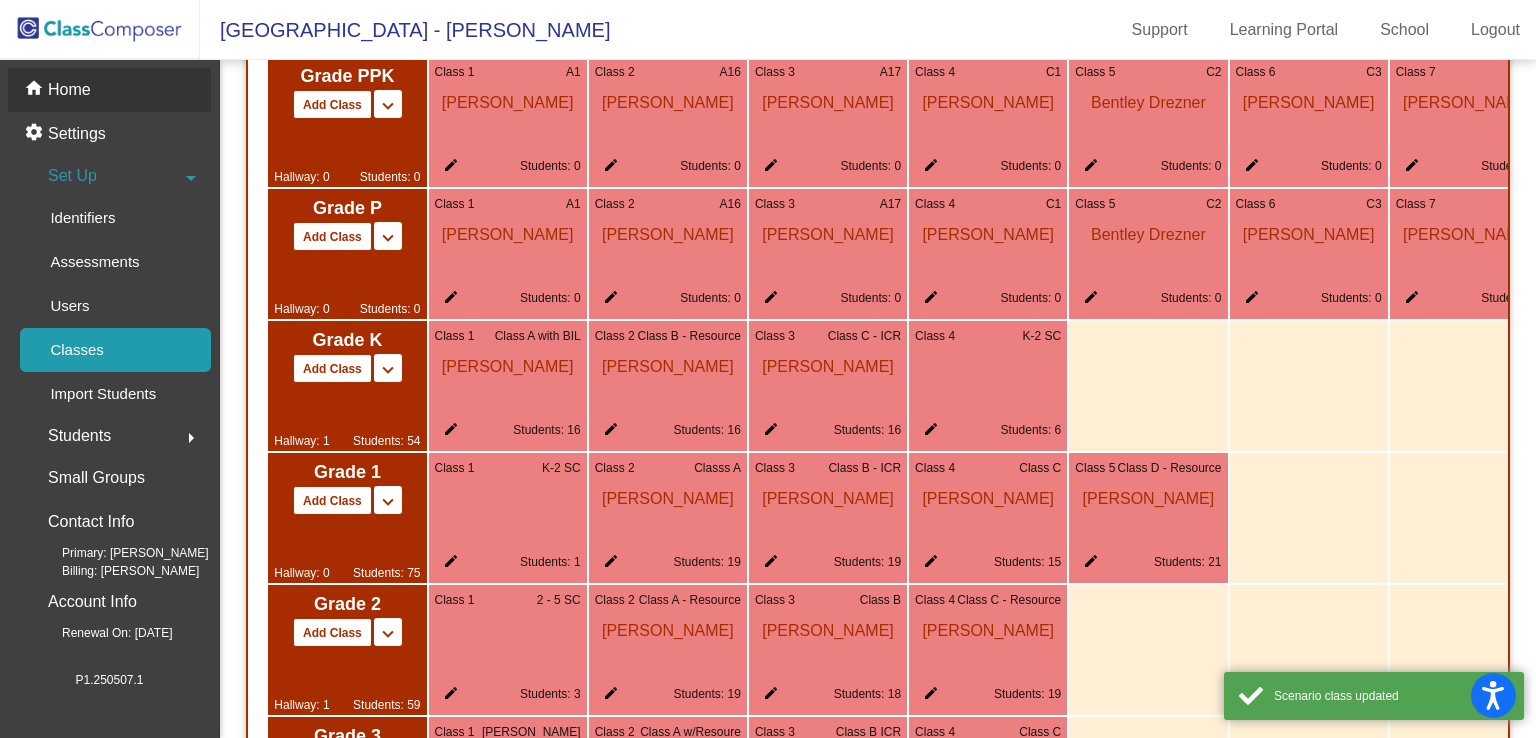 scroll, scrollTop: 0, scrollLeft: 0, axis: both 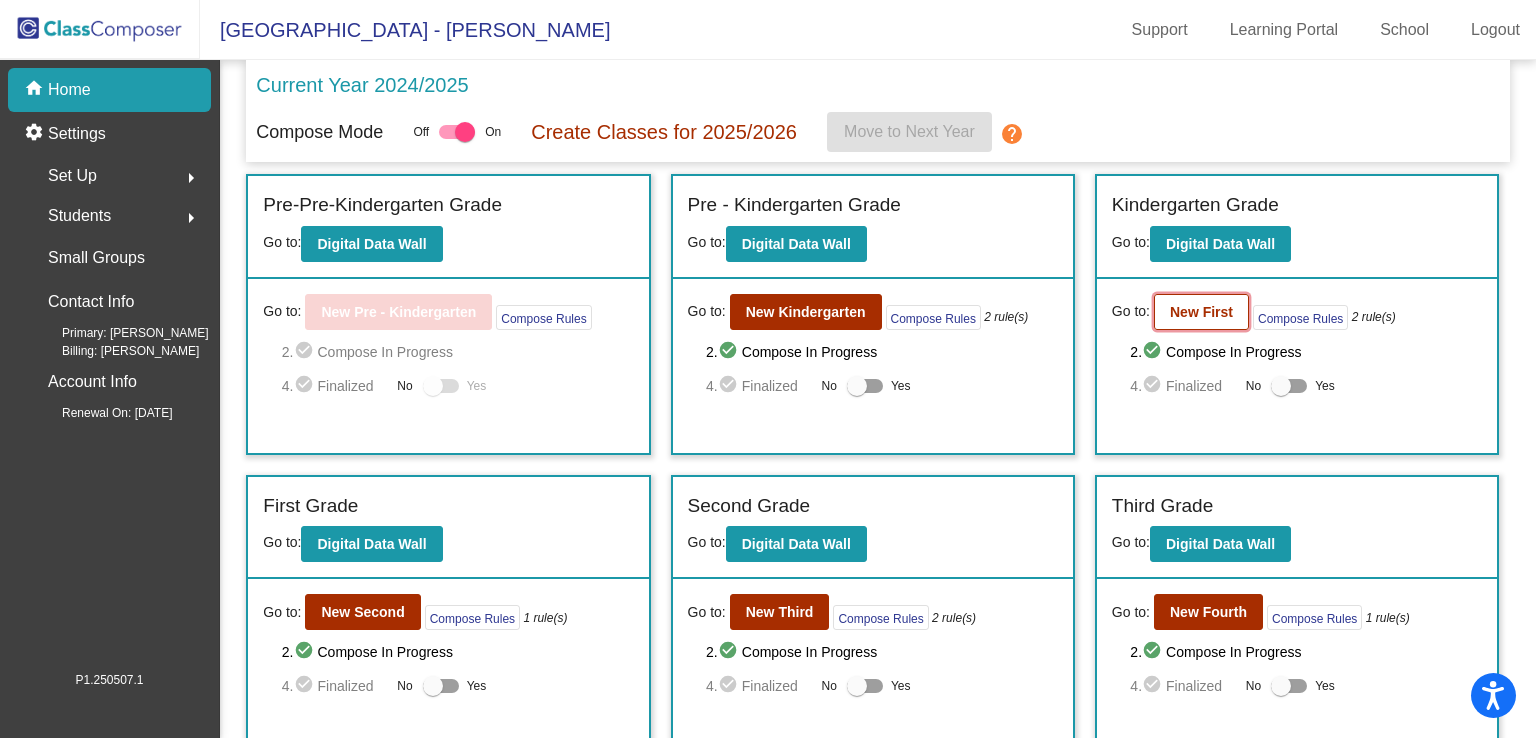click on "New First" 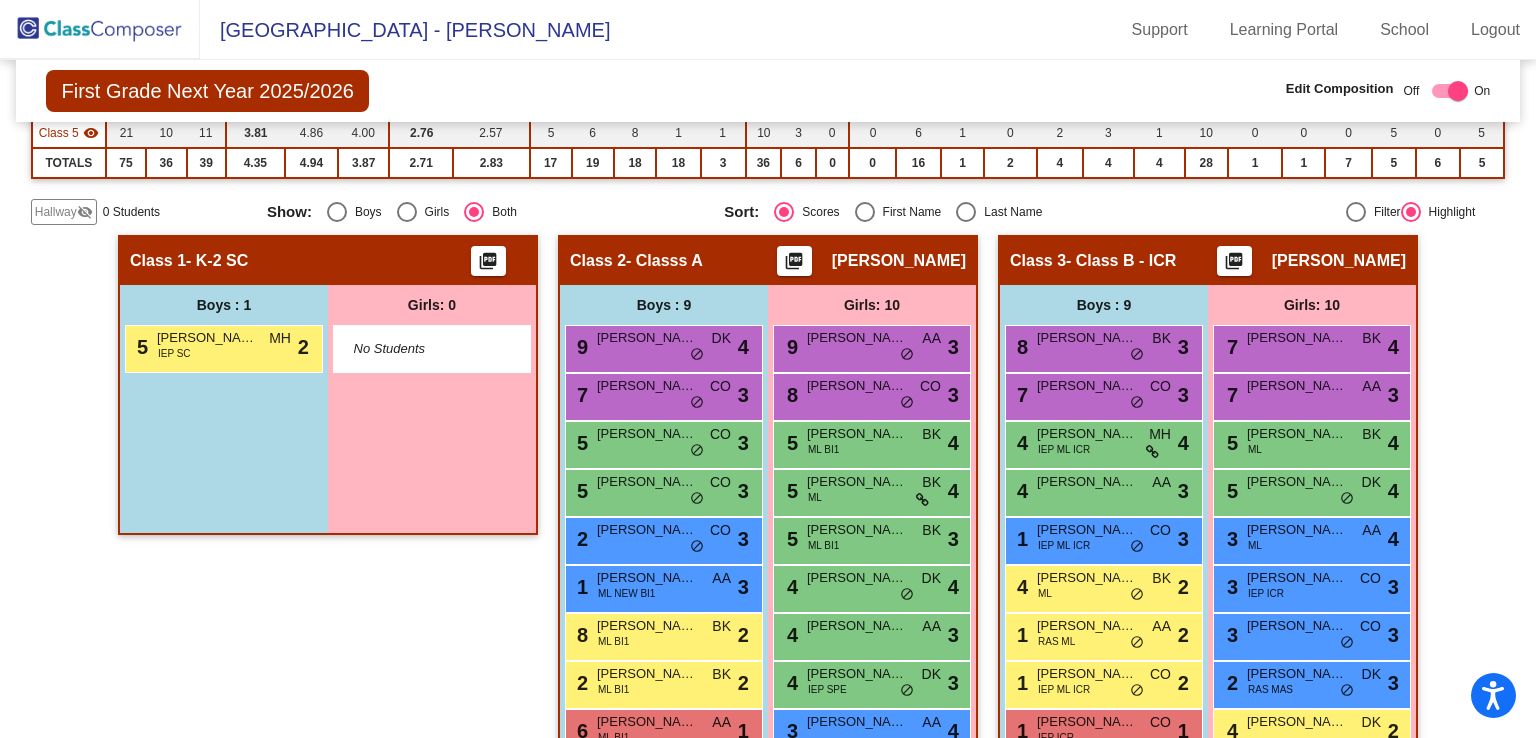 scroll, scrollTop: 0, scrollLeft: 0, axis: both 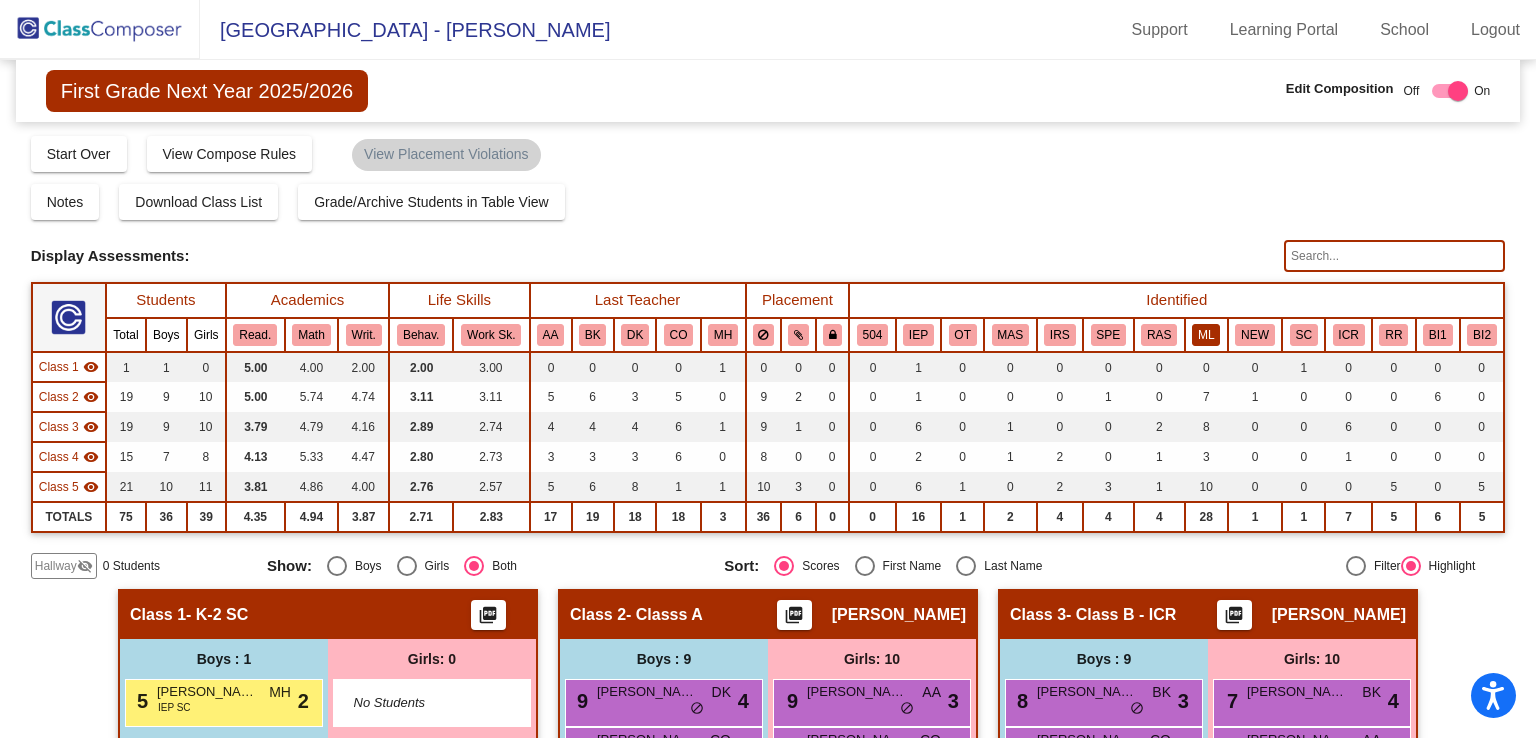 click on "ML" 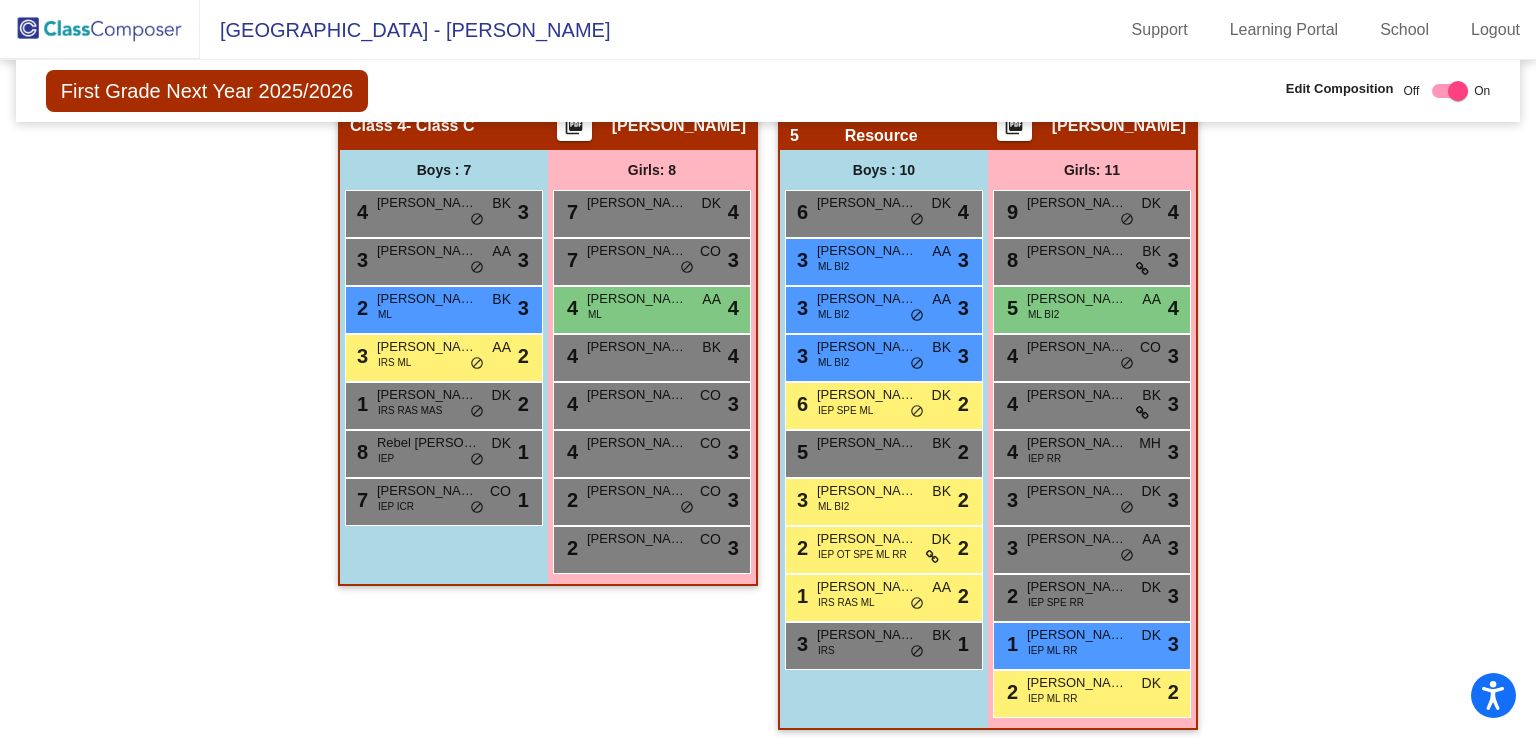 scroll, scrollTop: 1092, scrollLeft: 0, axis: vertical 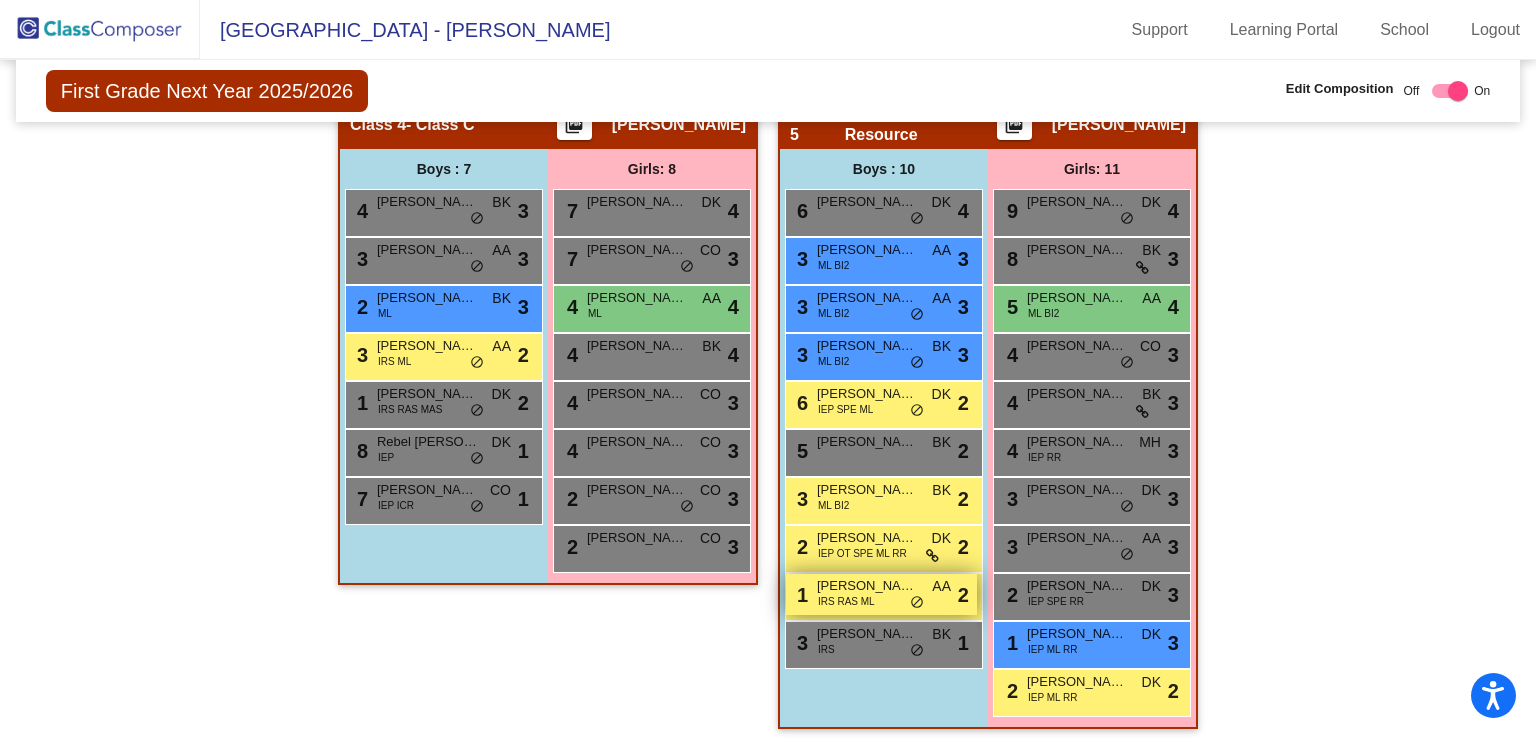 click on "IRS RAS ML" at bounding box center [846, 601] 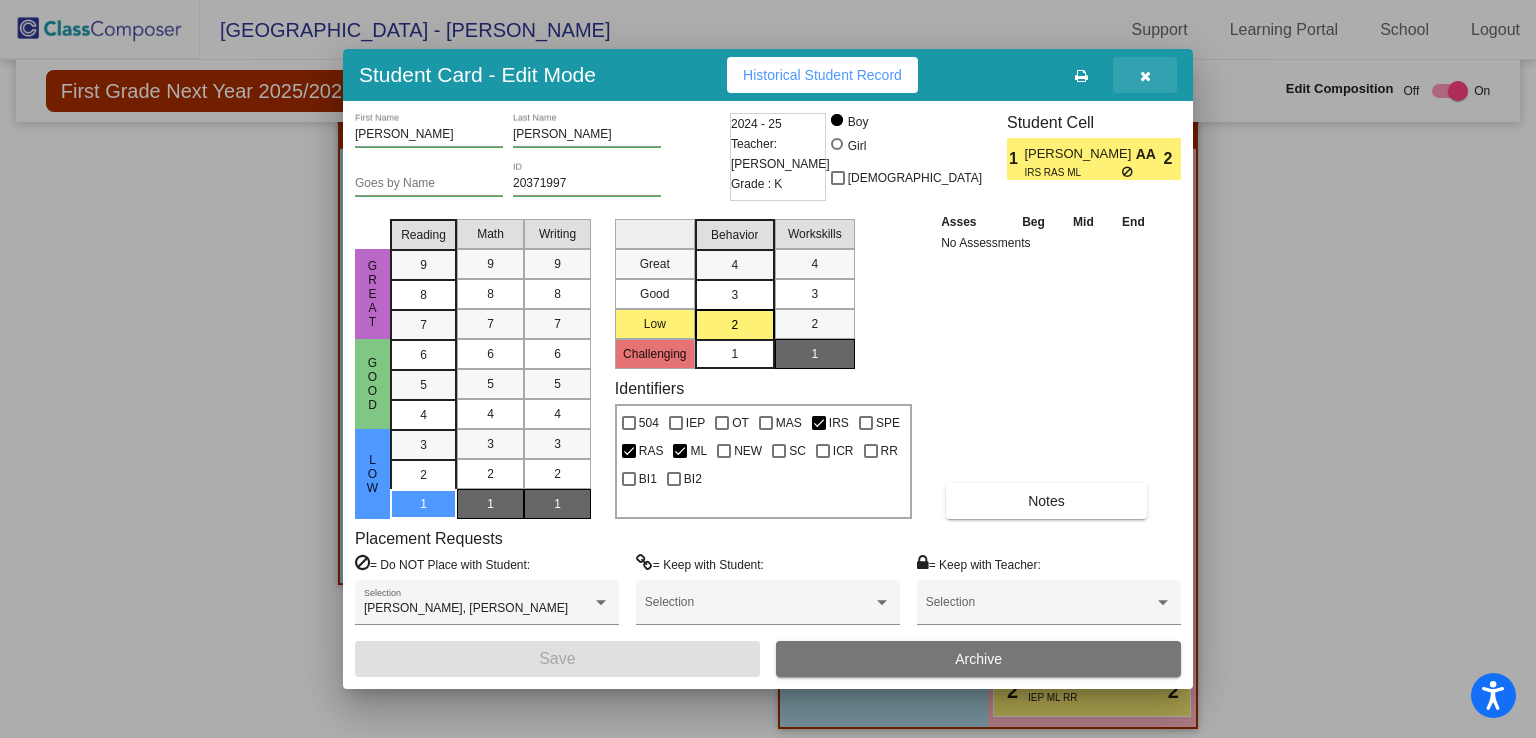 click at bounding box center (1145, 76) 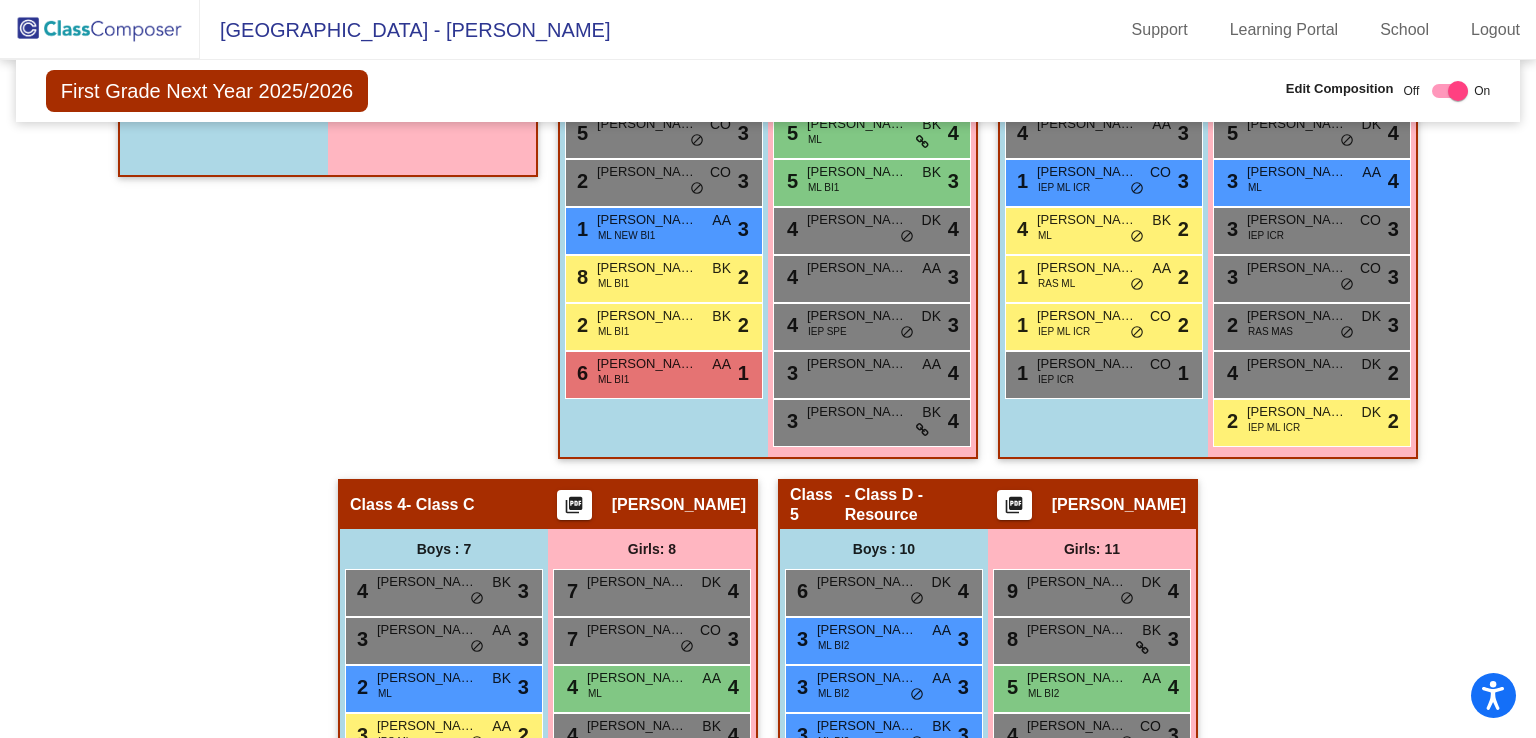scroll, scrollTop: 716, scrollLeft: 0, axis: vertical 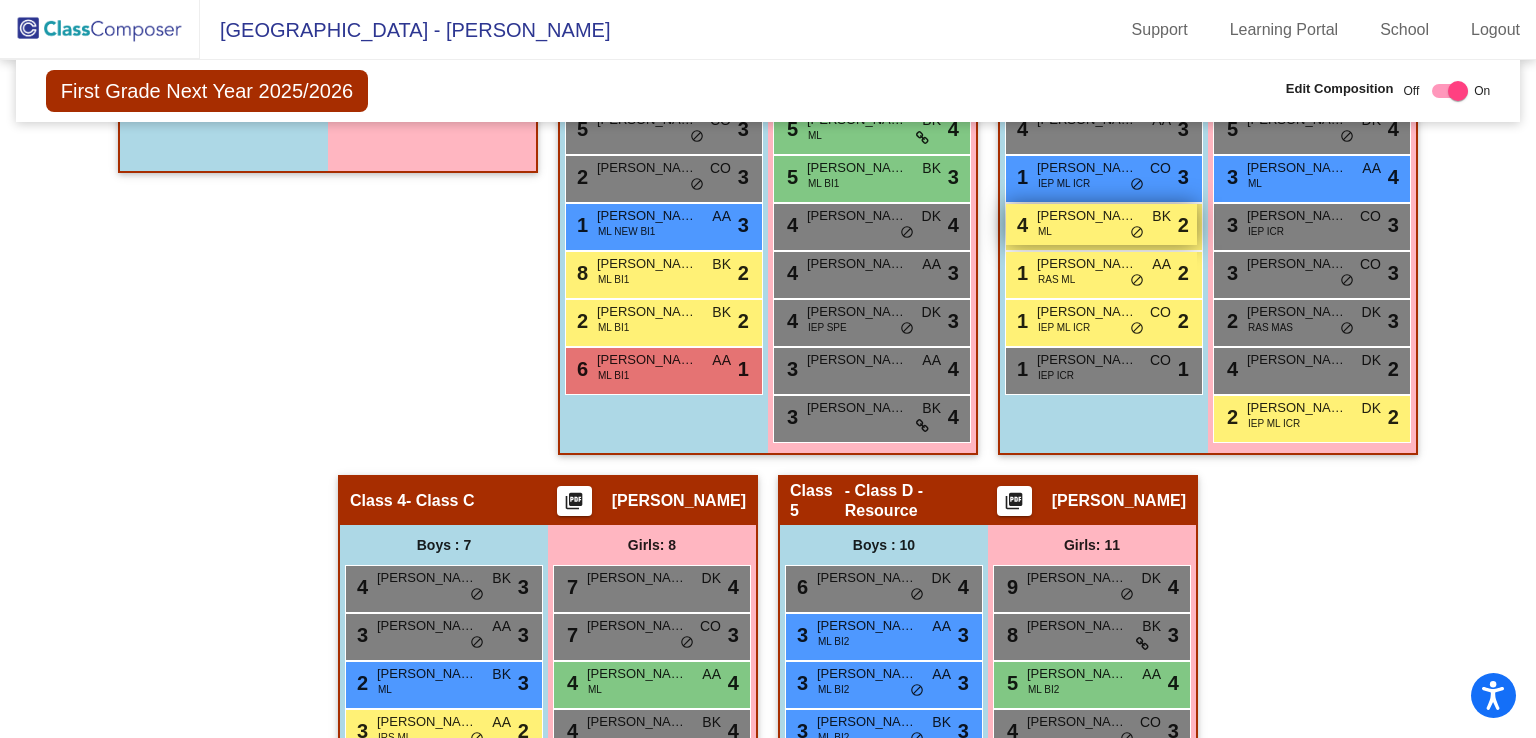 click on "Evans Perez Turcios" at bounding box center (1087, 216) 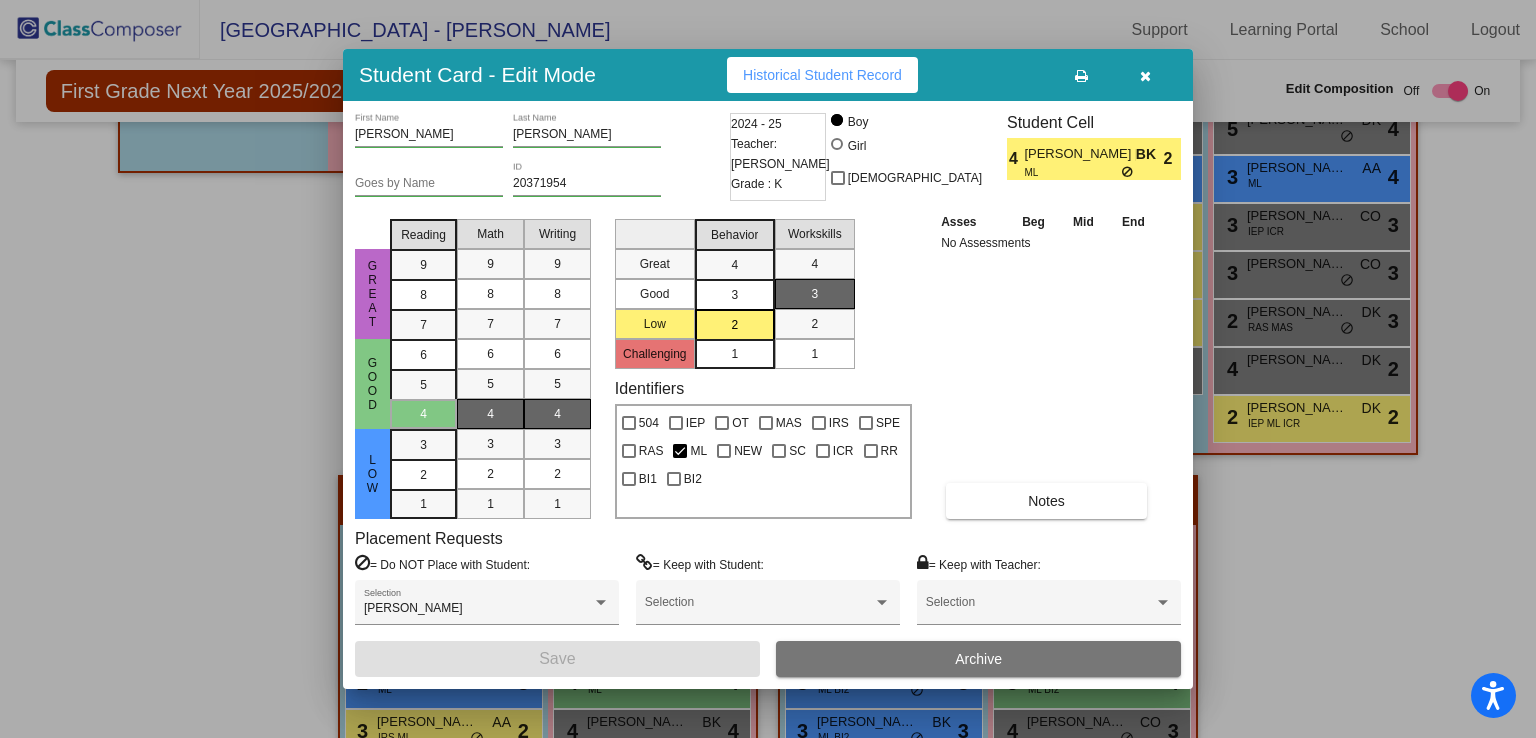 click at bounding box center (1145, 76) 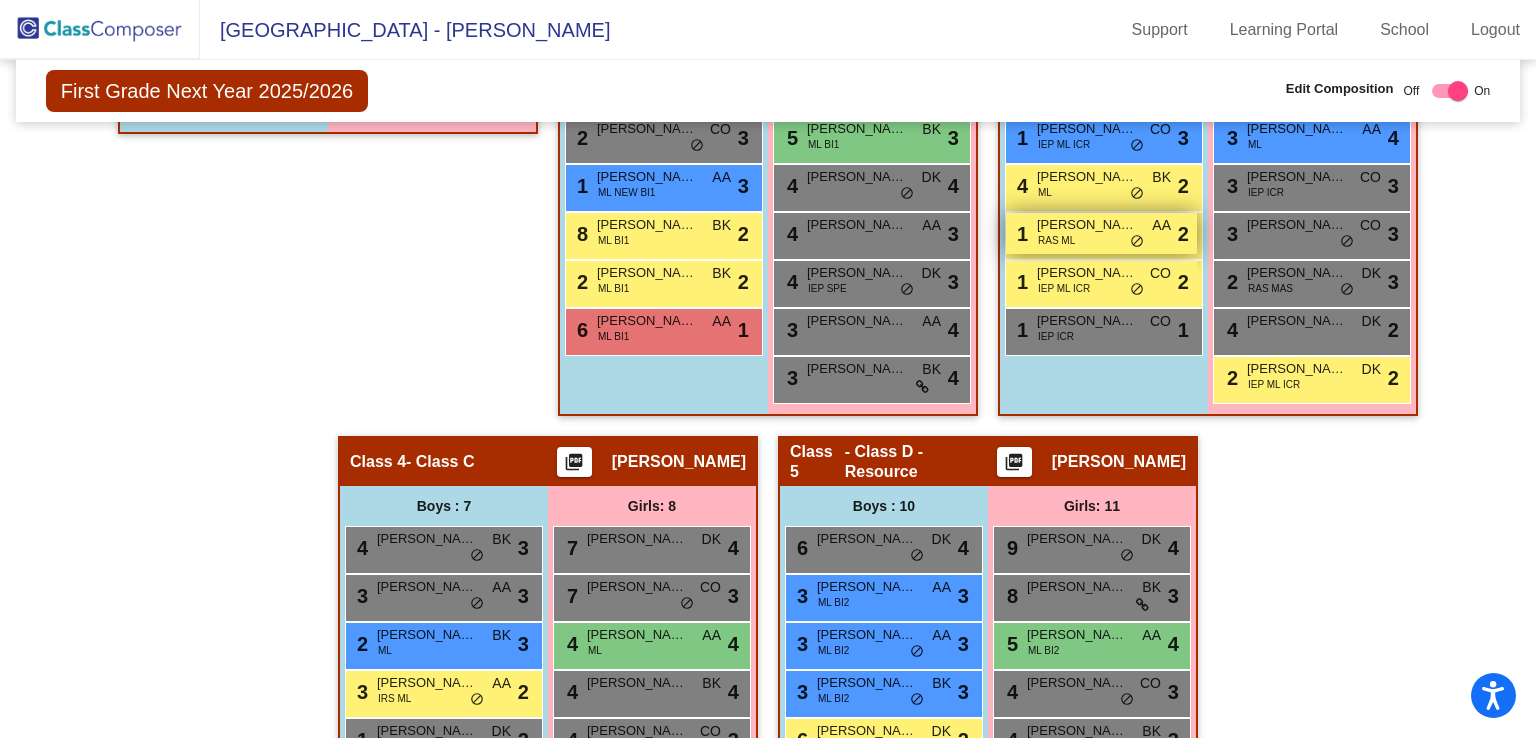 scroll, scrollTop: 756, scrollLeft: 0, axis: vertical 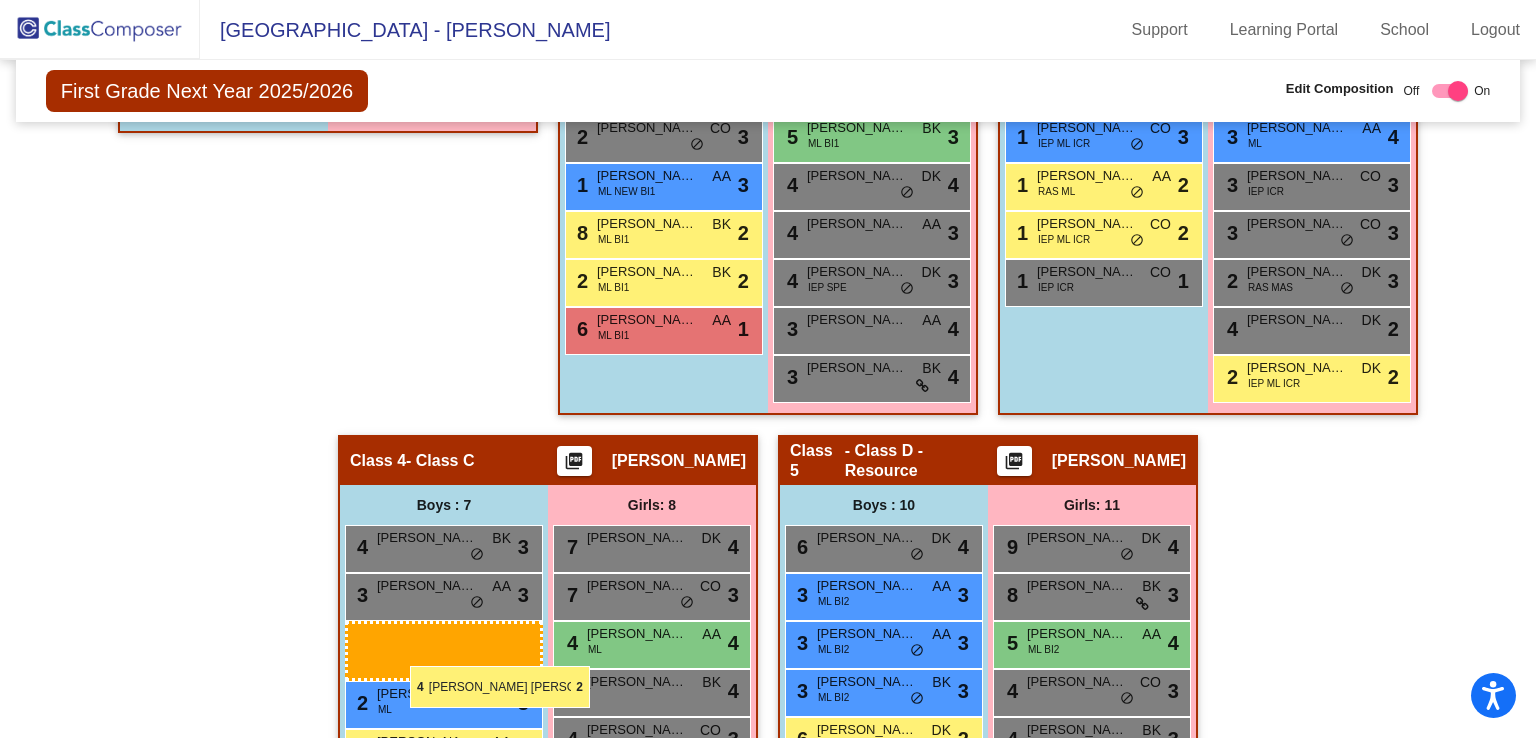 drag, startPoint x: 1075, startPoint y: 177, endPoint x: 410, endPoint y: 666, distance: 825.4368 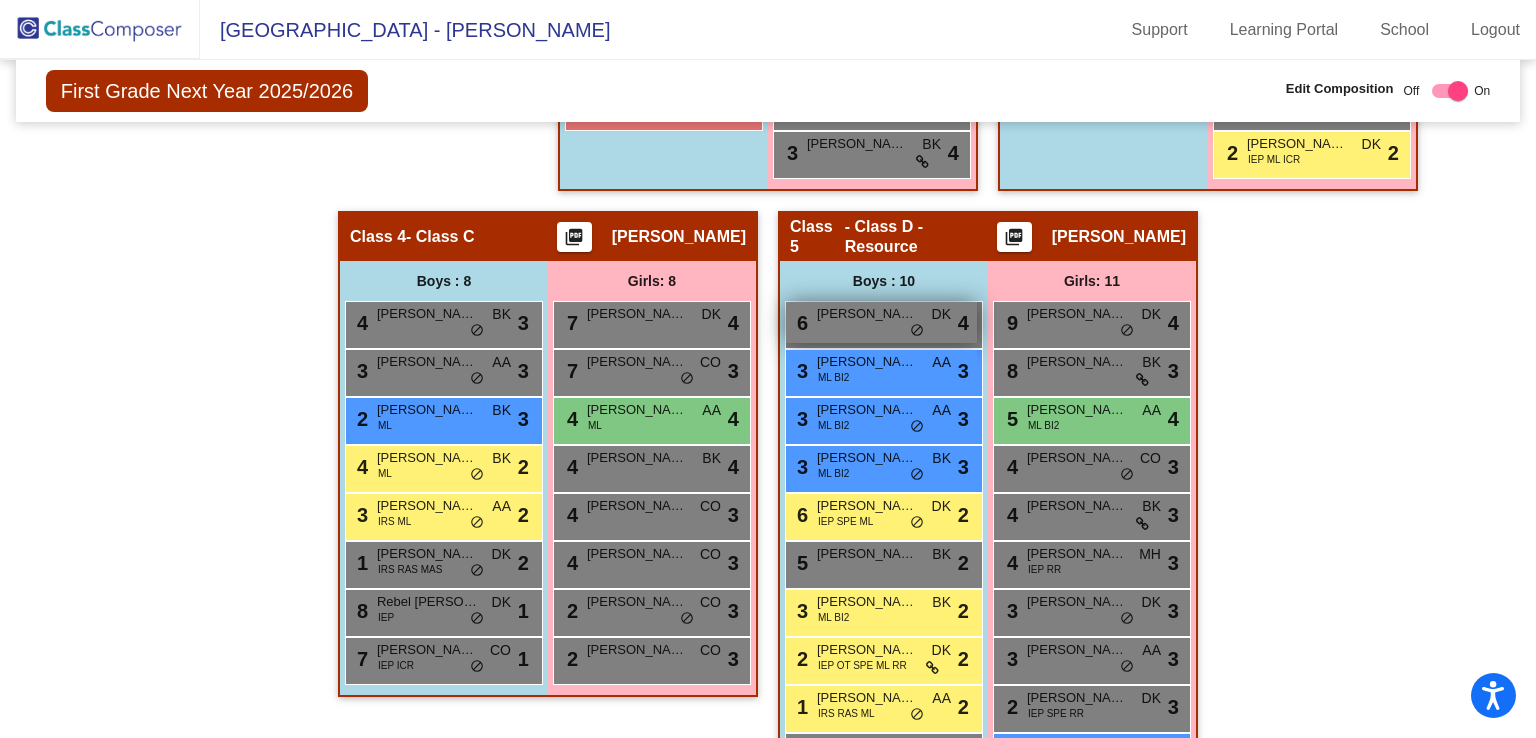 scroll, scrollTop: 979, scrollLeft: 0, axis: vertical 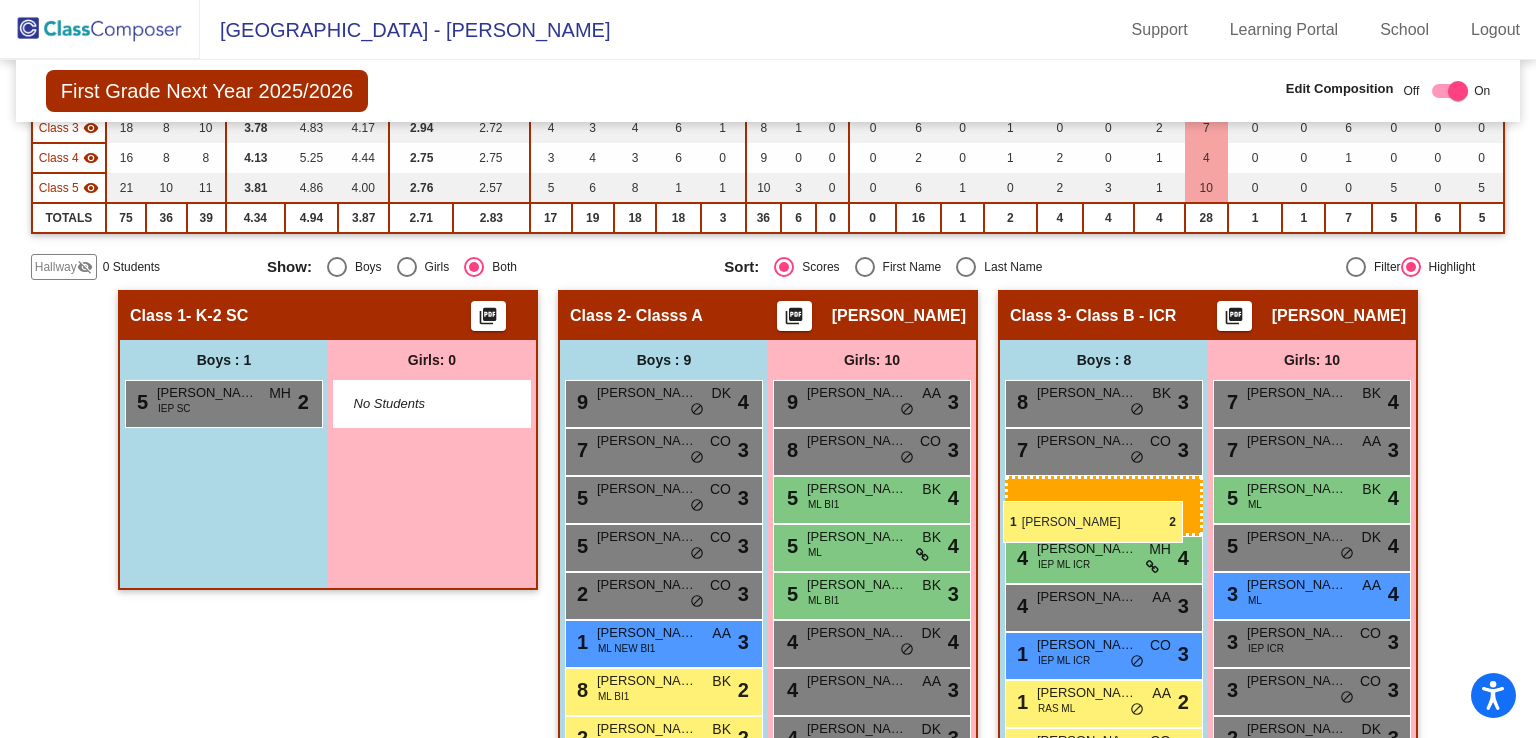 drag, startPoint x: 865, startPoint y: 721, endPoint x: 1003, endPoint y: 501, distance: 259.69983 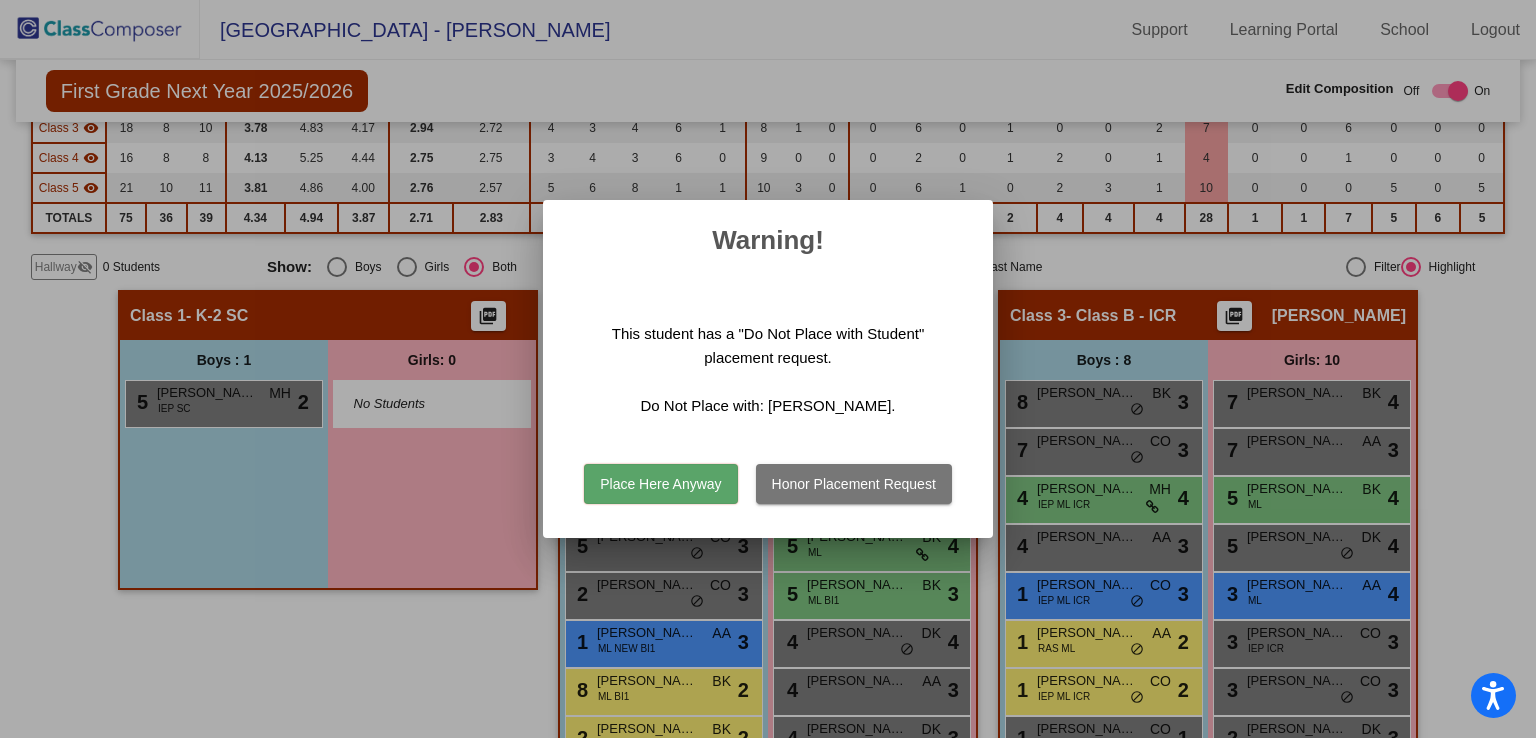 click on "Honor Placement Request" at bounding box center [854, 484] 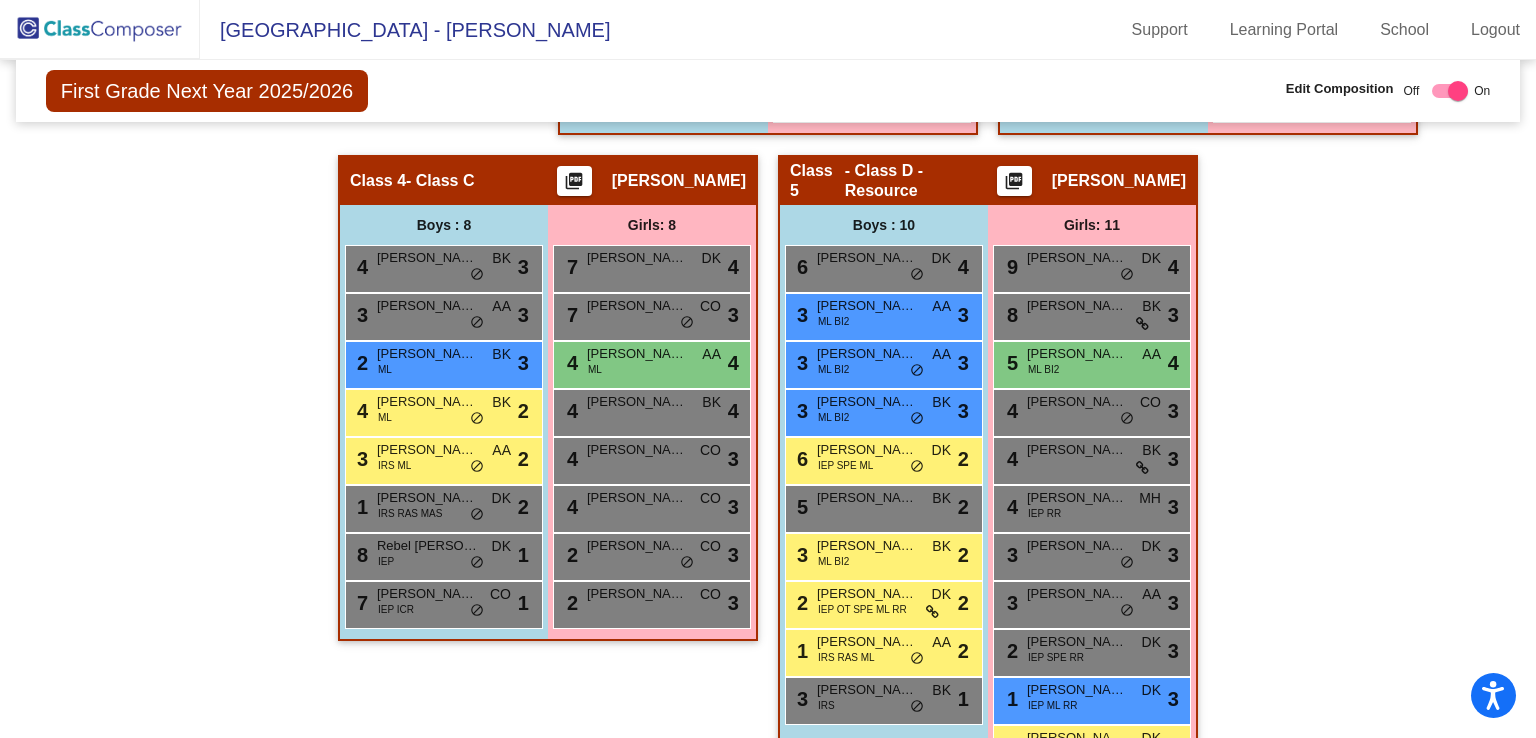 scroll, scrollTop: 1039, scrollLeft: 0, axis: vertical 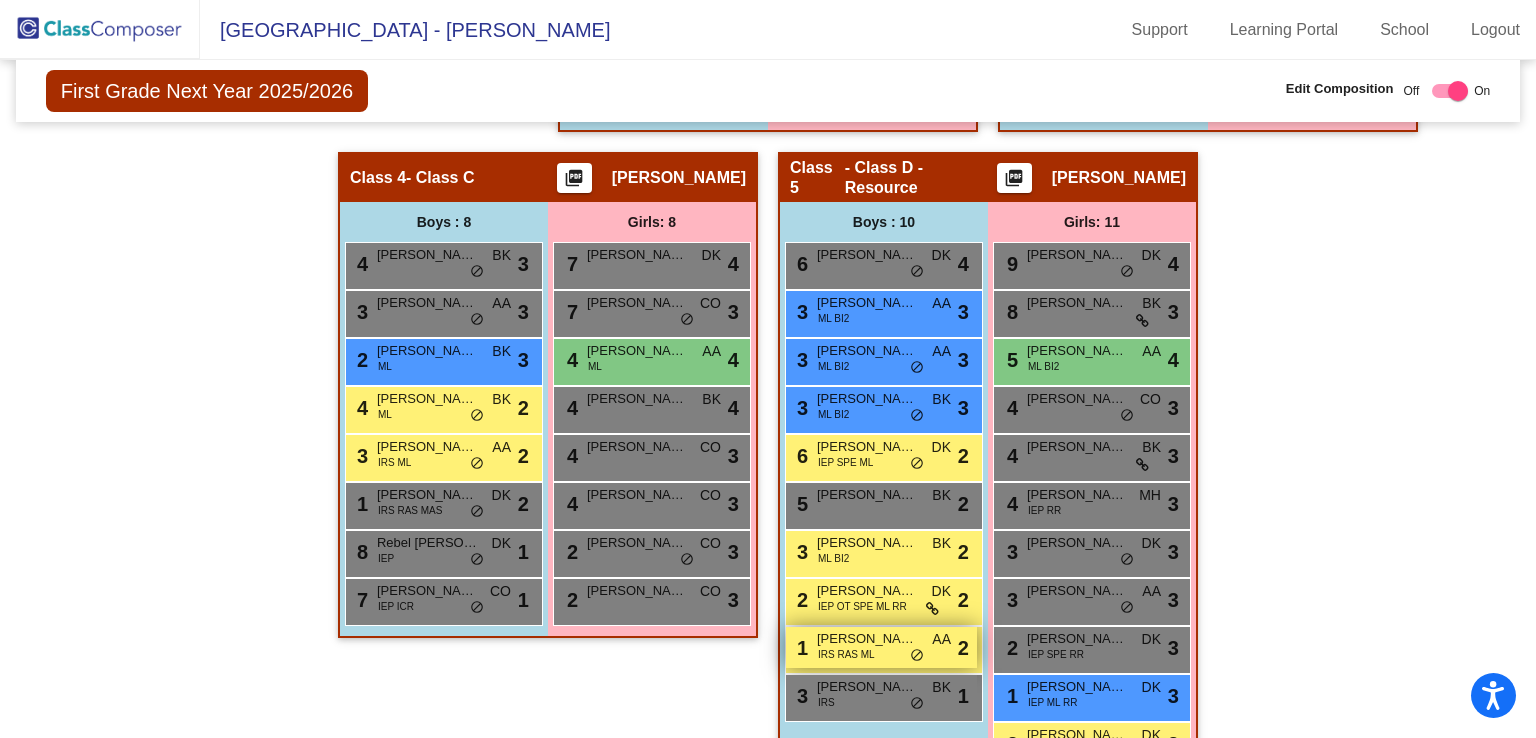 click on "IRS RAS ML" at bounding box center [846, 654] 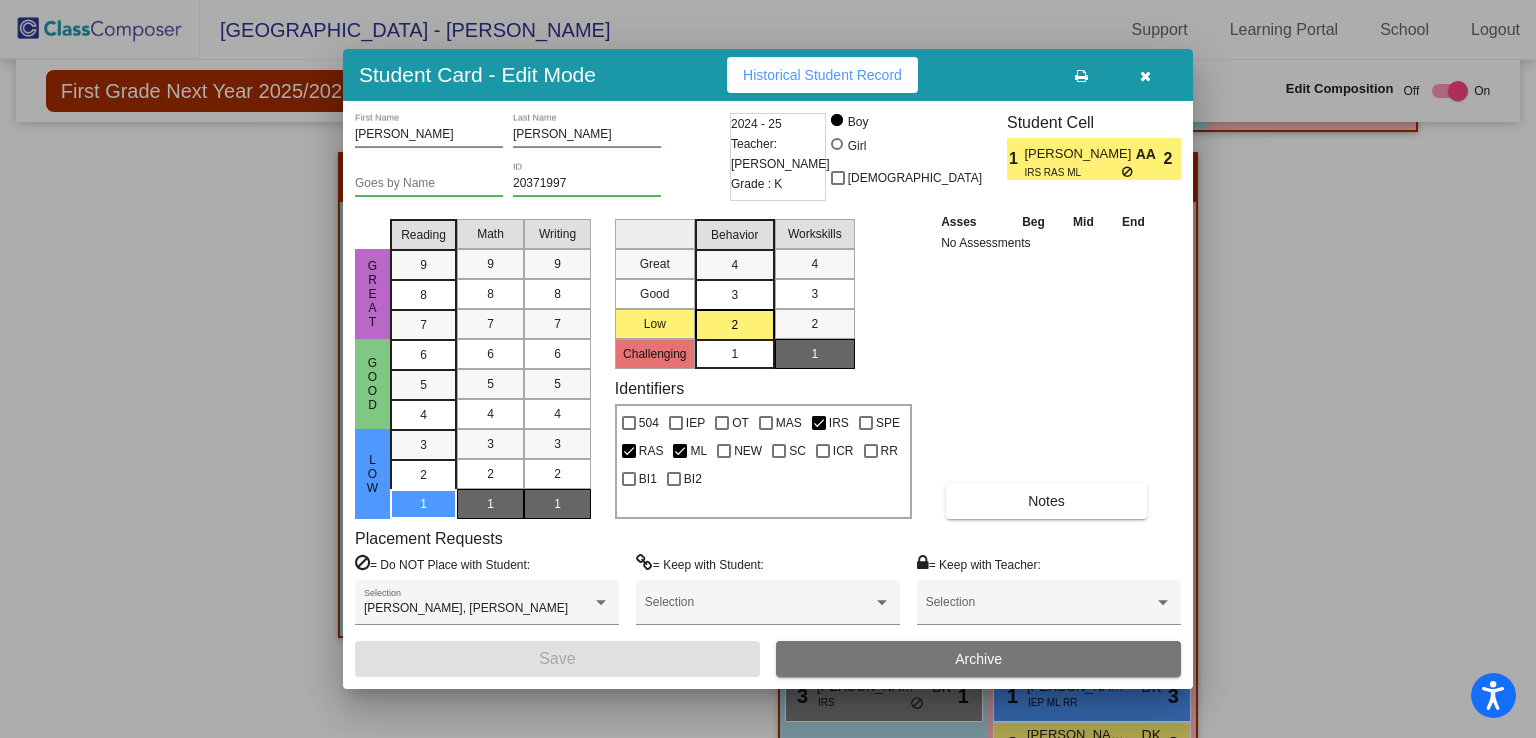 click at bounding box center [1145, 76] 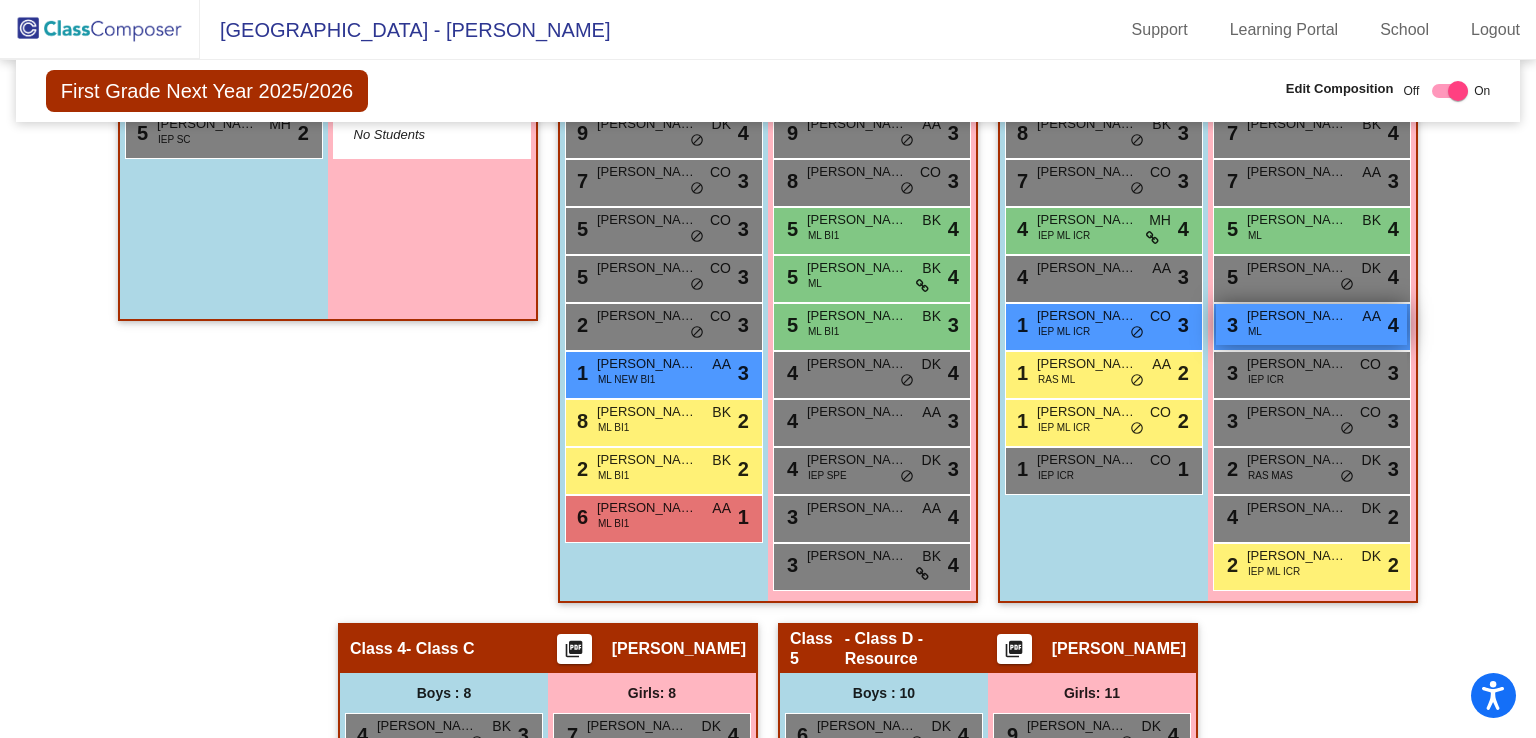 scroll, scrollTop: 646, scrollLeft: 0, axis: vertical 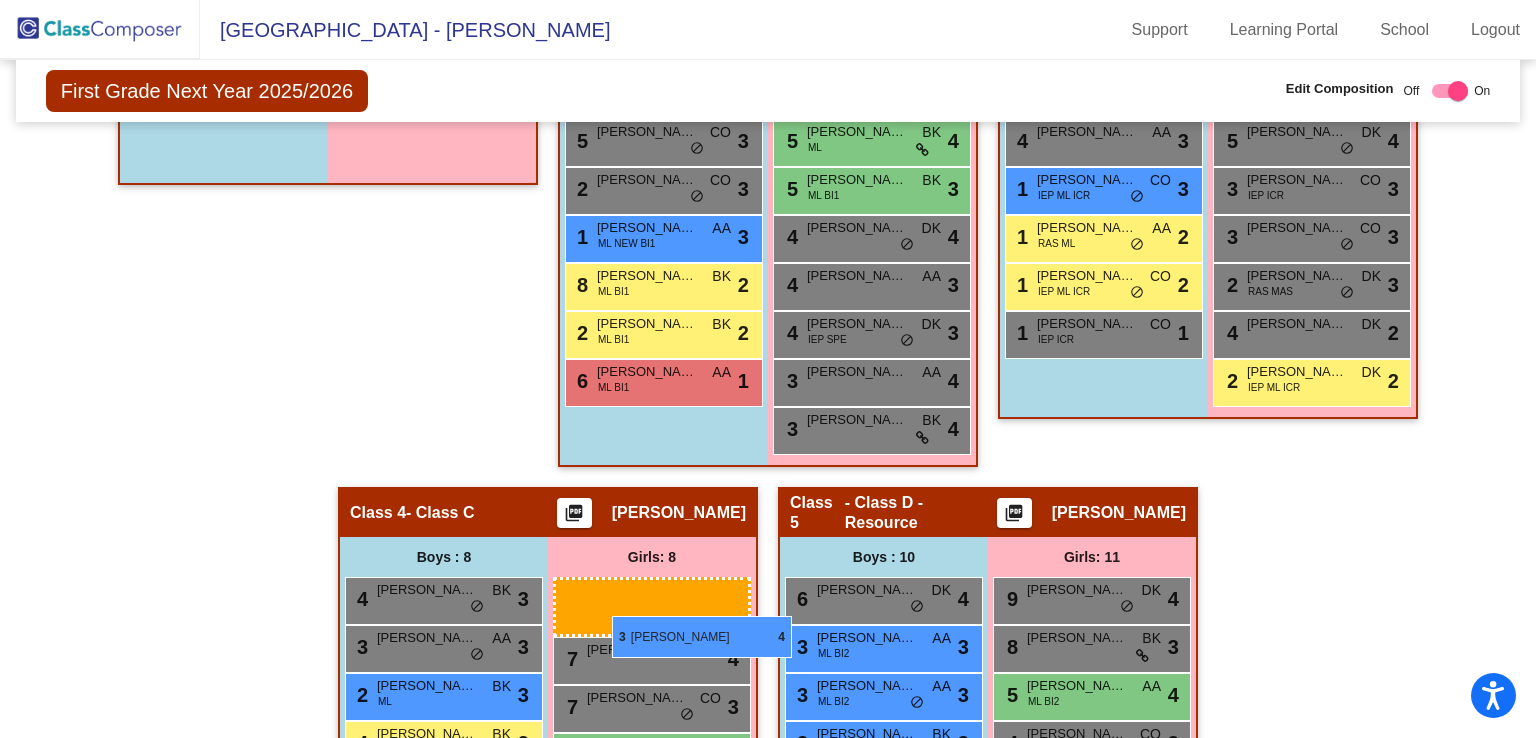 drag, startPoint x: 1292, startPoint y: 246, endPoint x: 612, endPoint y: 616, distance: 774.1447 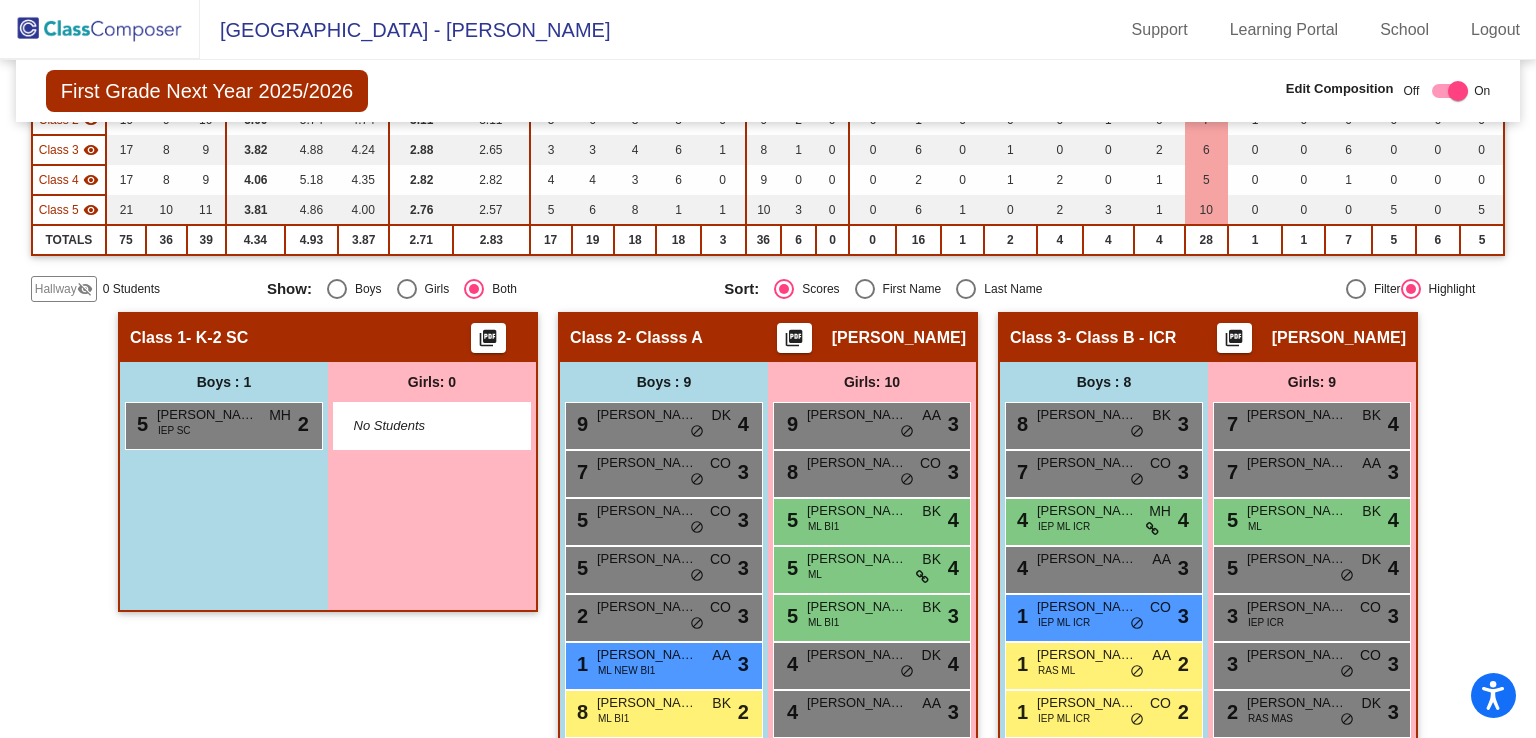 scroll, scrollTop: 0, scrollLeft: 0, axis: both 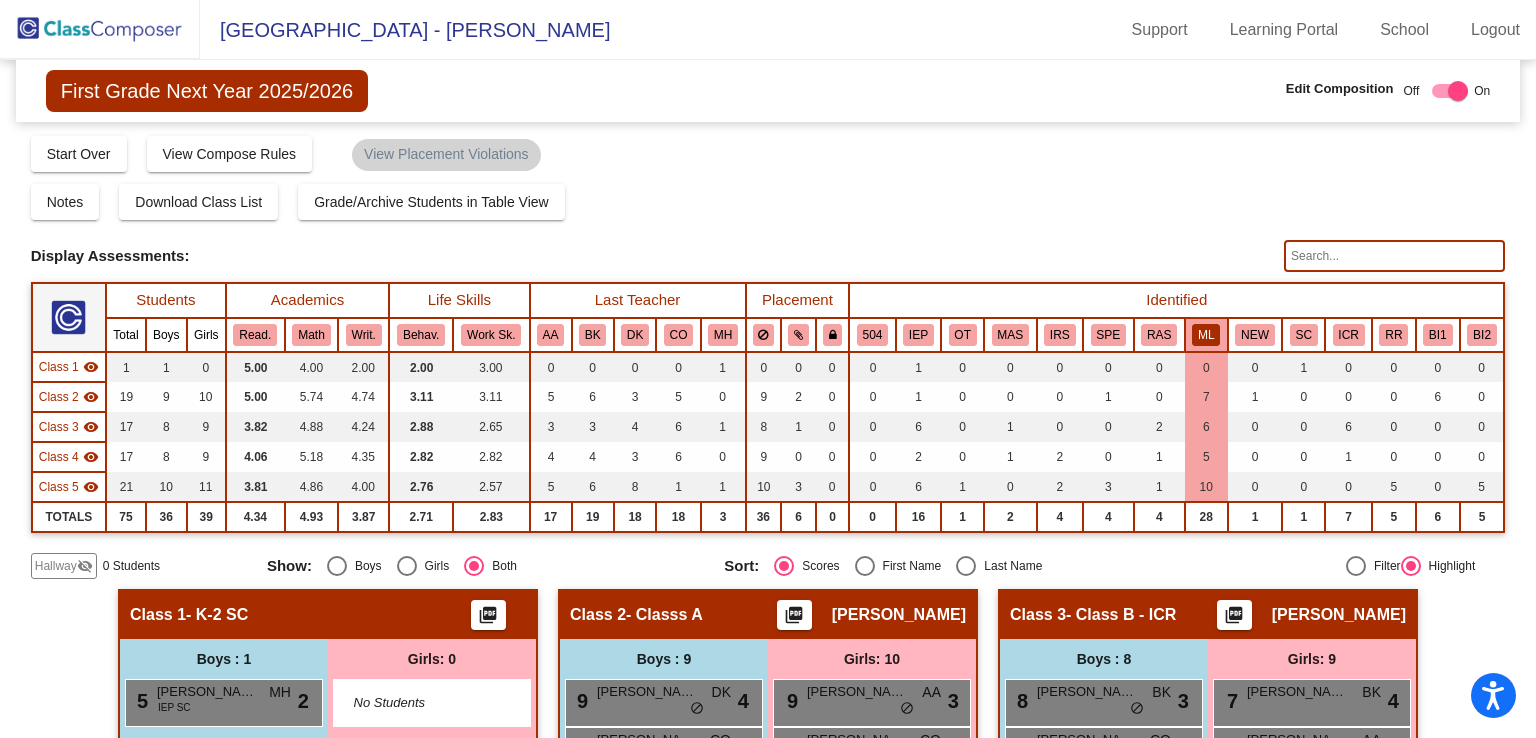 click on "ML" 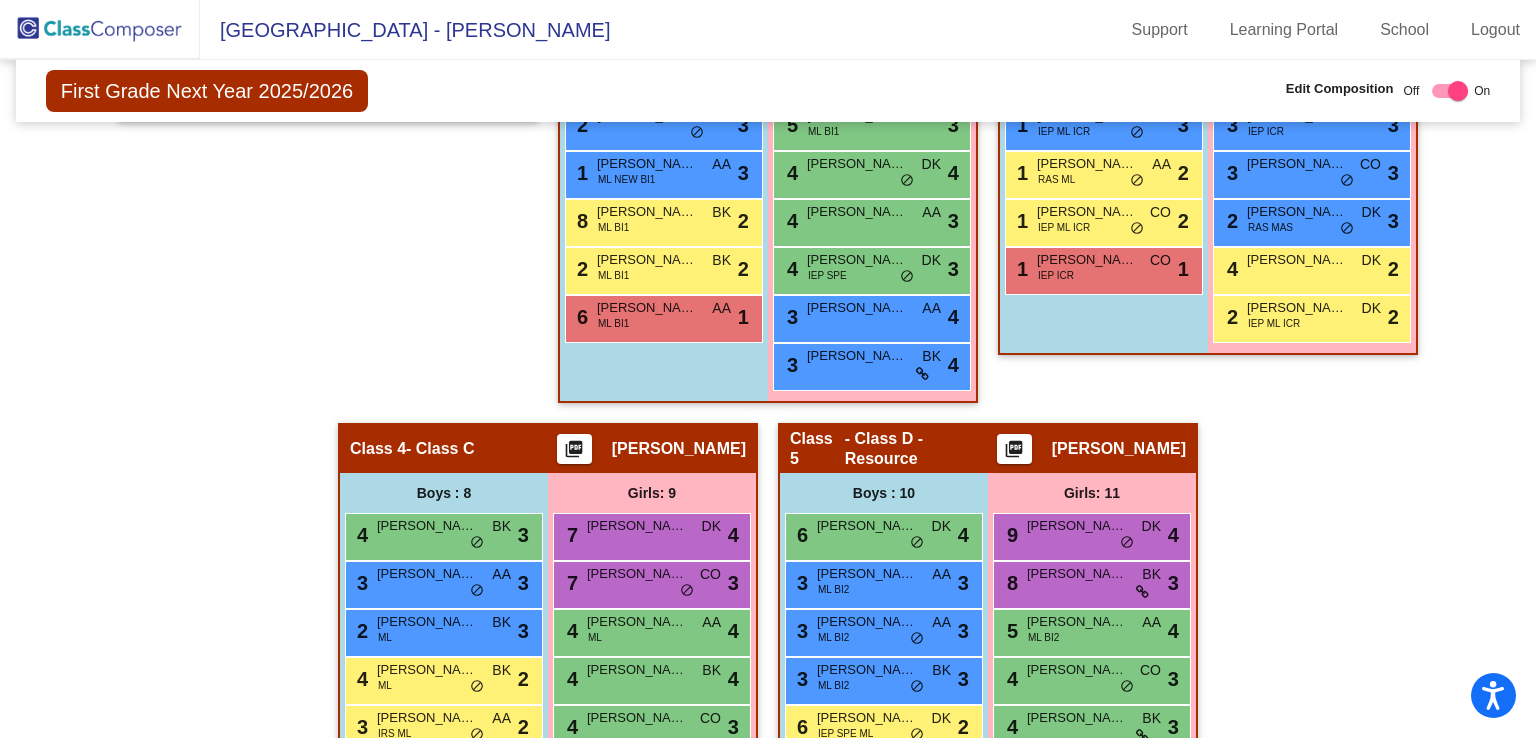 scroll, scrollTop: 806, scrollLeft: 0, axis: vertical 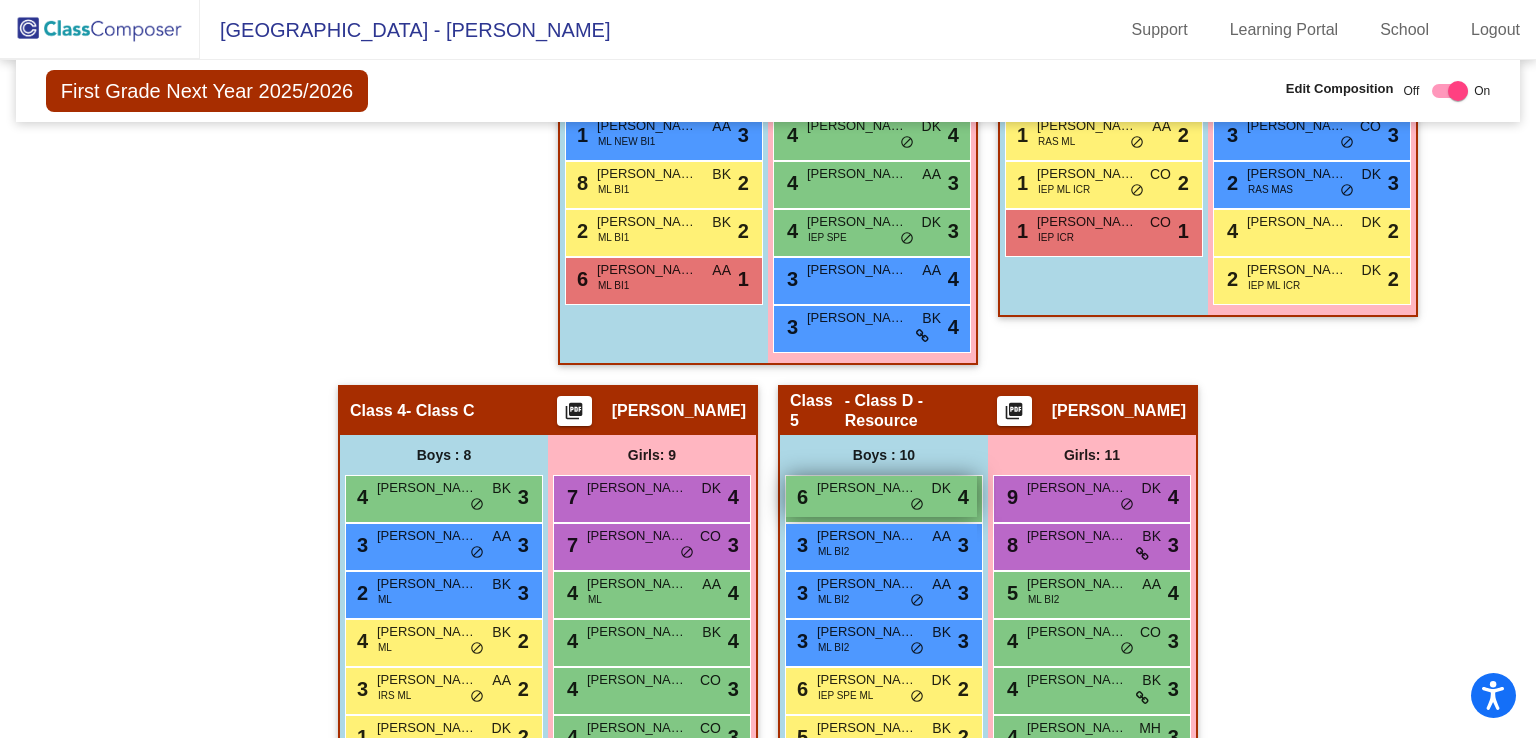 click on "6 Colin Lawrence DK lock do_not_disturb_alt 4" at bounding box center (881, 496) 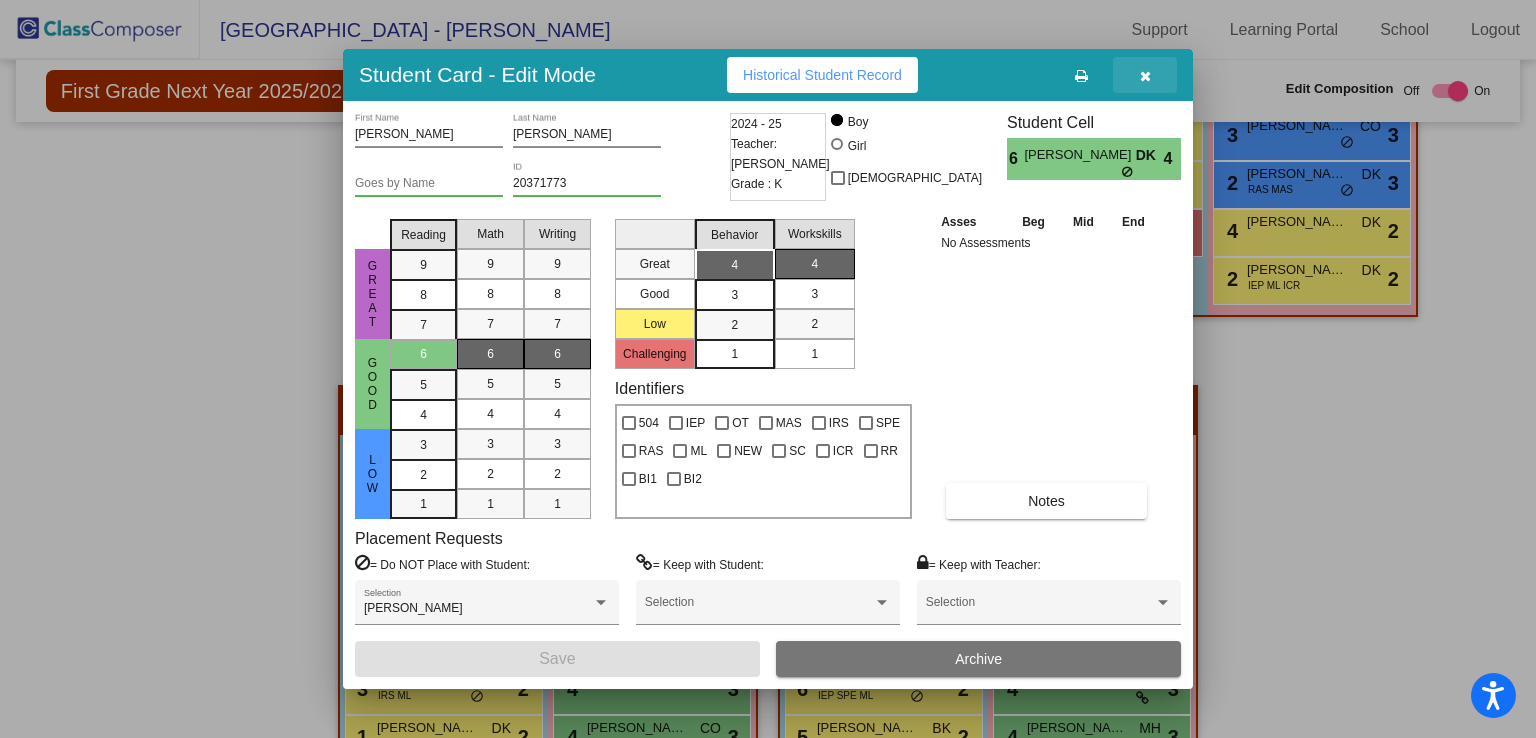 click at bounding box center [1145, 75] 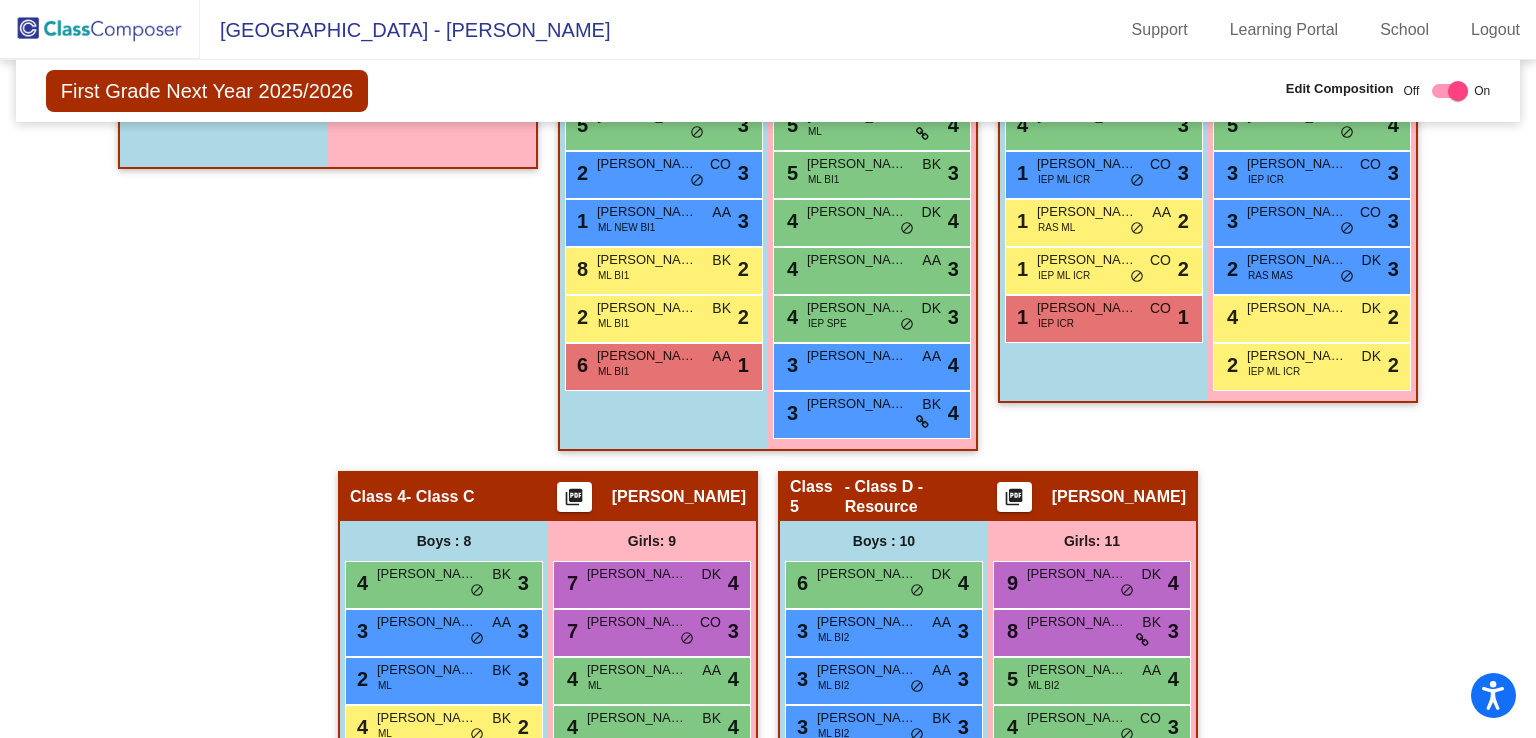 scroll, scrollTop: 682, scrollLeft: 0, axis: vertical 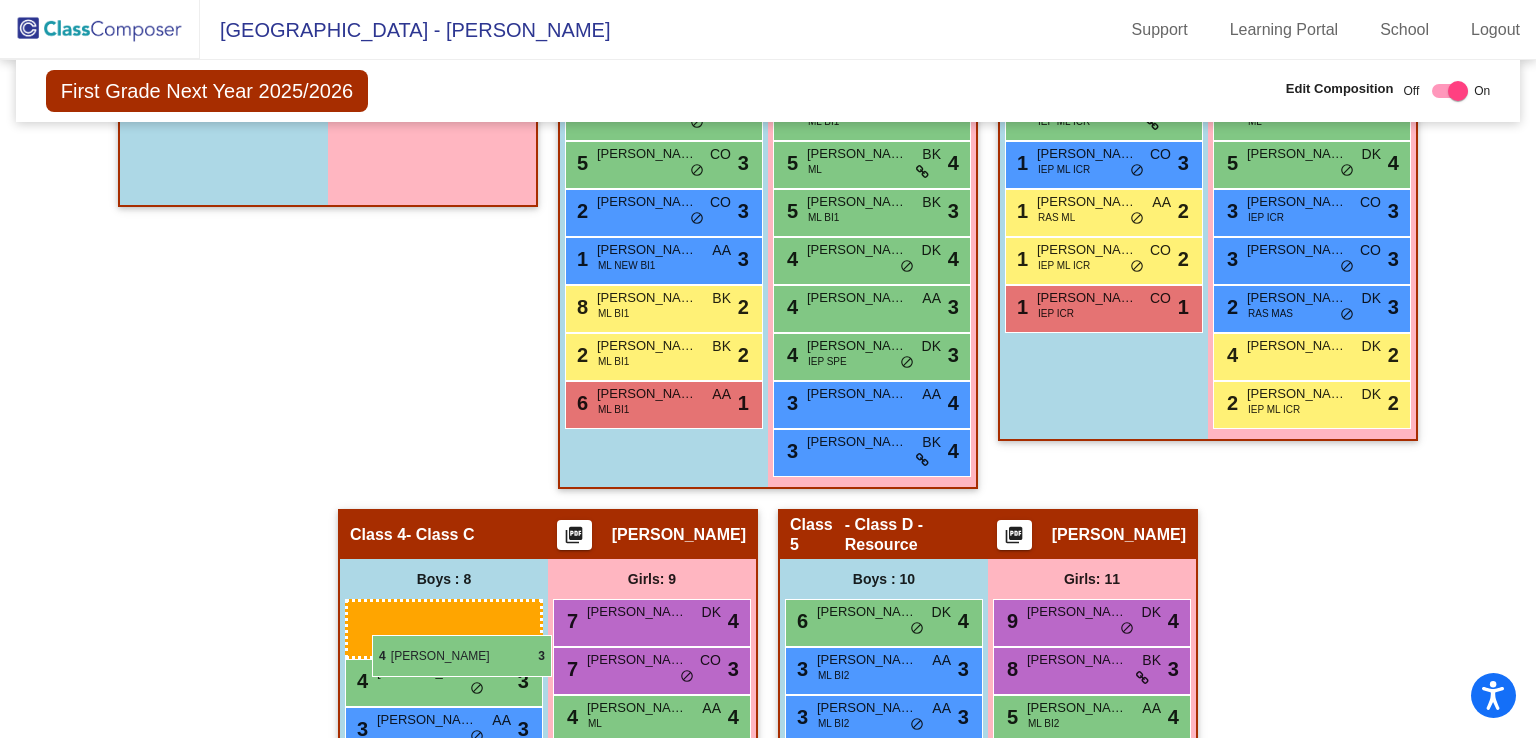 drag, startPoint x: 1063, startPoint y: 147, endPoint x: 372, endPoint y: 635, distance: 845.9462 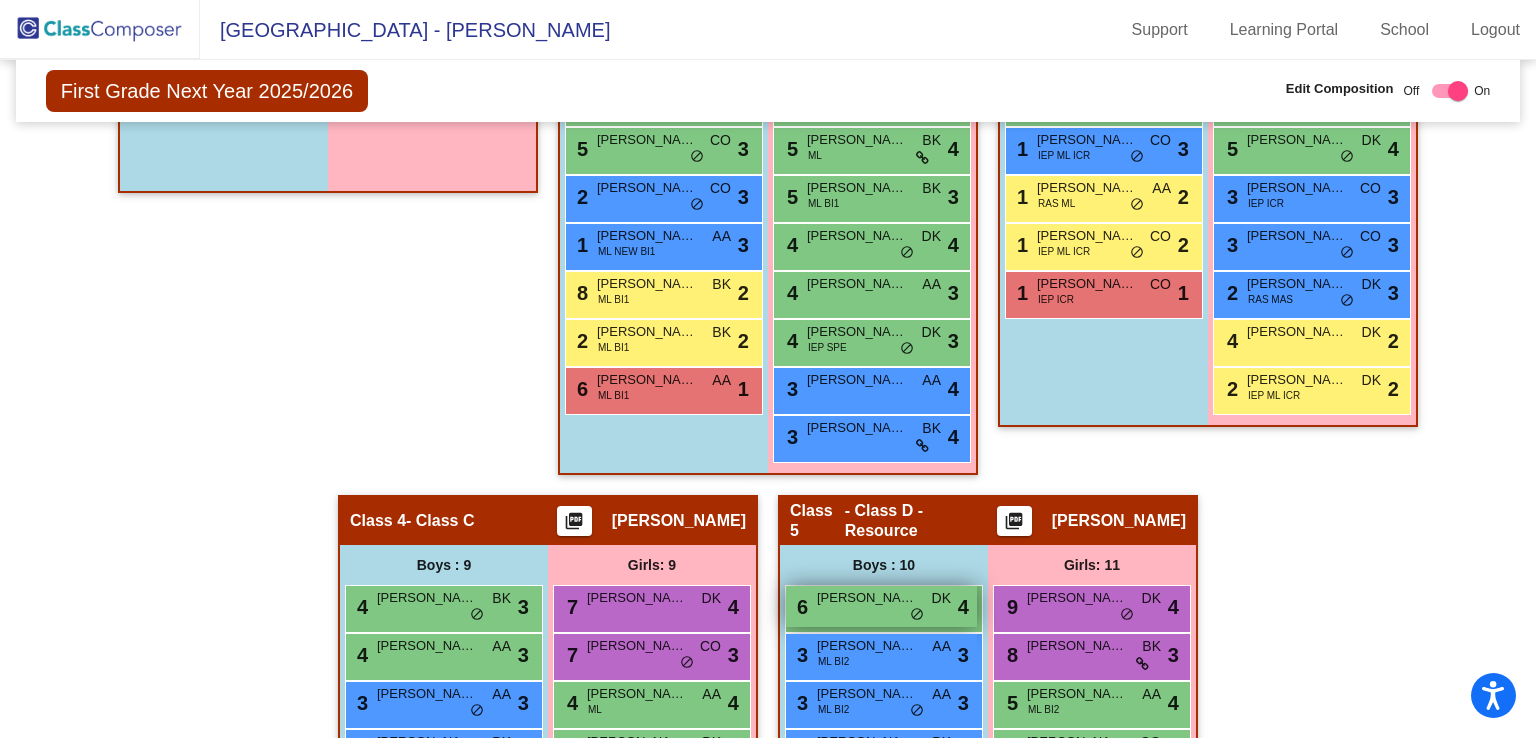 scroll, scrollTop: 696, scrollLeft: 0, axis: vertical 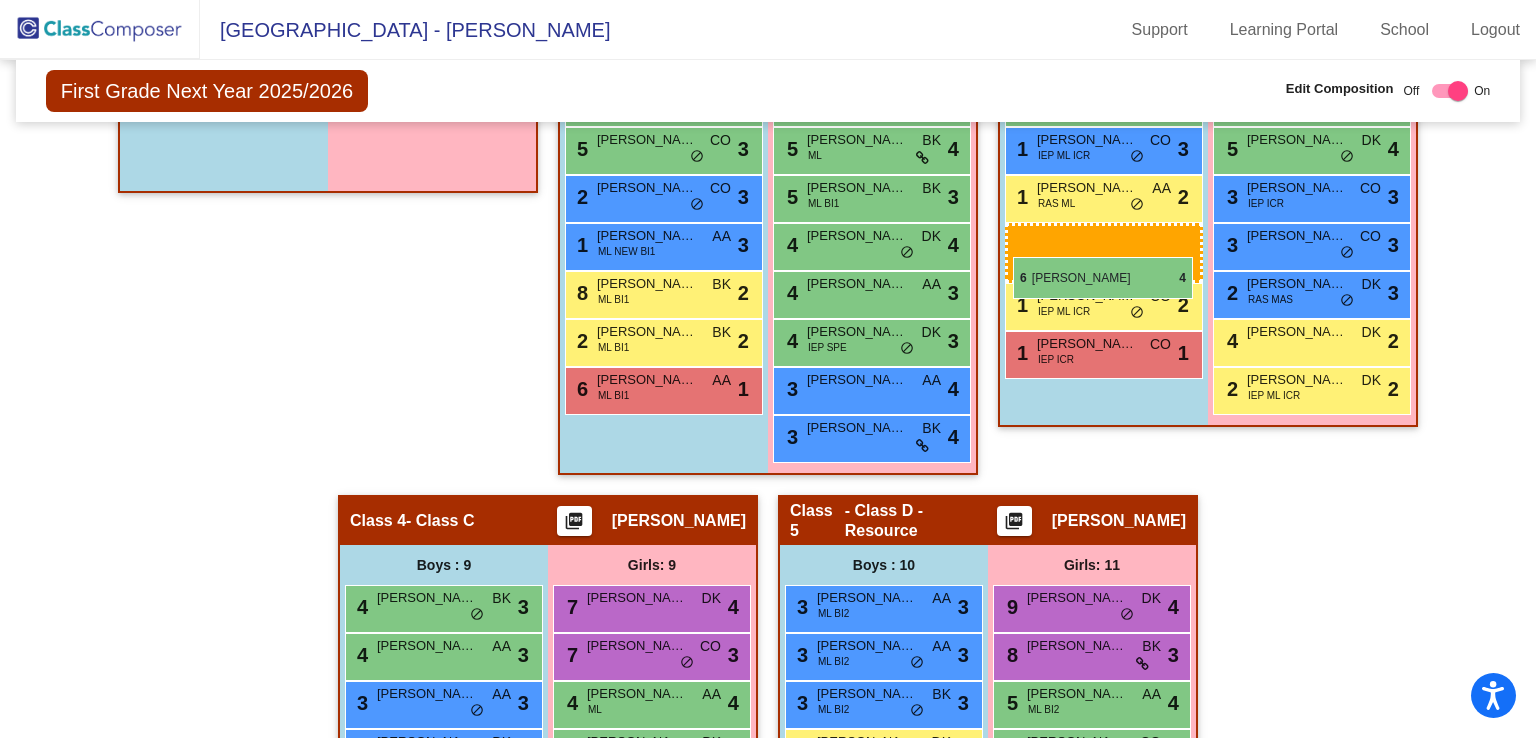 drag, startPoint x: 877, startPoint y: 618, endPoint x: 1013, endPoint y: 257, distance: 385.76807 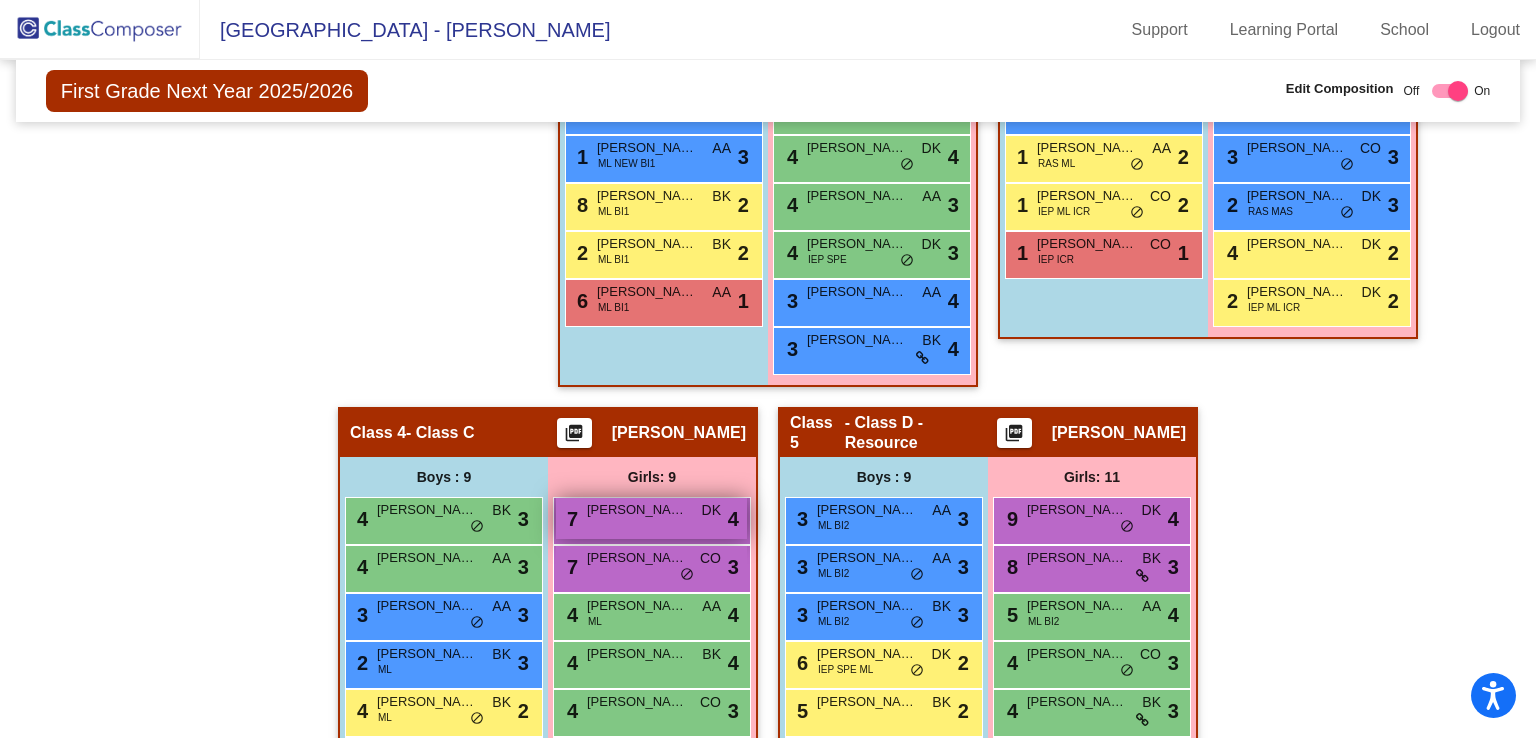 scroll, scrollTop: 784, scrollLeft: 0, axis: vertical 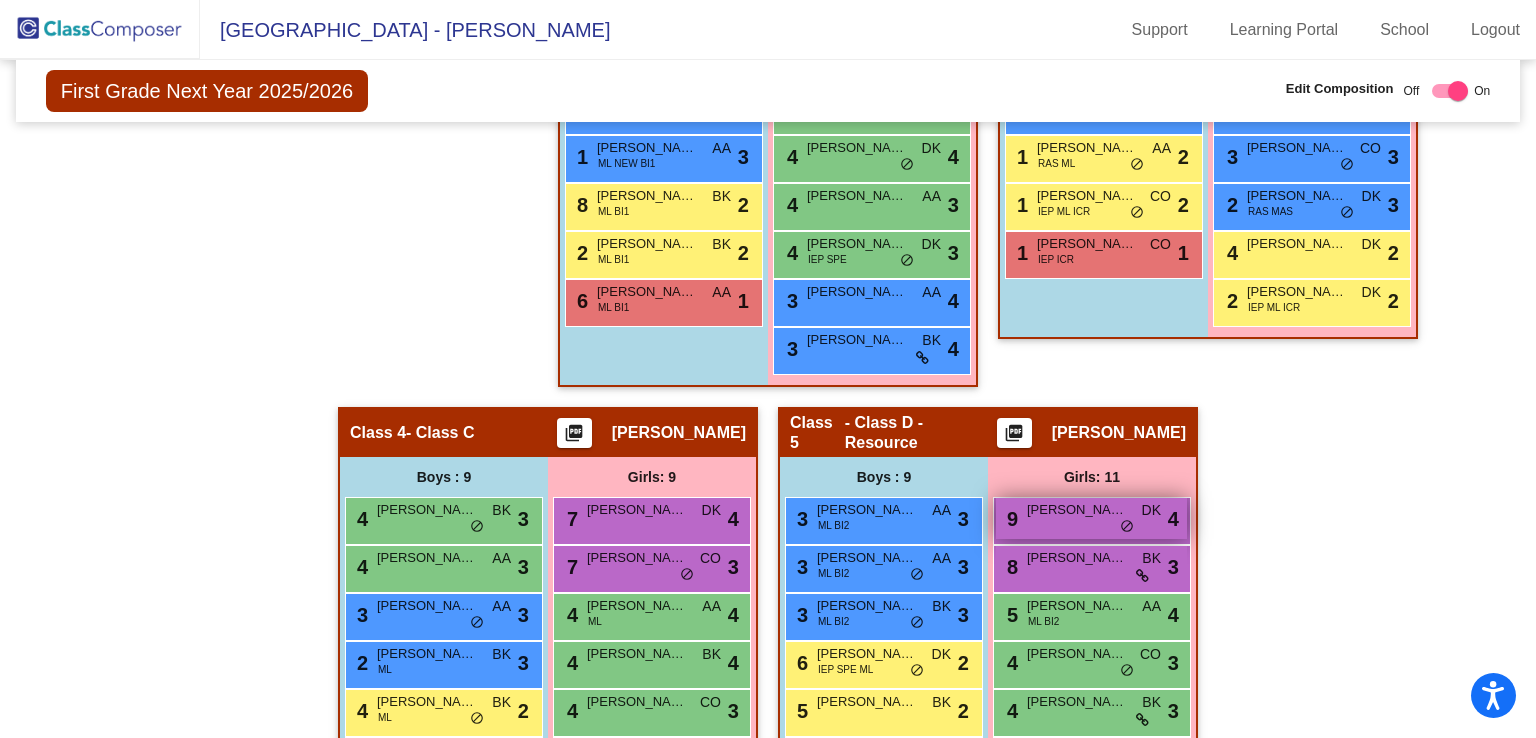 click on "Penelope Jensen" at bounding box center (1077, 510) 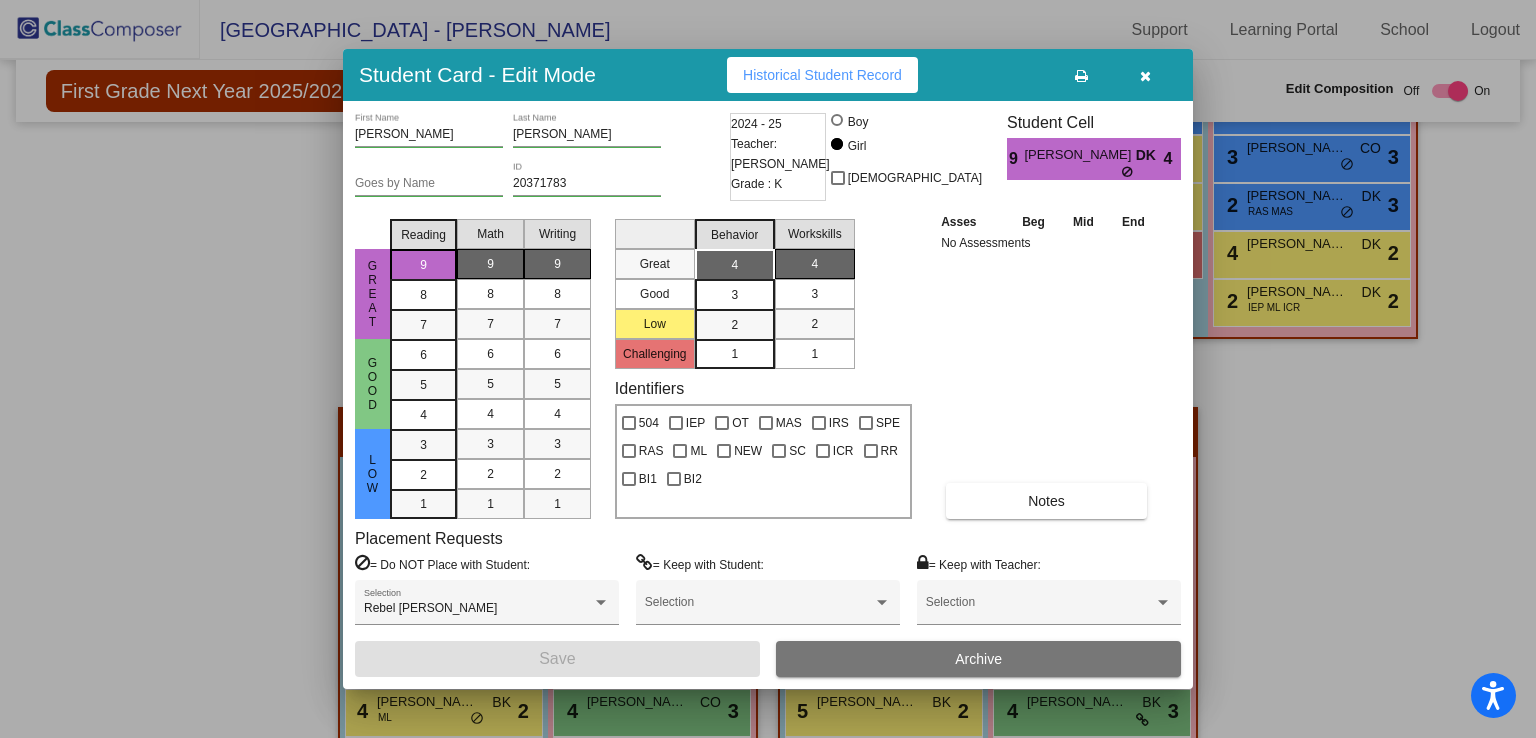 click at bounding box center (1145, 76) 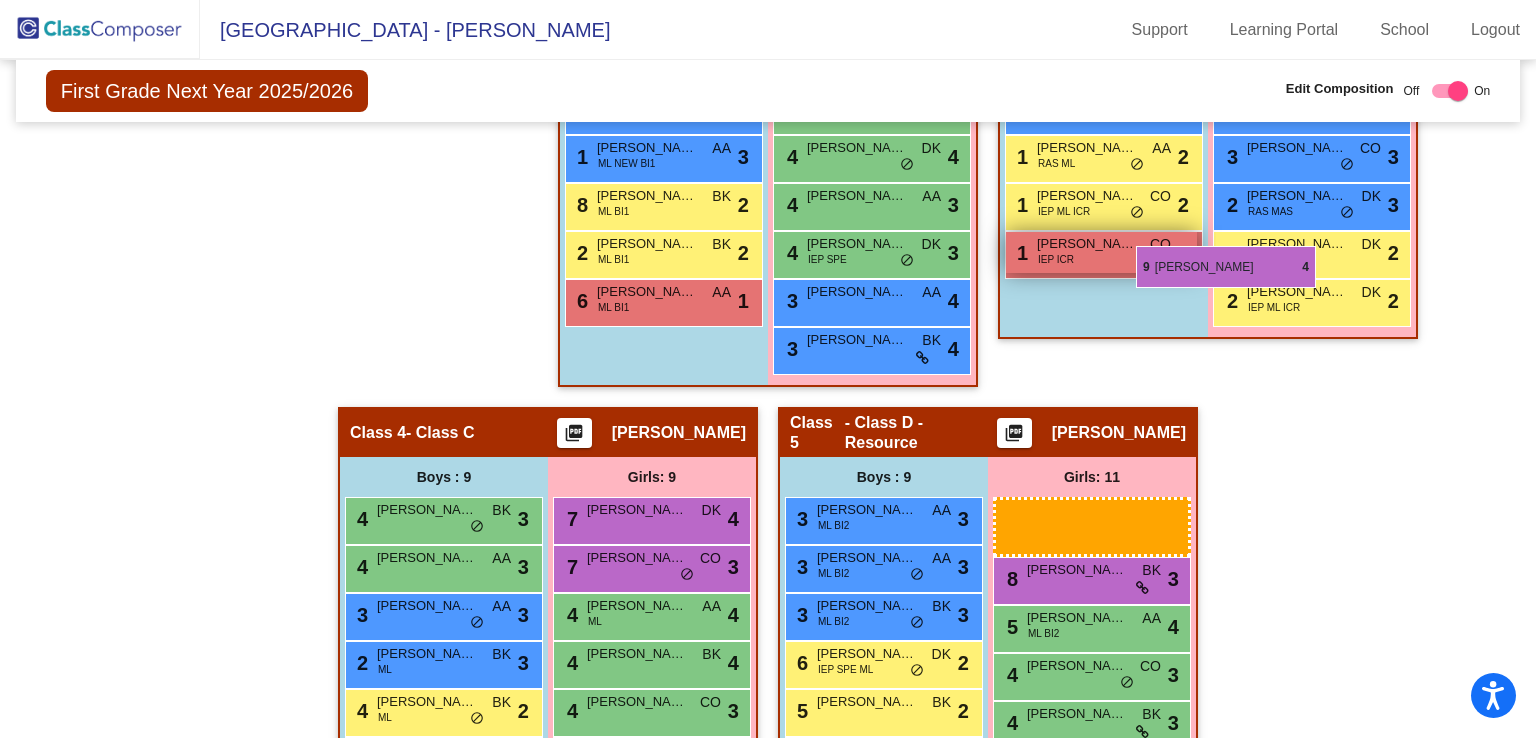 drag, startPoint x: 1065, startPoint y: 520, endPoint x: 1136, endPoint y: 246, distance: 283.04947 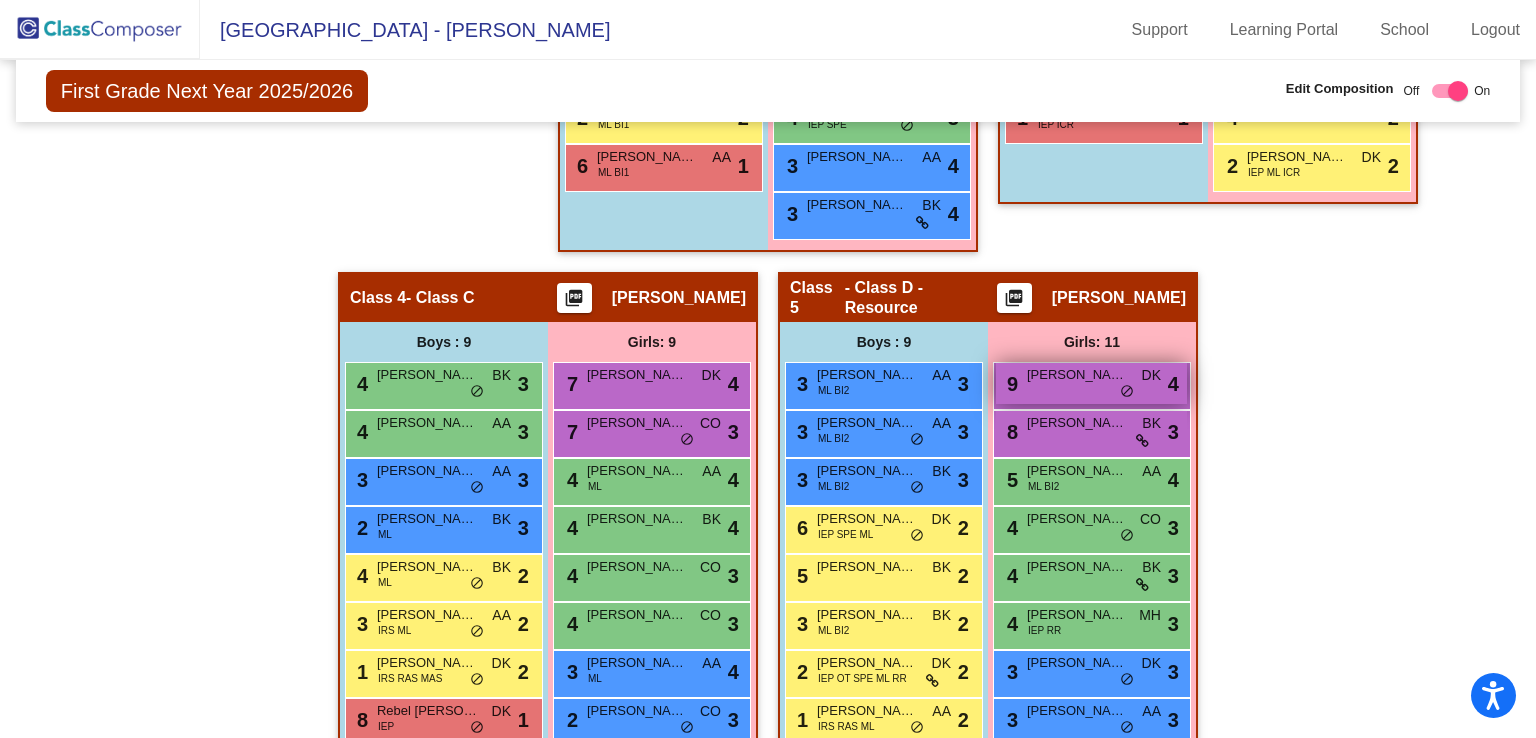 scroll, scrollTop: 912, scrollLeft: 0, axis: vertical 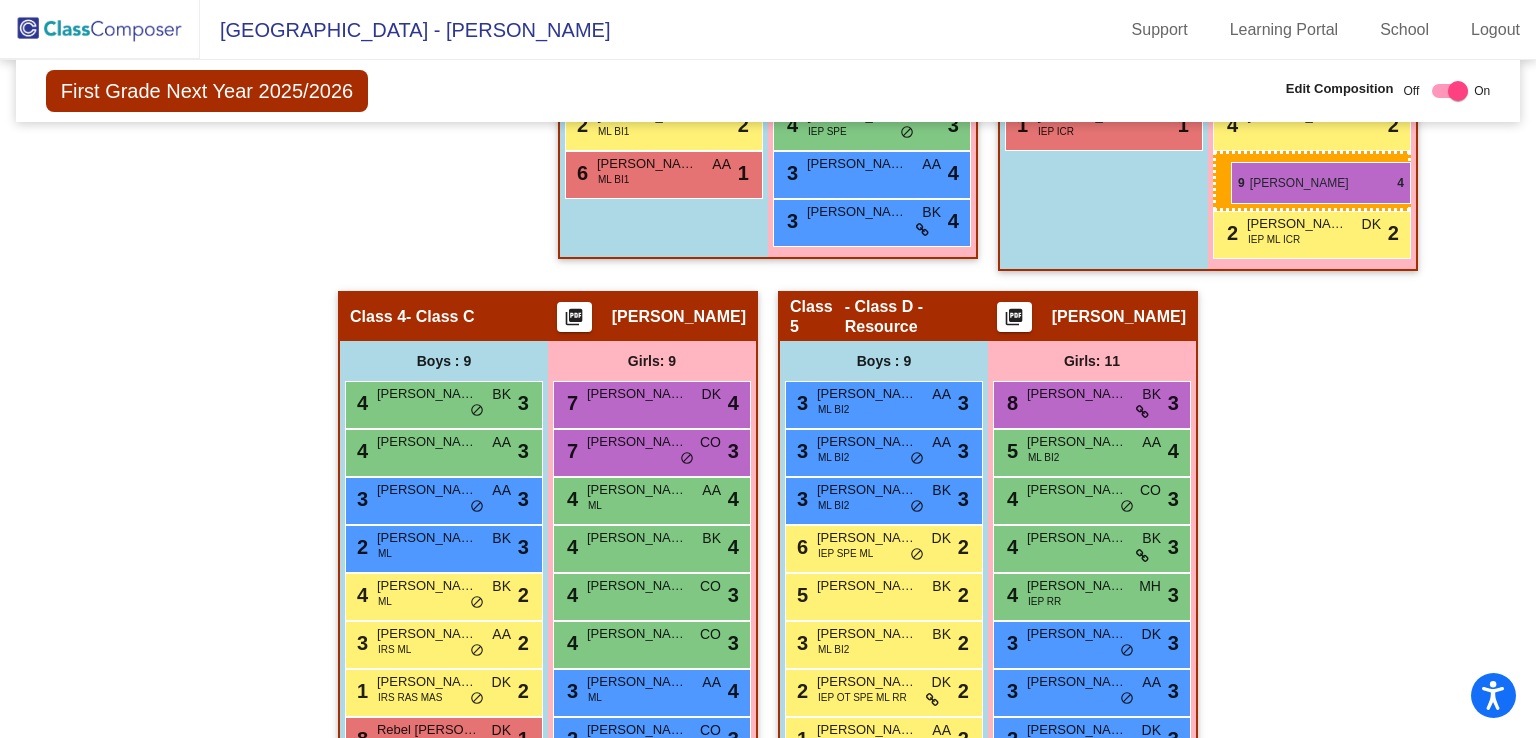 drag, startPoint x: 1079, startPoint y: 397, endPoint x: 1231, endPoint y: 162, distance: 279.8732 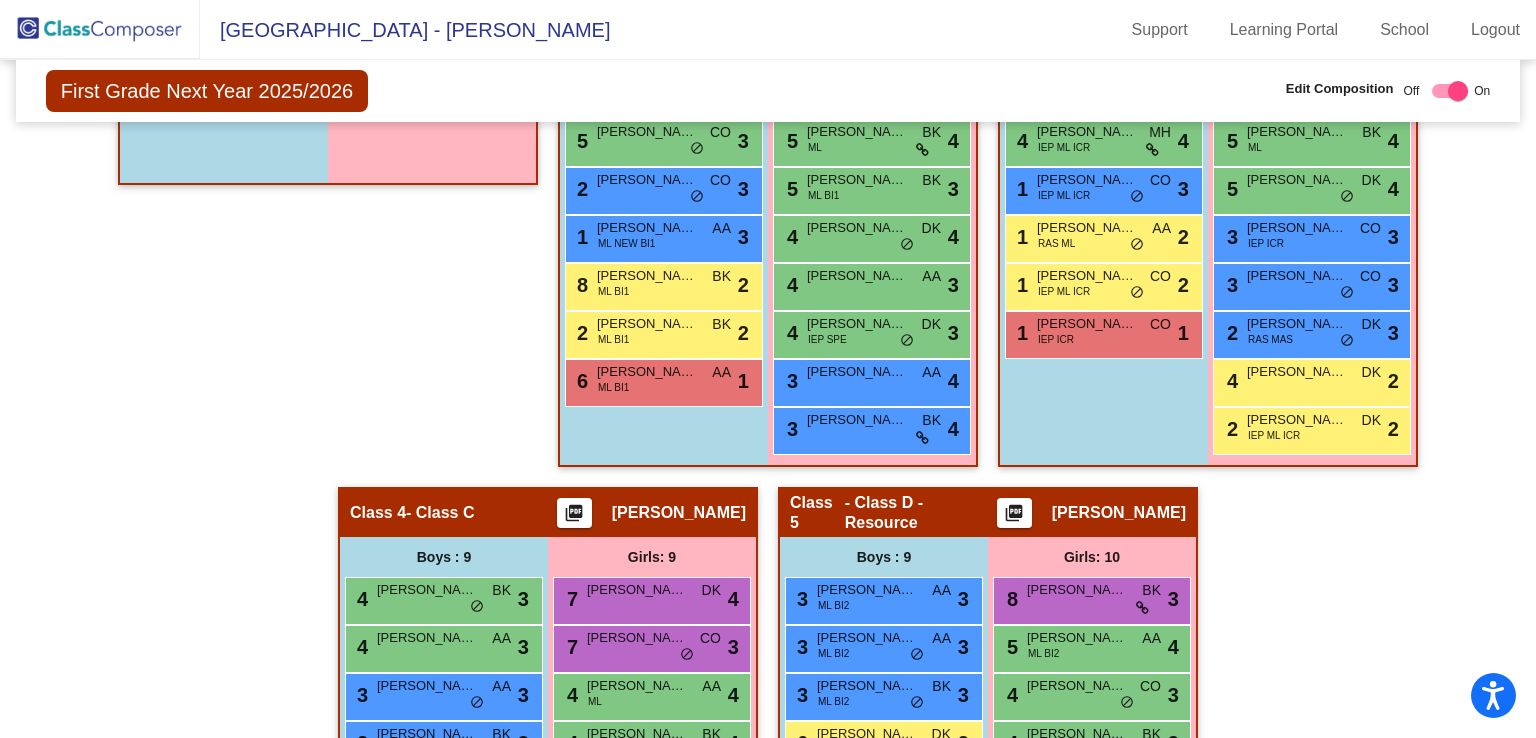 scroll, scrollTop: 706, scrollLeft: 0, axis: vertical 